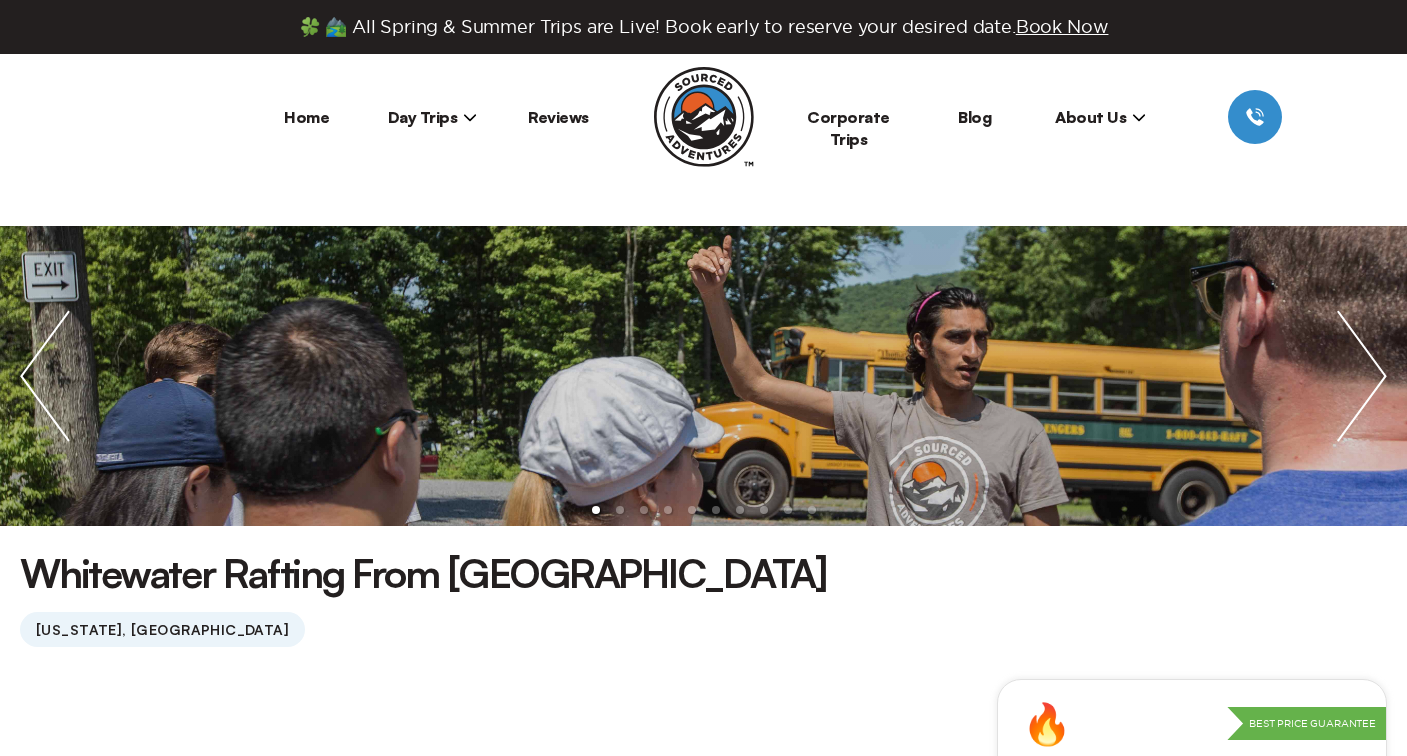 scroll, scrollTop: 0, scrollLeft: 0, axis: both 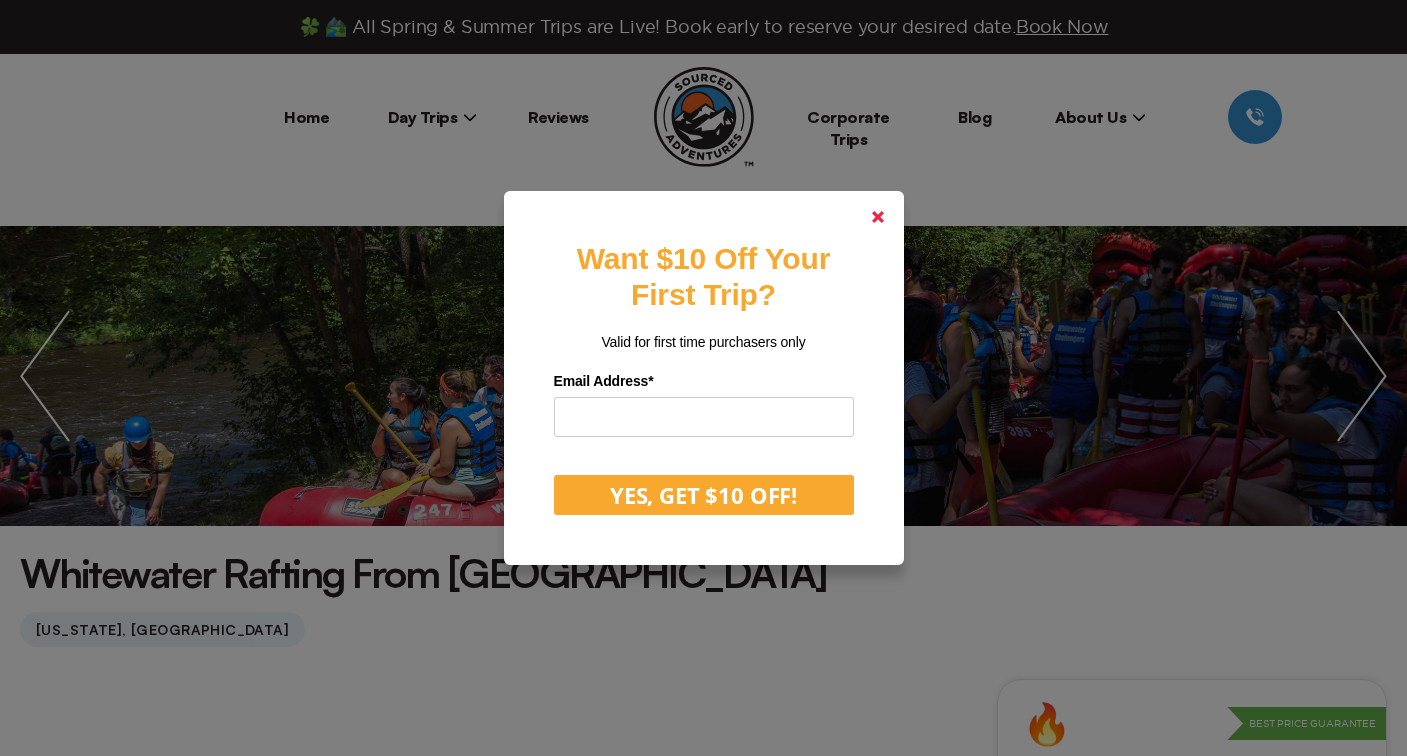 click 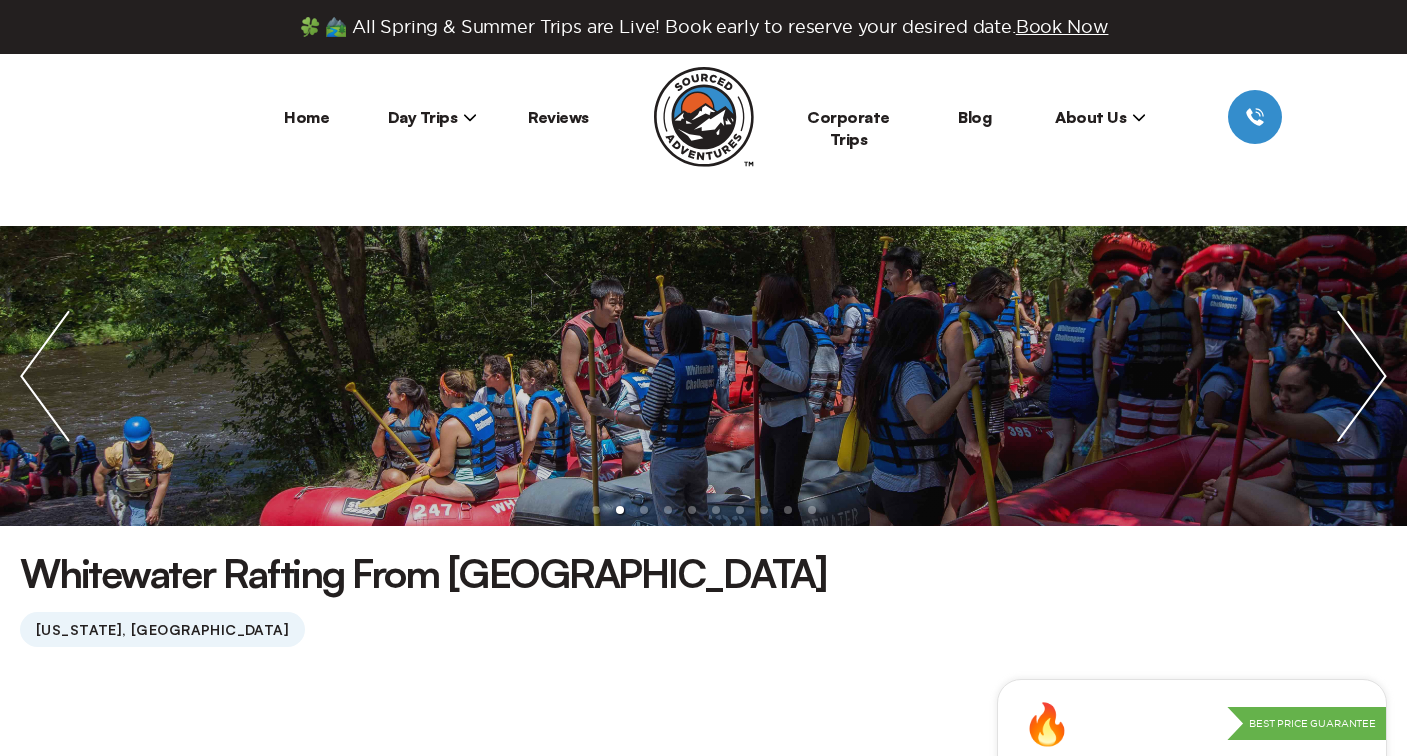 click 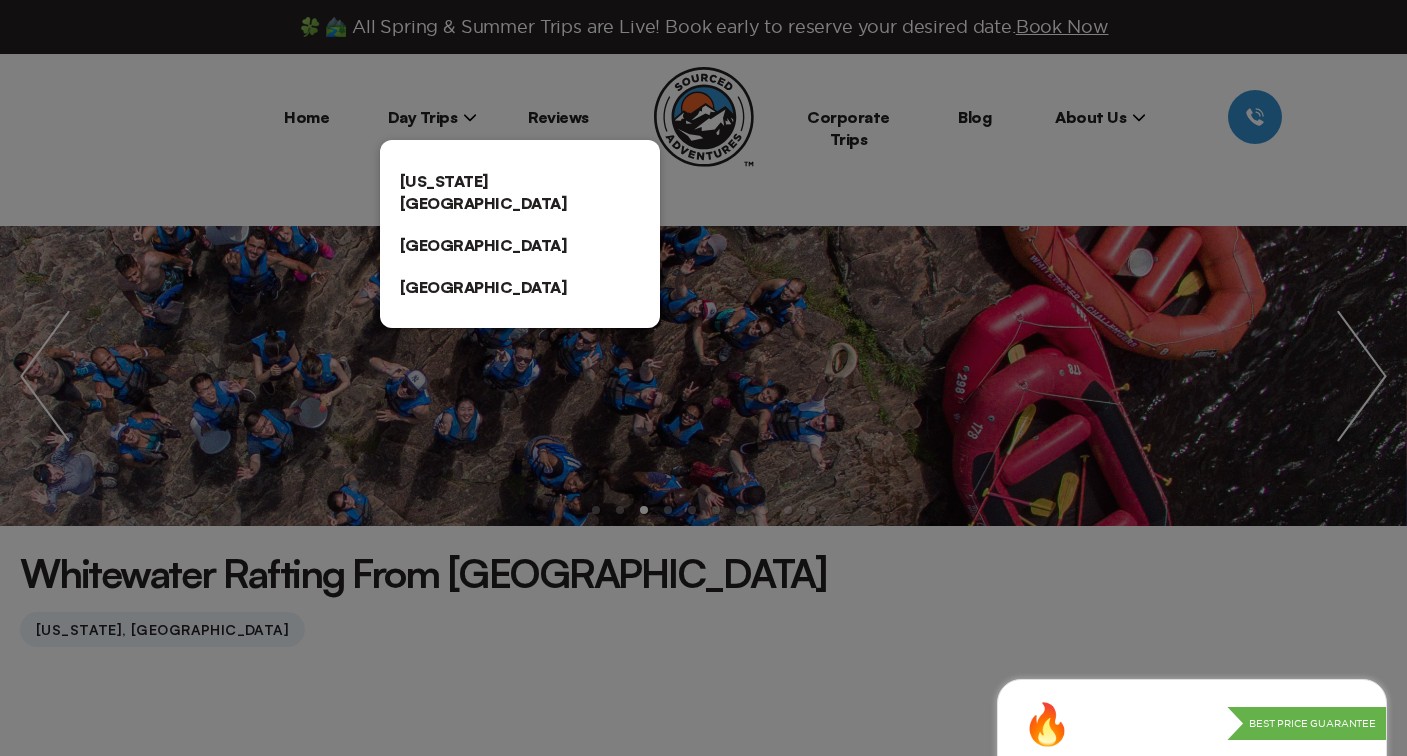 click on "[US_STATE][GEOGRAPHIC_DATA]" at bounding box center [520, 192] 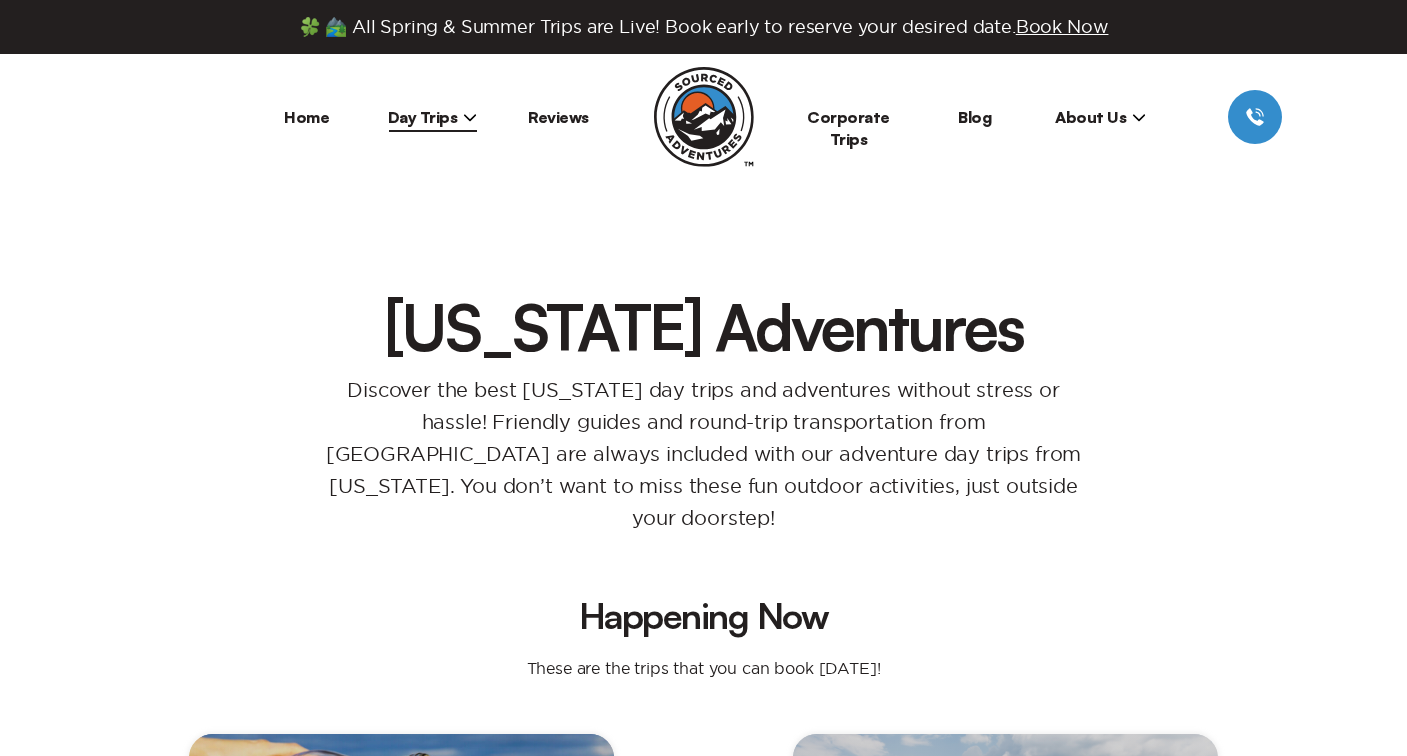 click on "[US_STATE] Adventures Discover the best [US_STATE] day trips and adventures without stress or hassle! Friendly guides and round-trip transportation from [GEOGRAPHIC_DATA] are always included with our adventure day trips from [US_STATE]. You don’t want to miss these fun outdoor activities, just outside your doorstep! Happening Now These are the trips that you can book [DATE]! From $169 Best Seller Long Island Wine Tour From [GEOGRAPHIC_DATA] 301   reviews Features 🚌 Transportation 🥪 Lunch 🥂 Alcohol See Details From $169 River Tubing & Brewery From [GEOGRAPHIC_DATA] 245   reviews Features 🚌 Transportation 🥪 Lunch 🥂 Alcohol See Details From $159 Whitewater Rafting From [GEOGRAPHIC_DATA] 821   reviews Features 🚌 Transportation 🥪 Lunch See Details From $169 Best Seller Kayaking & Winery Visit From [GEOGRAPHIC_DATA] 324   reviews Features 🚌 Transportation 🥪 Lunch 🥂 Alcohol See Details Spring / Summer Day Trips From [GEOGRAPHIC_DATA] From wine tasting to [US_STATE] river tubing, our day trips outside [GEOGRAPHIC_DATA] let you enjoy the spring and summer weather to its fullest. 301" at bounding box center (703, 4177) 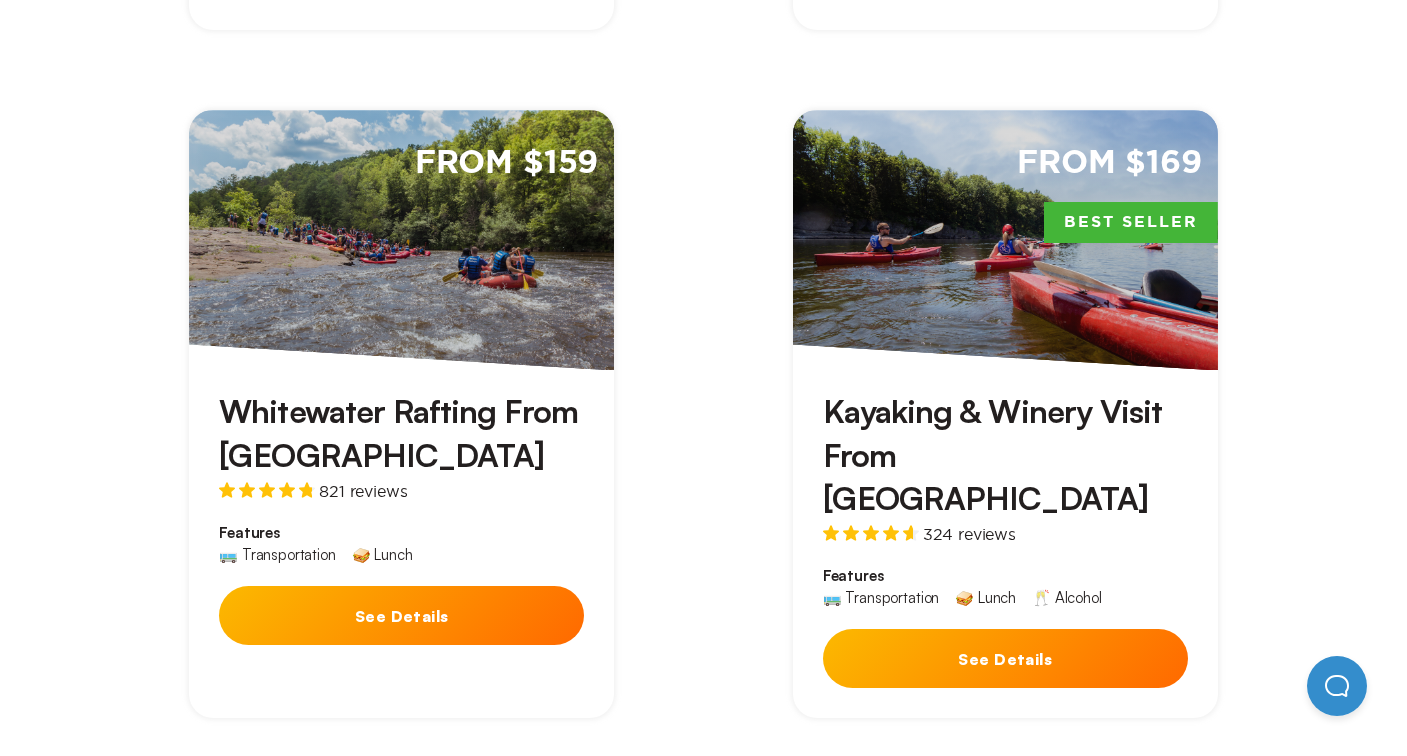 scroll, scrollTop: 1334, scrollLeft: 0, axis: vertical 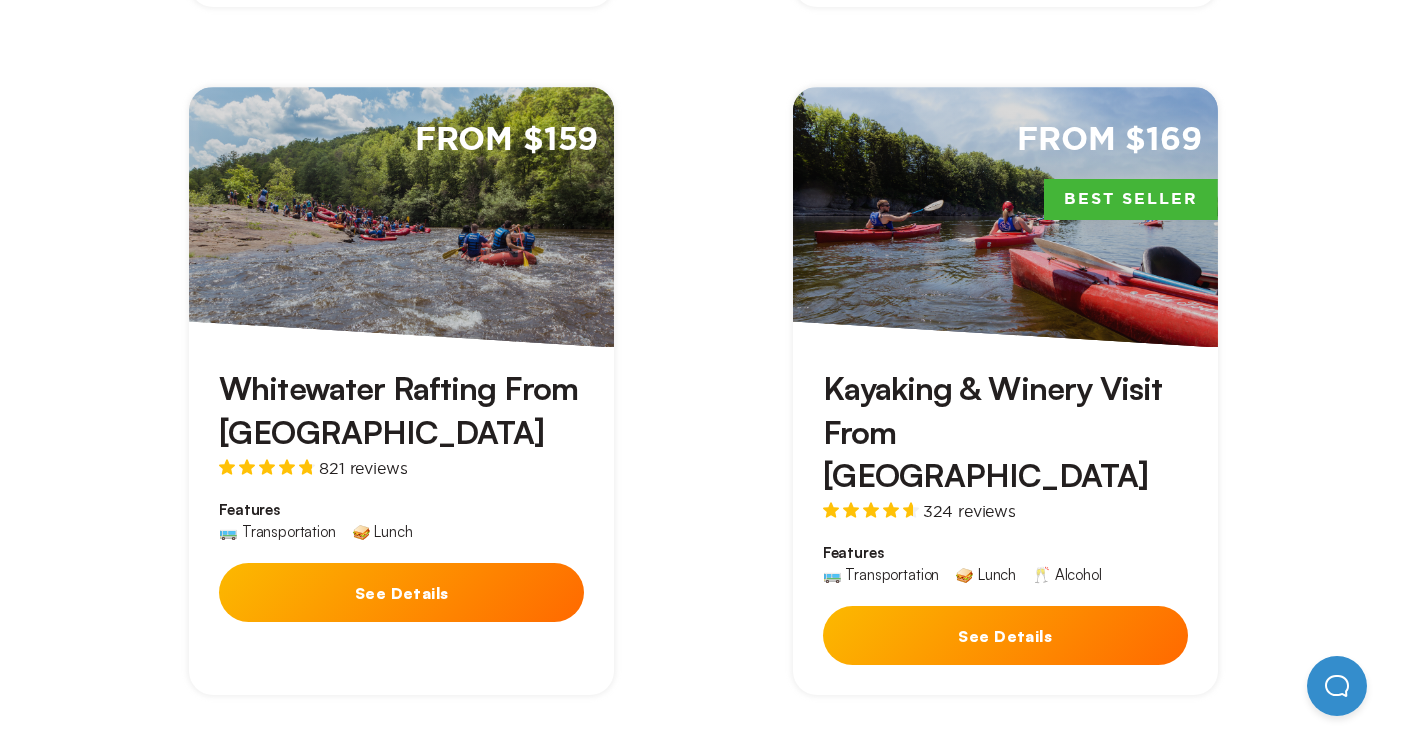 click on "See Details" at bounding box center [1005, 635] 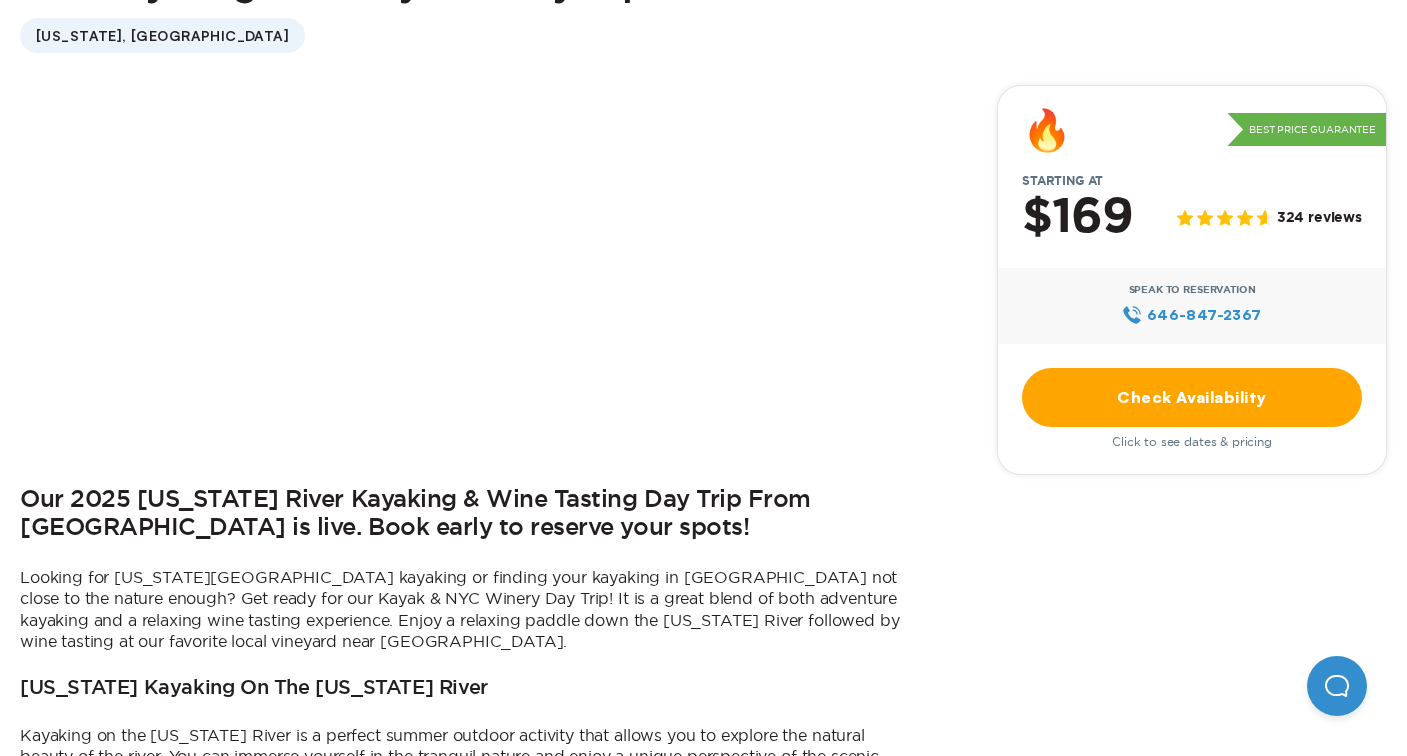 scroll, scrollTop: 599, scrollLeft: 0, axis: vertical 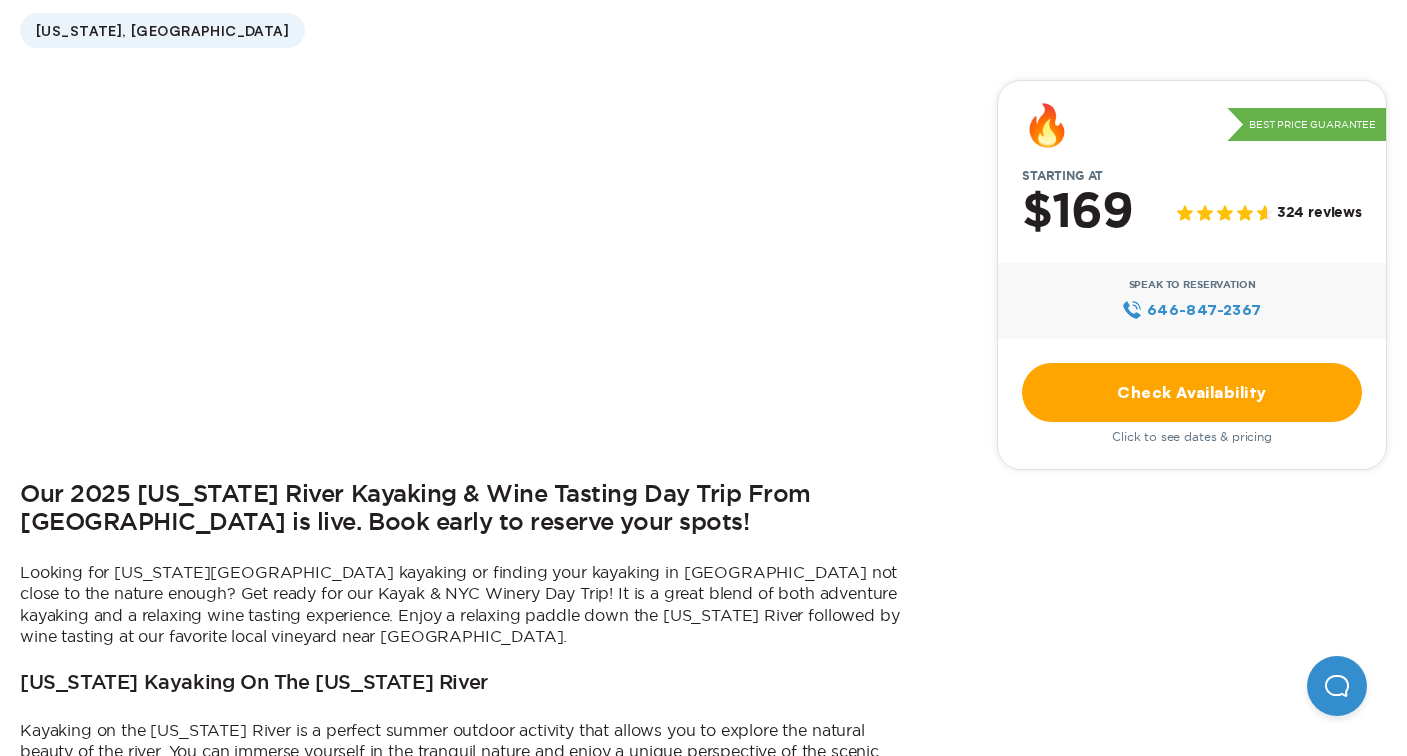 click on "Check Availability" at bounding box center (1192, 392) 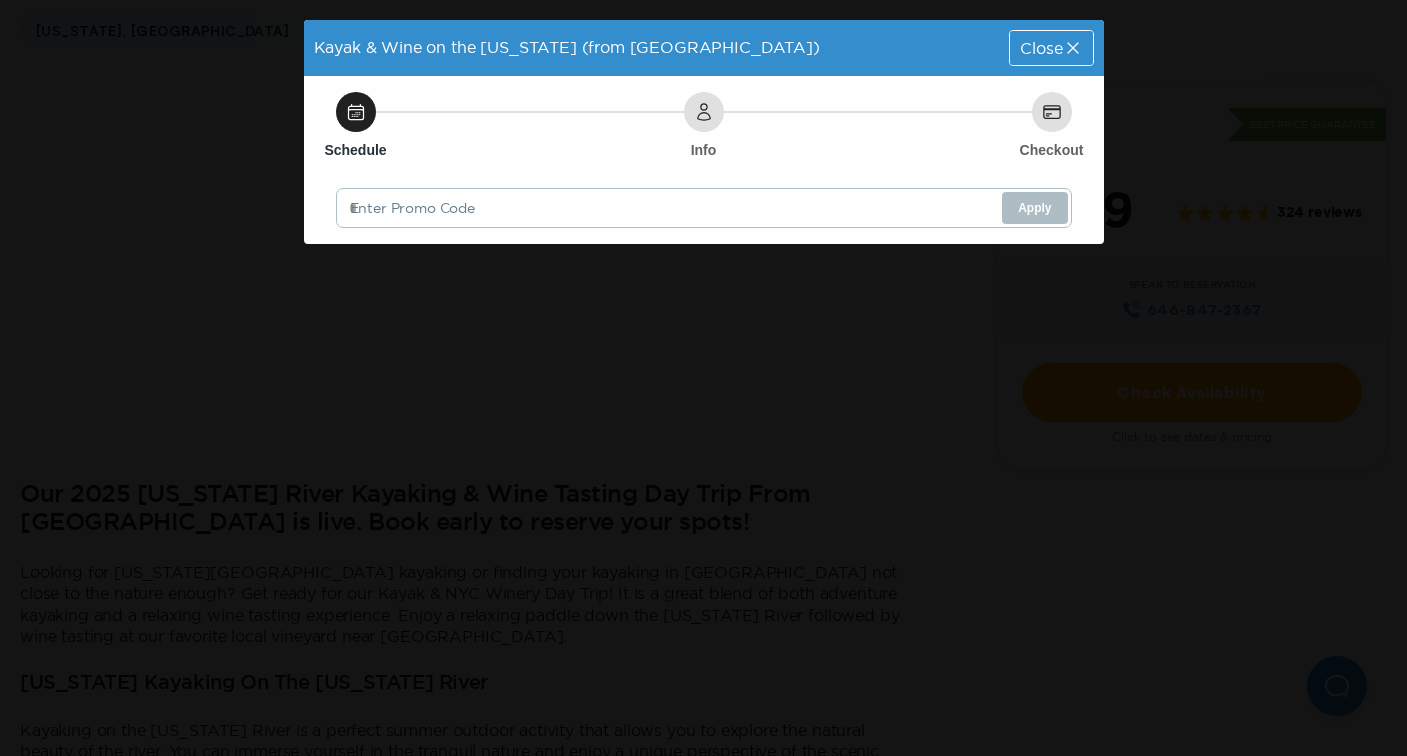 scroll, scrollTop: 0, scrollLeft: 0, axis: both 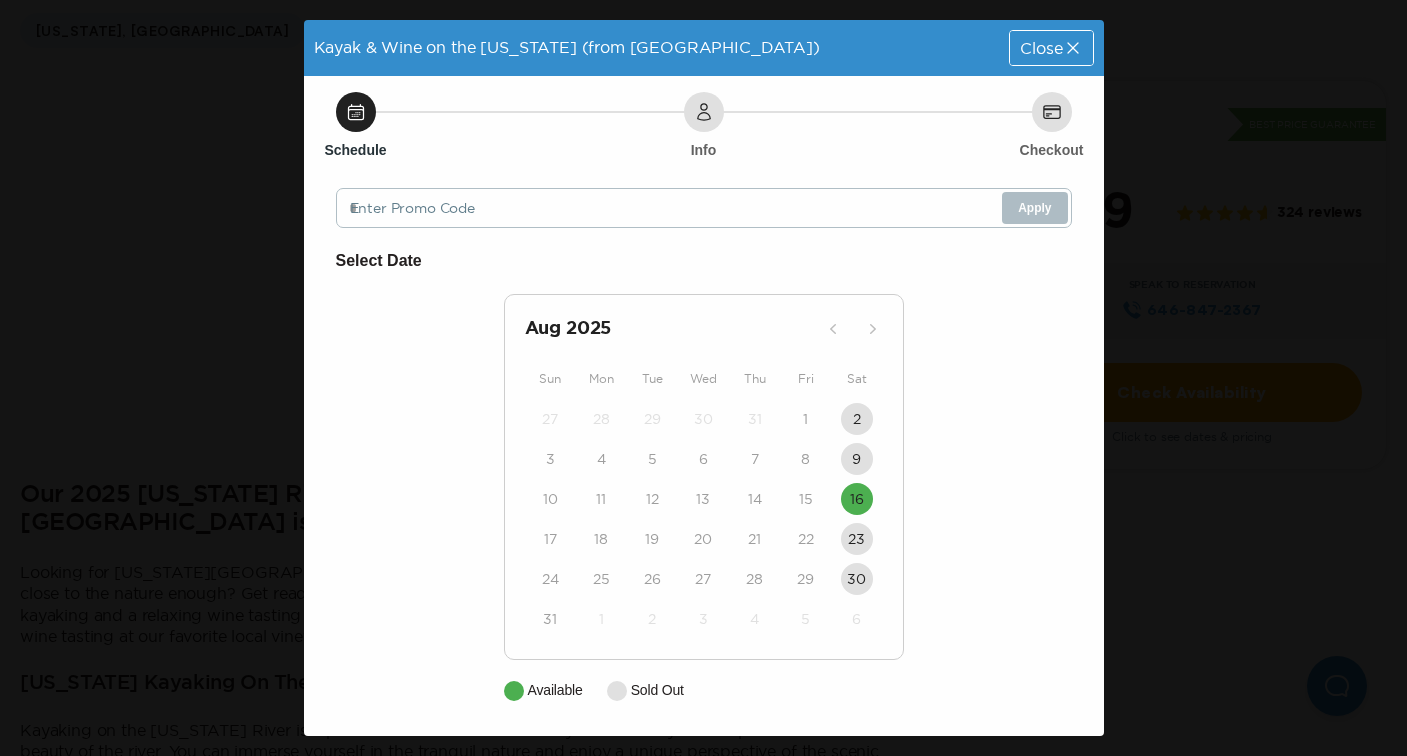 click on "Close" at bounding box center [1041, 48] 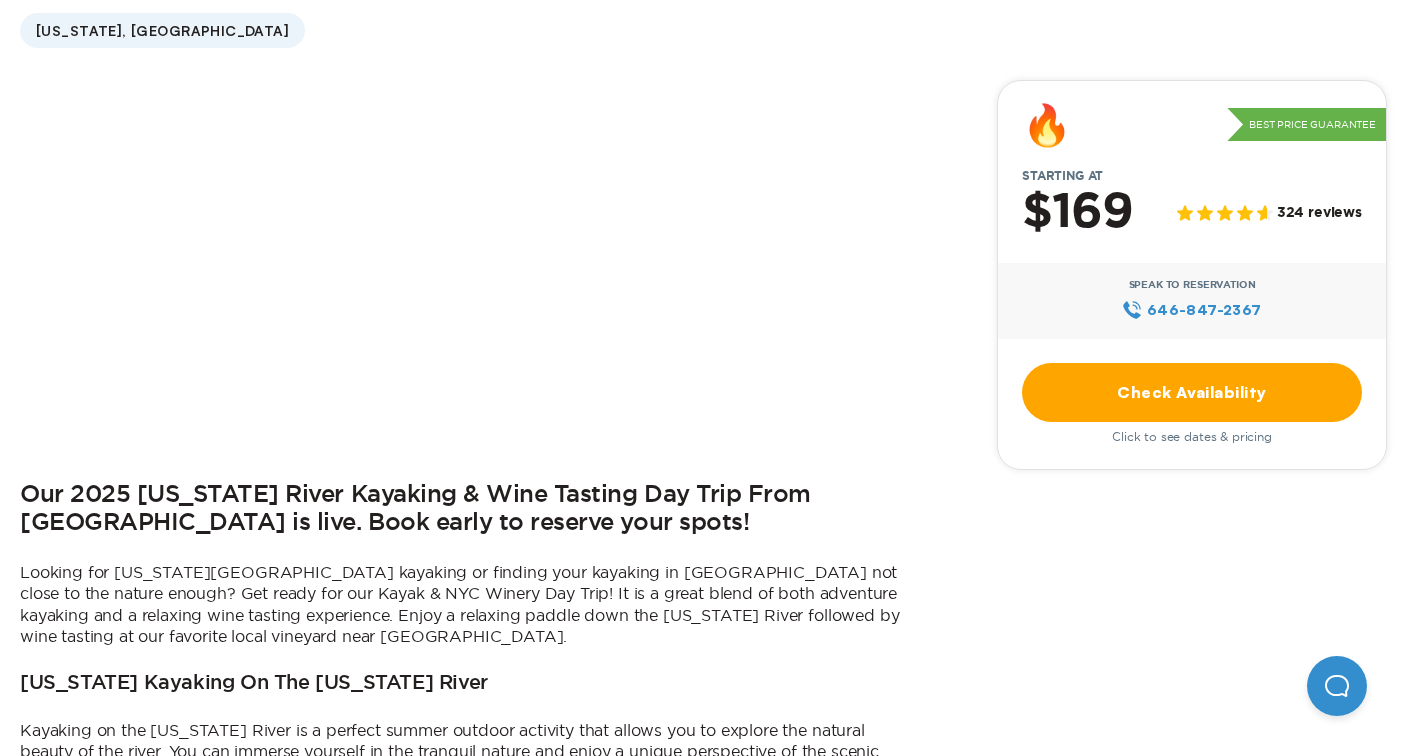 click on "Check Availability" at bounding box center [1192, 392] 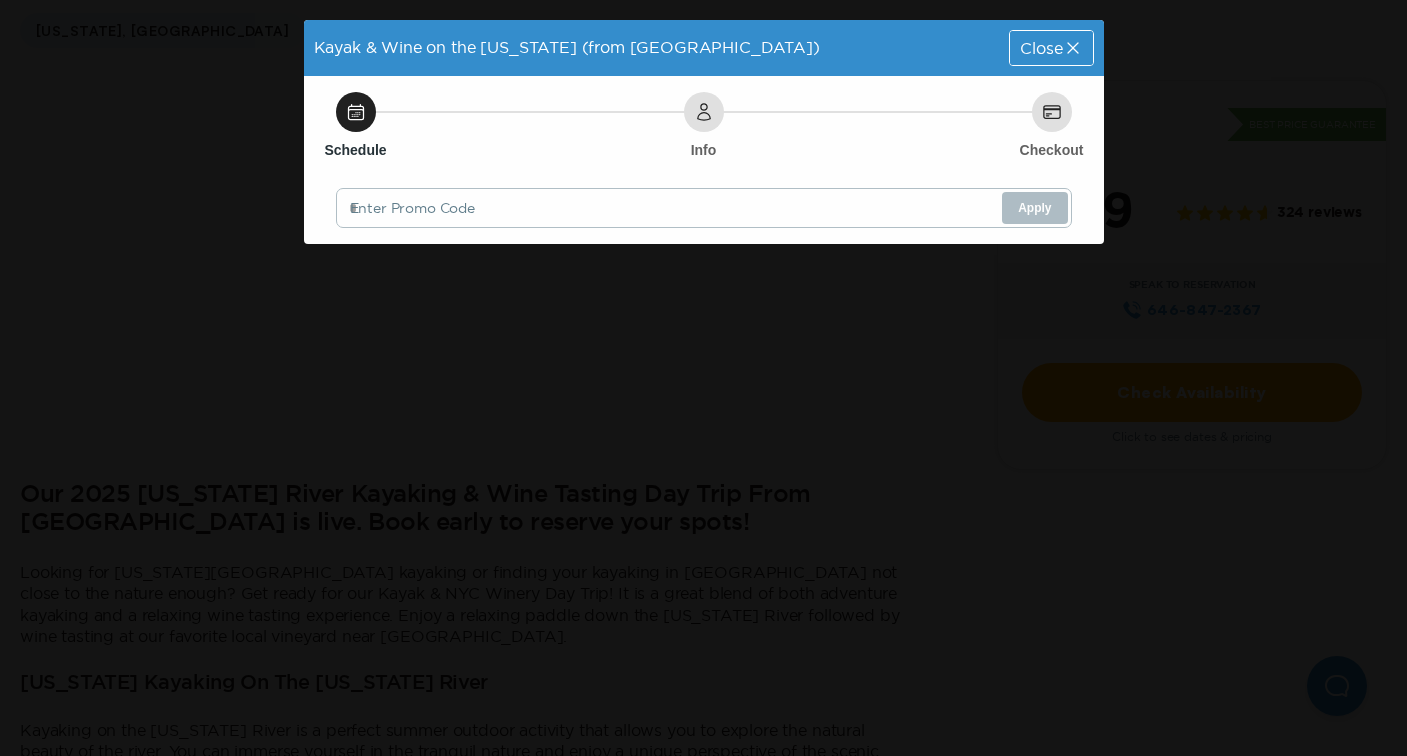 scroll, scrollTop: 0, scrollLeft: 0, axis: both 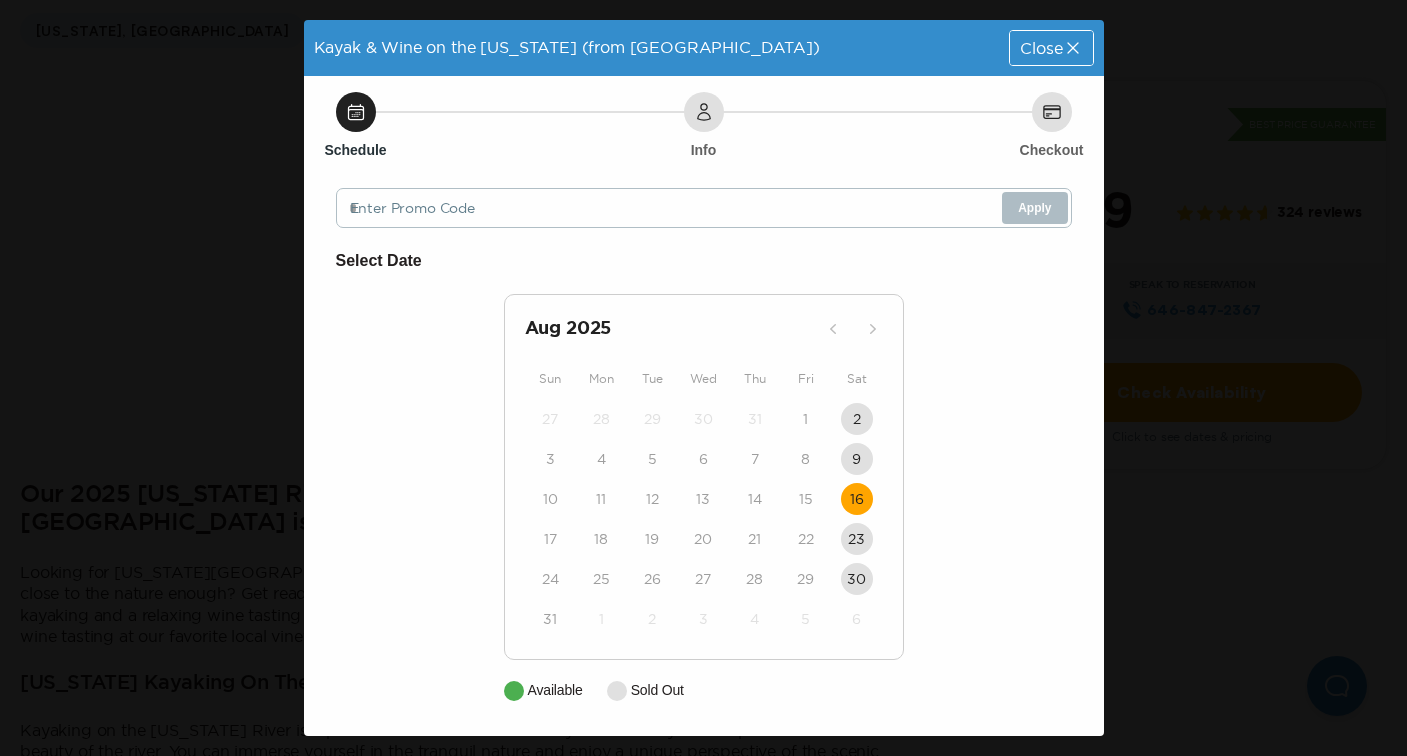 click on "16" at bounding box center (857, 499) 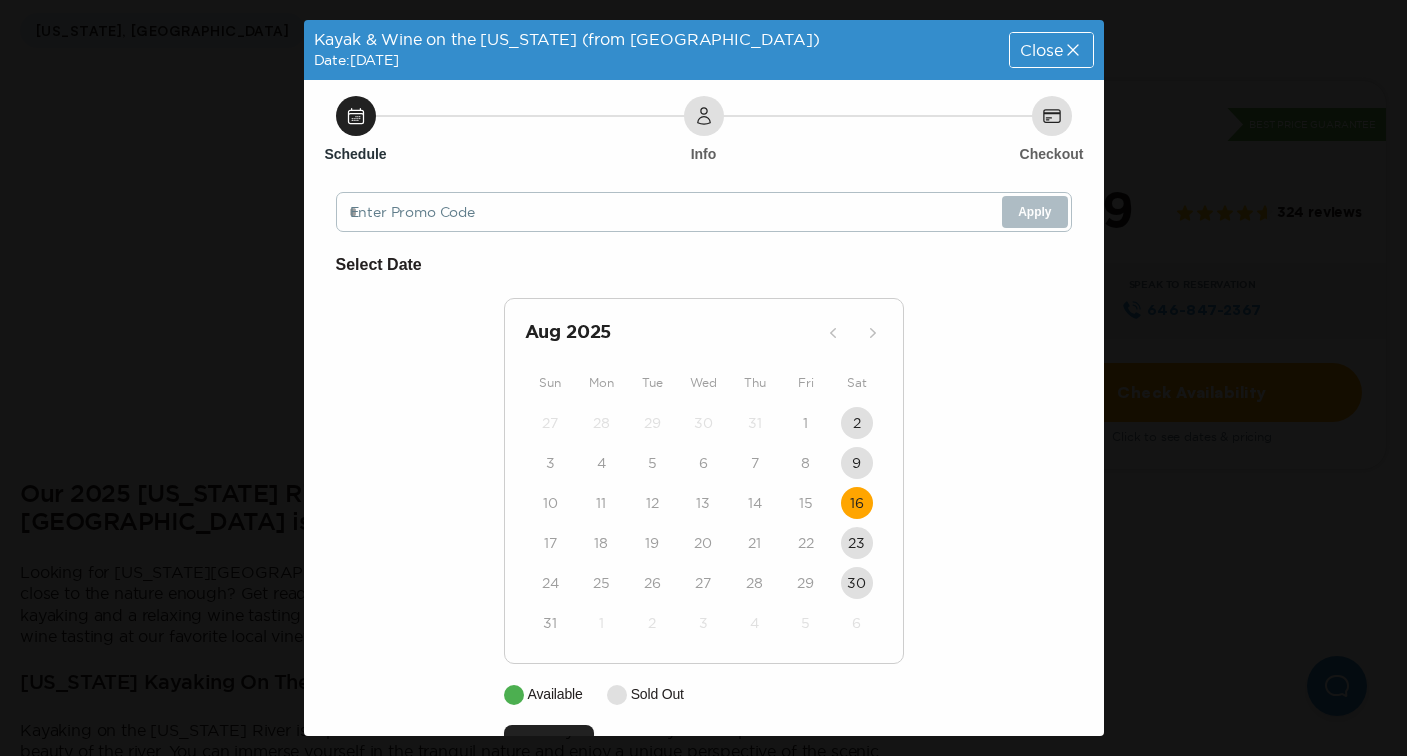scroll, scrollTop: 61, scrollLeft: 0, axis: vertical 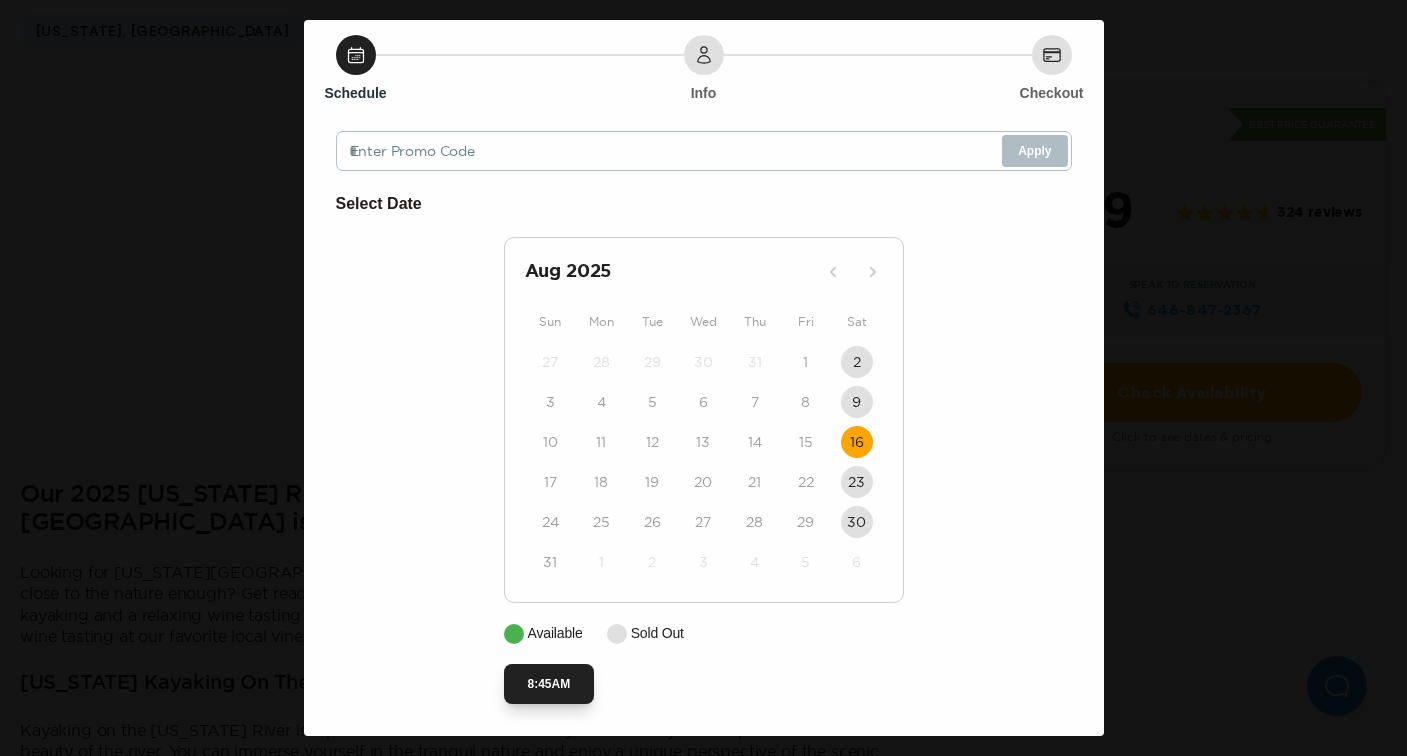 click on "8:45AM" at bounding box center (549, 684) 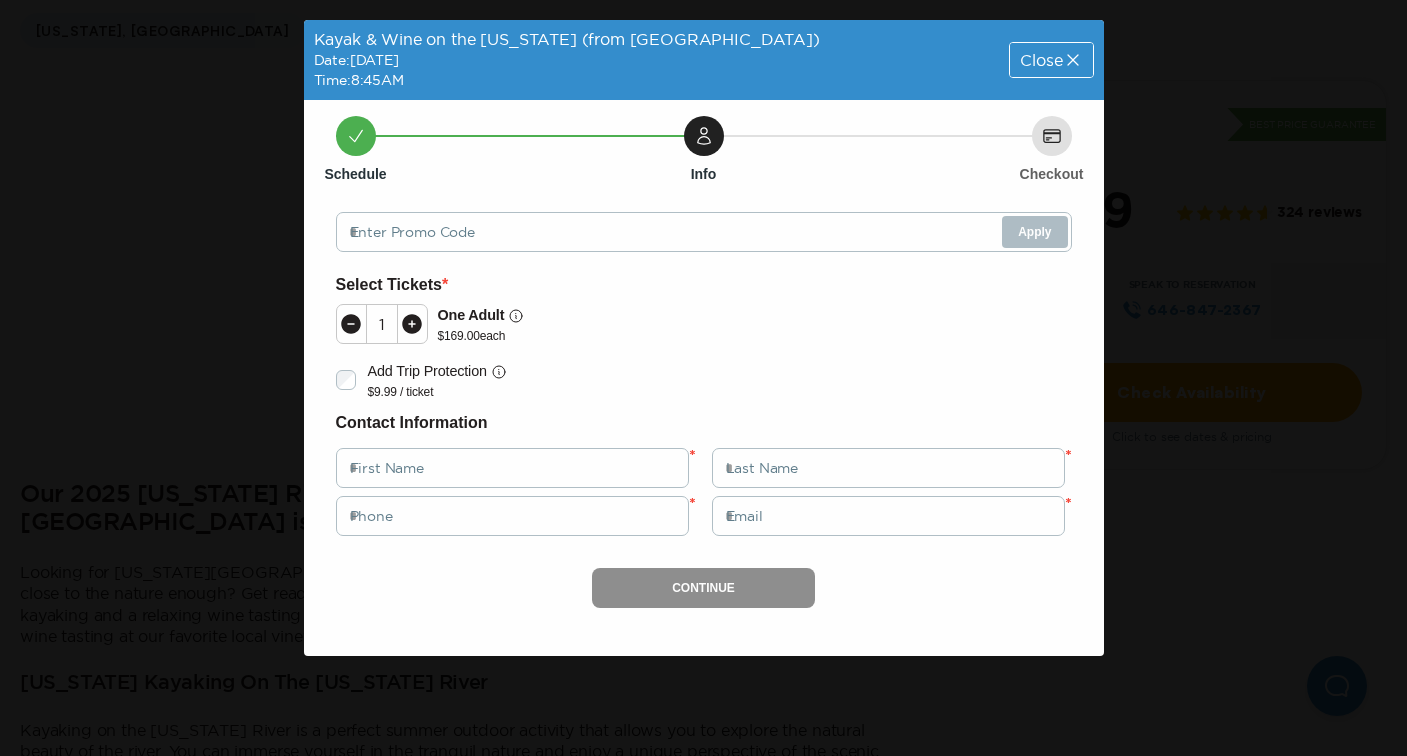 scroll, scrollTop: 0, scrollLeft: 0, axis: both 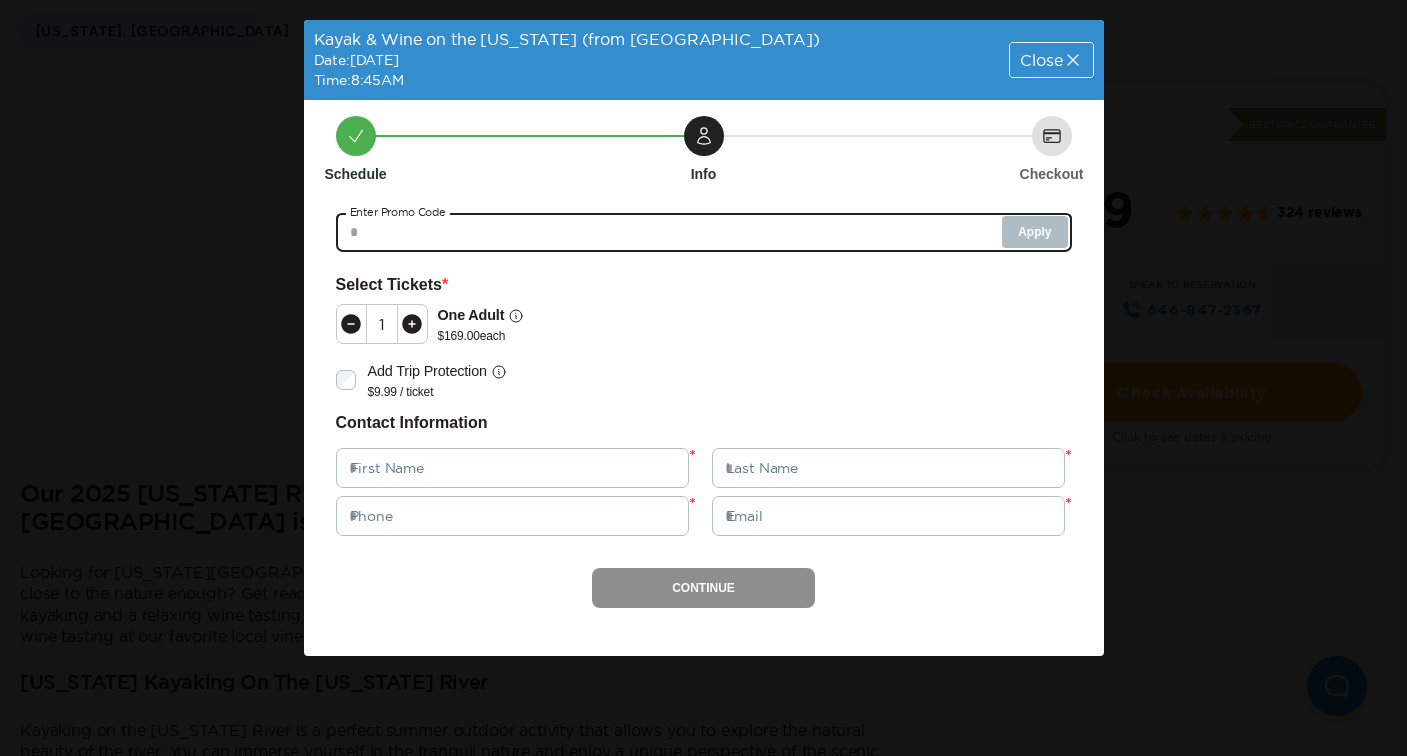 click at bounding box center [704, 232] 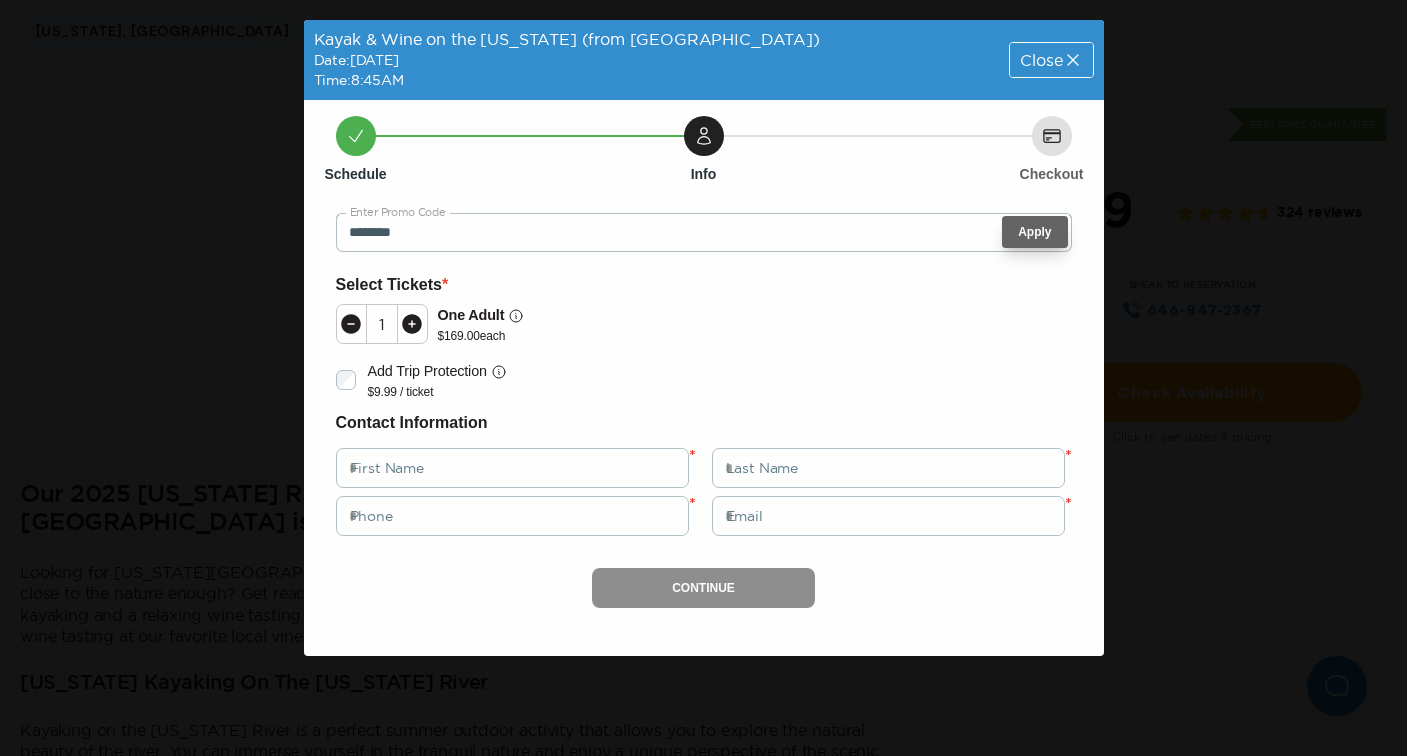 click on "Apply" at bounding box center [1034, 232] 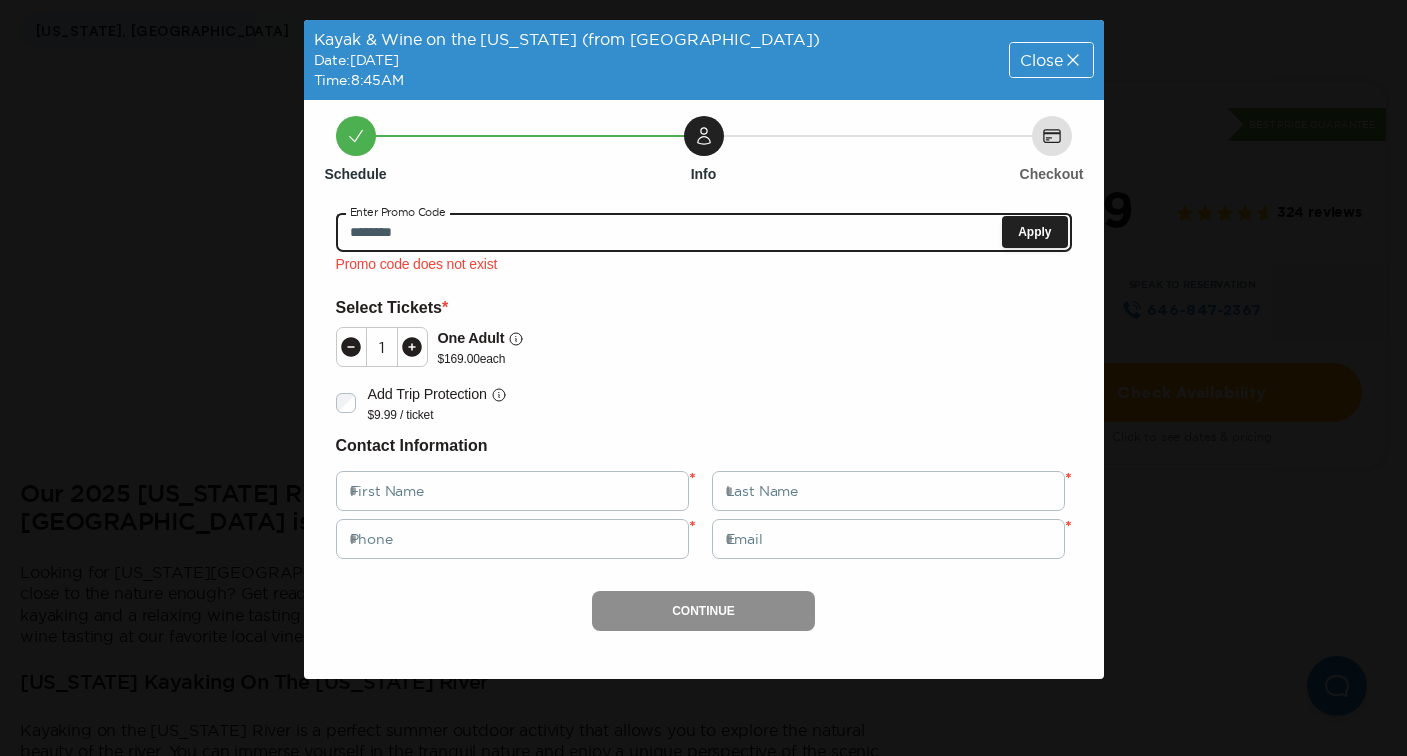 click on "********" at bounding box center (704, 232) 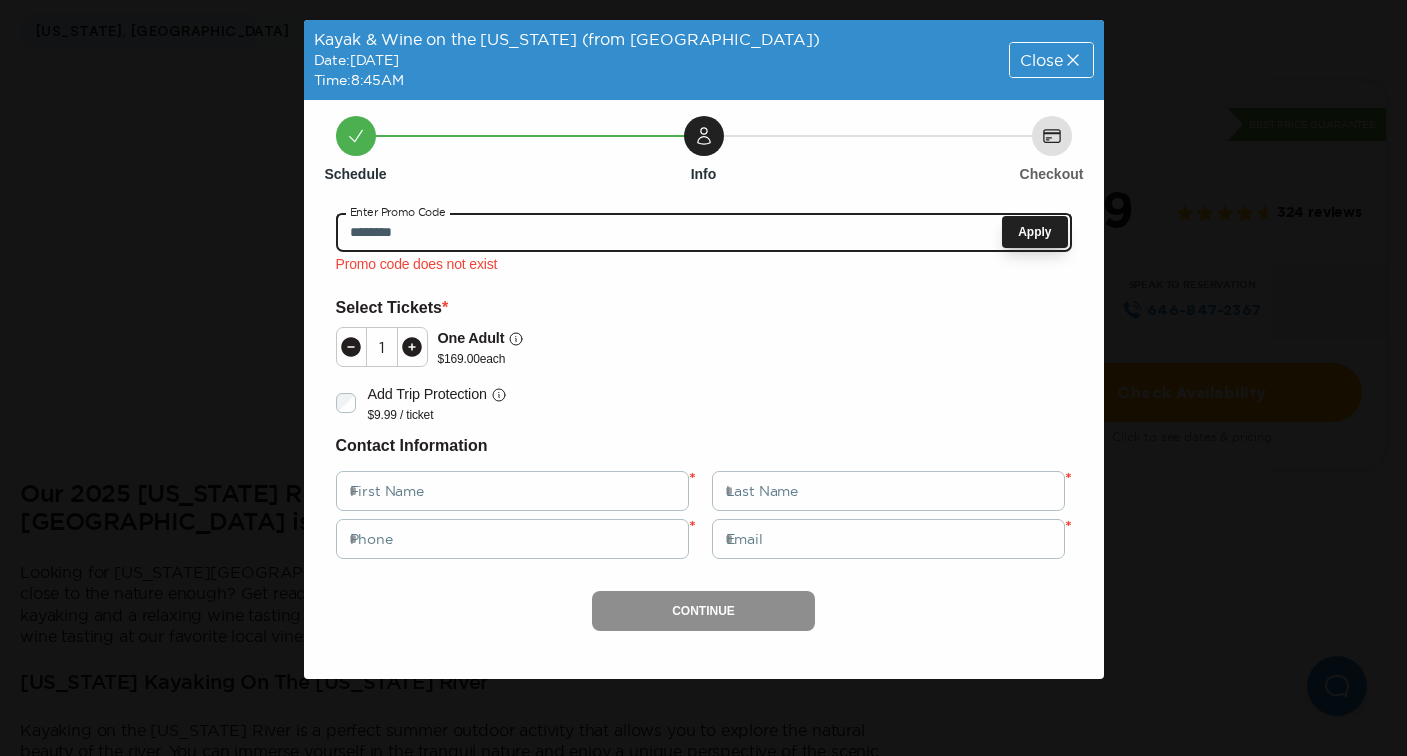 type on "********" 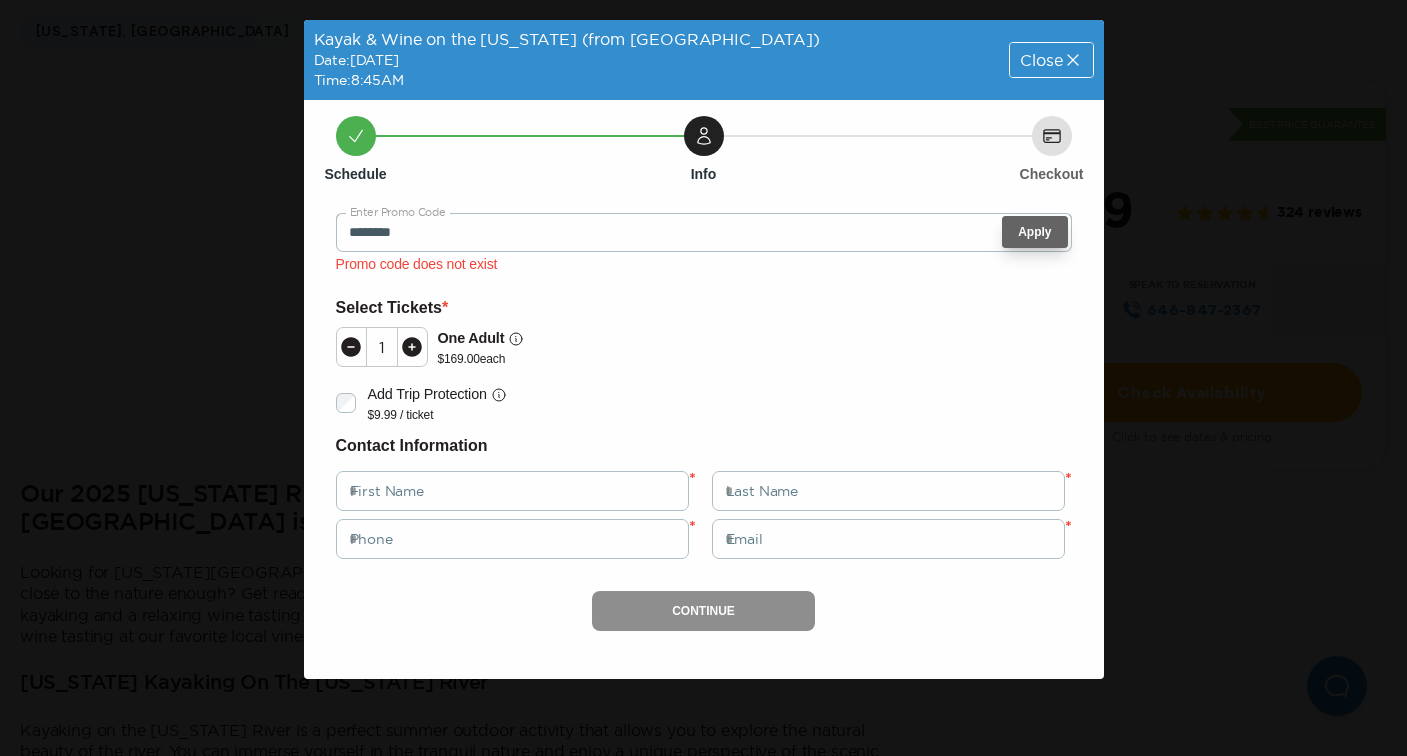click on "Apply" at bounding box center [1034, 232] 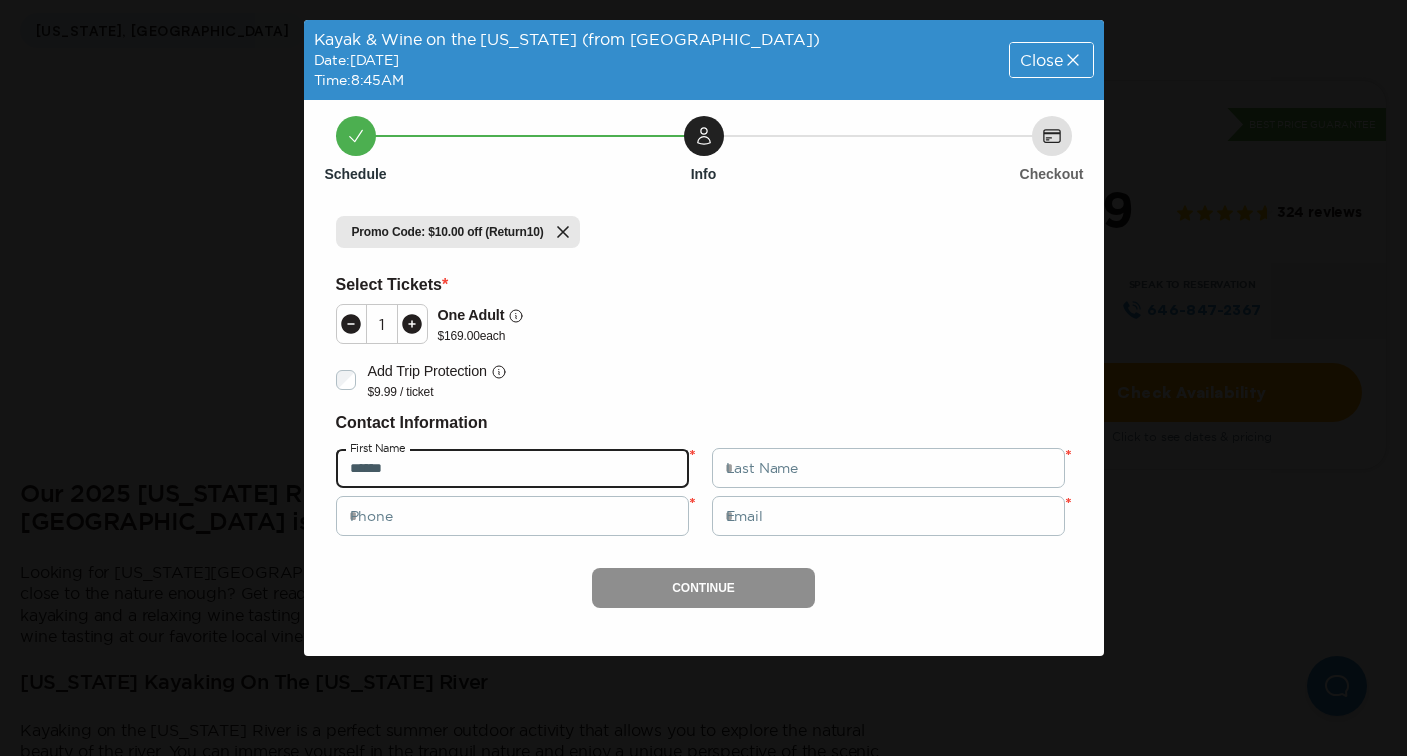 type on "******" 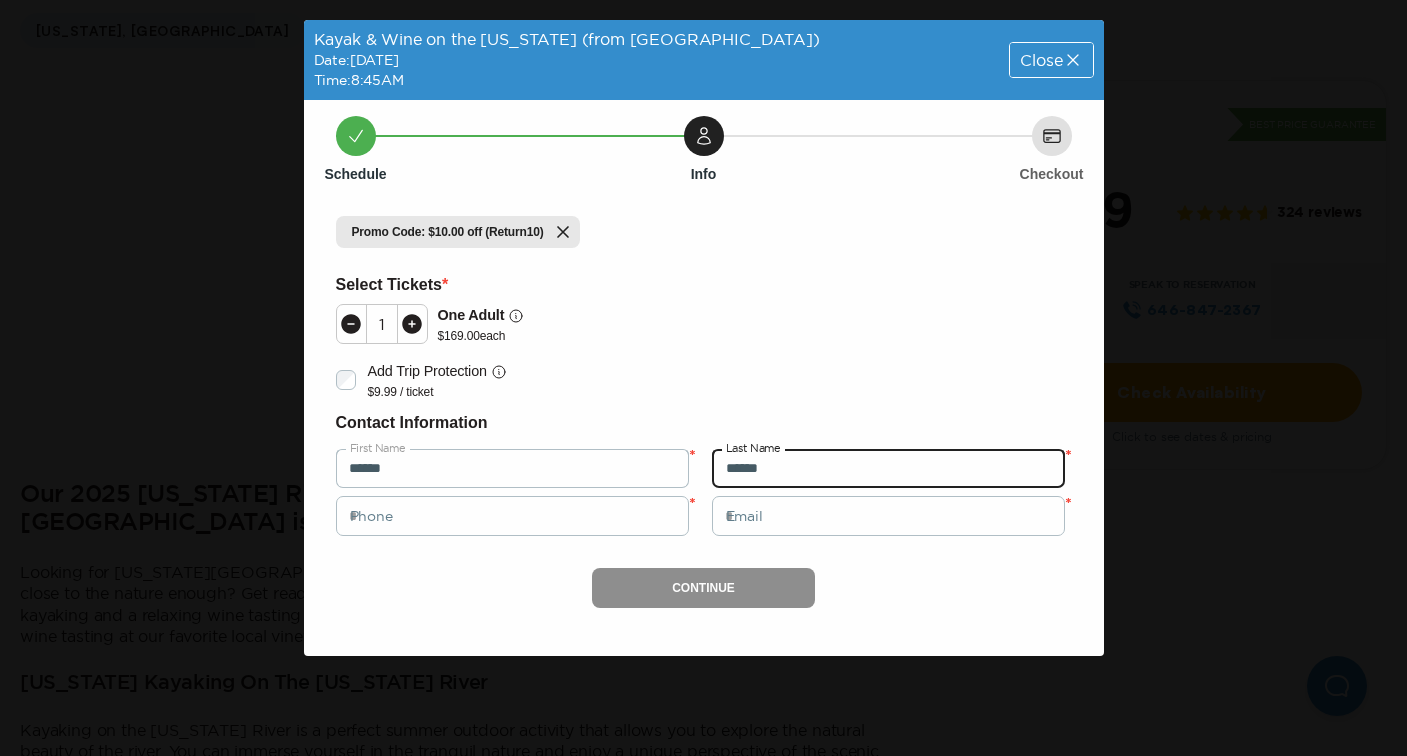 type on "******" 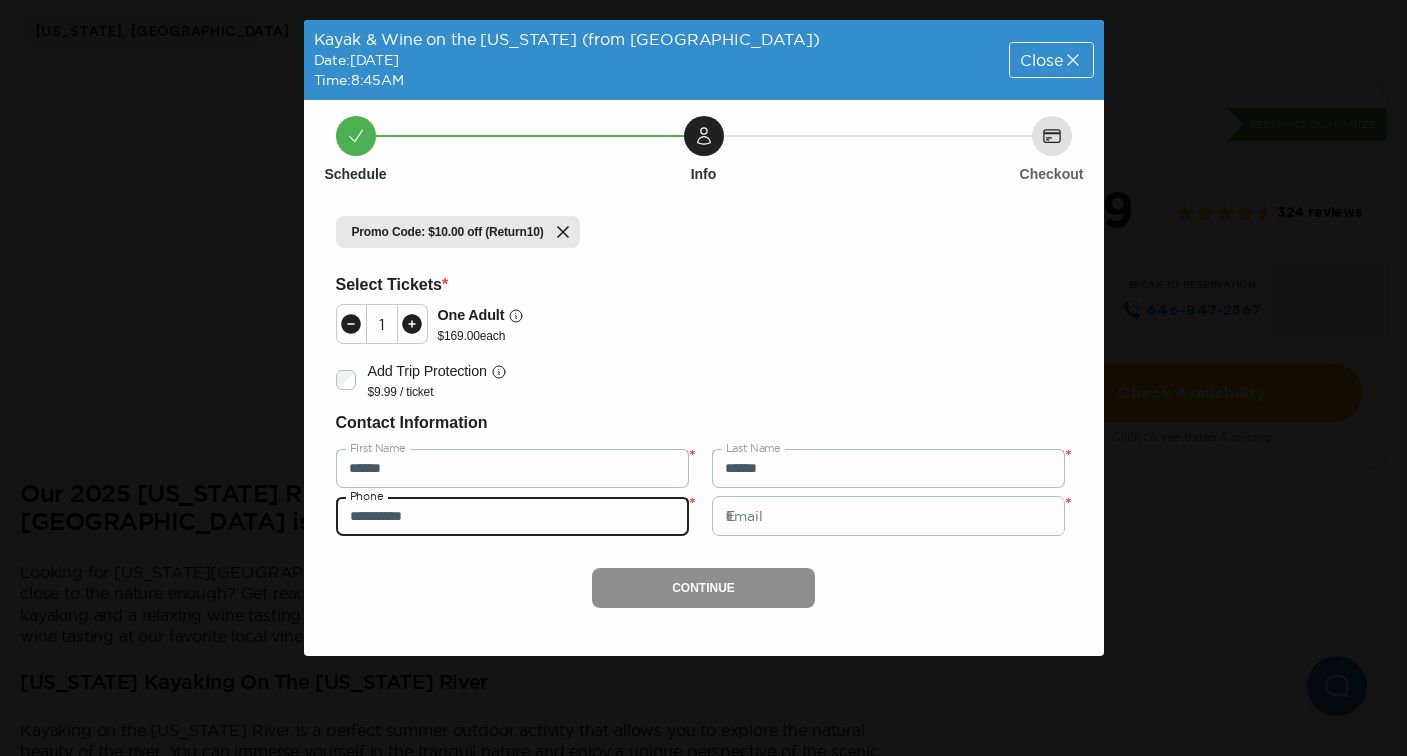 type on "**********" 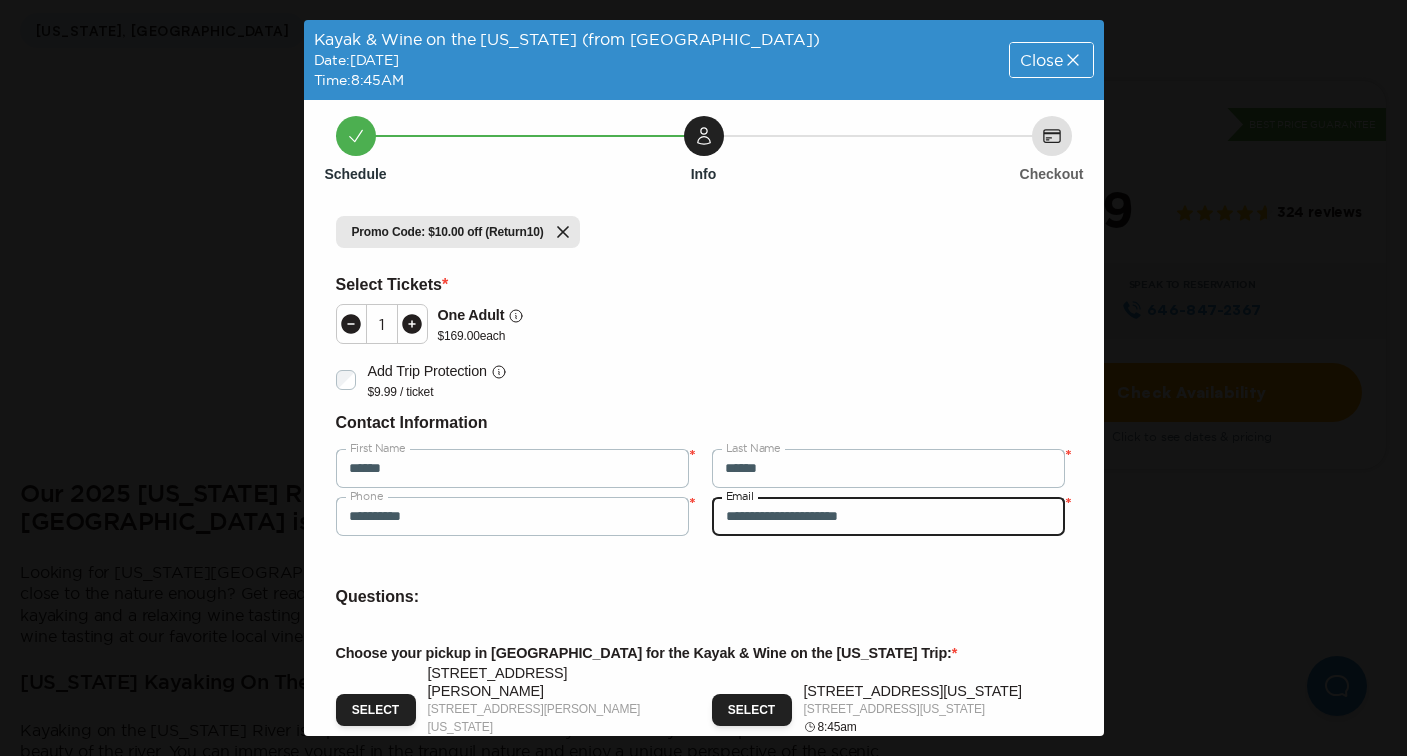 type on "**********" 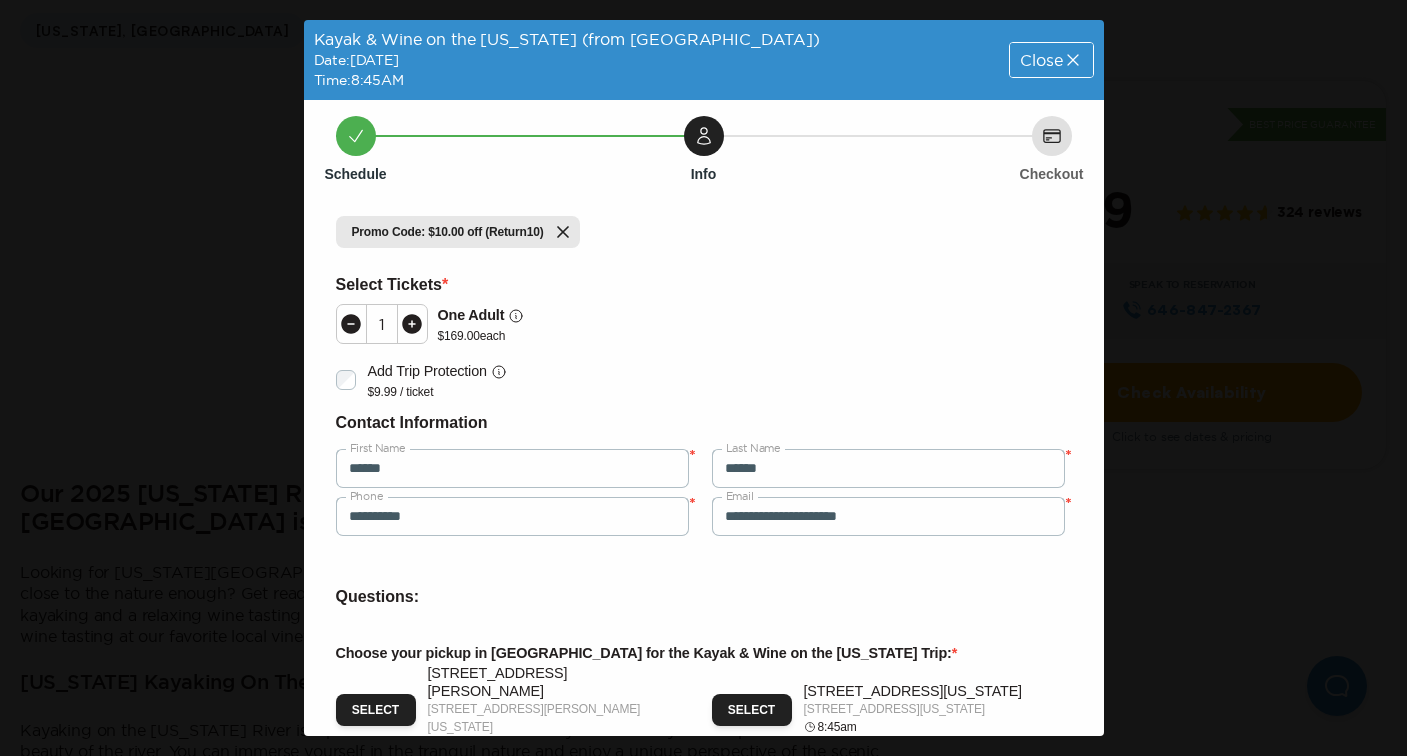click on "**********" at bounding box center (704, 656) 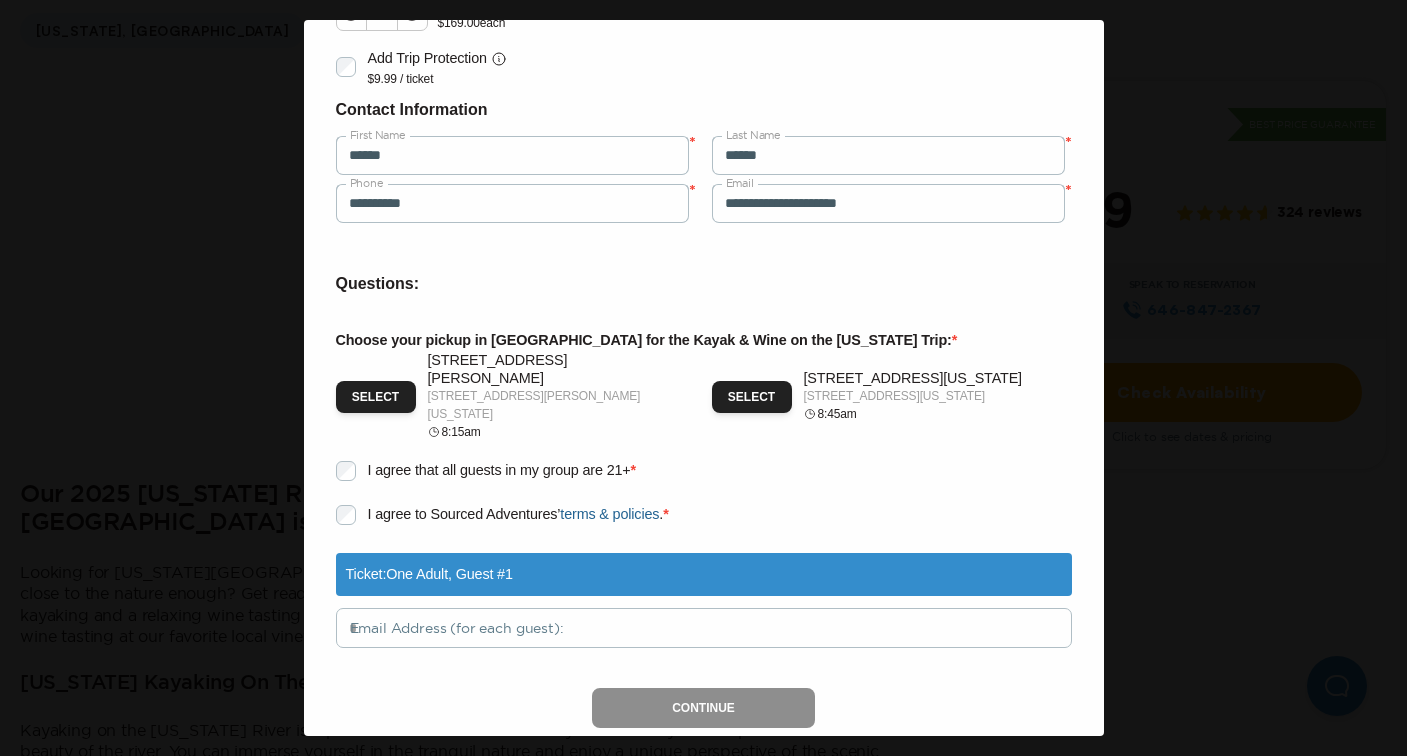 scroll, scrollTop: 322, scrollLeft: 0, axis: vertical 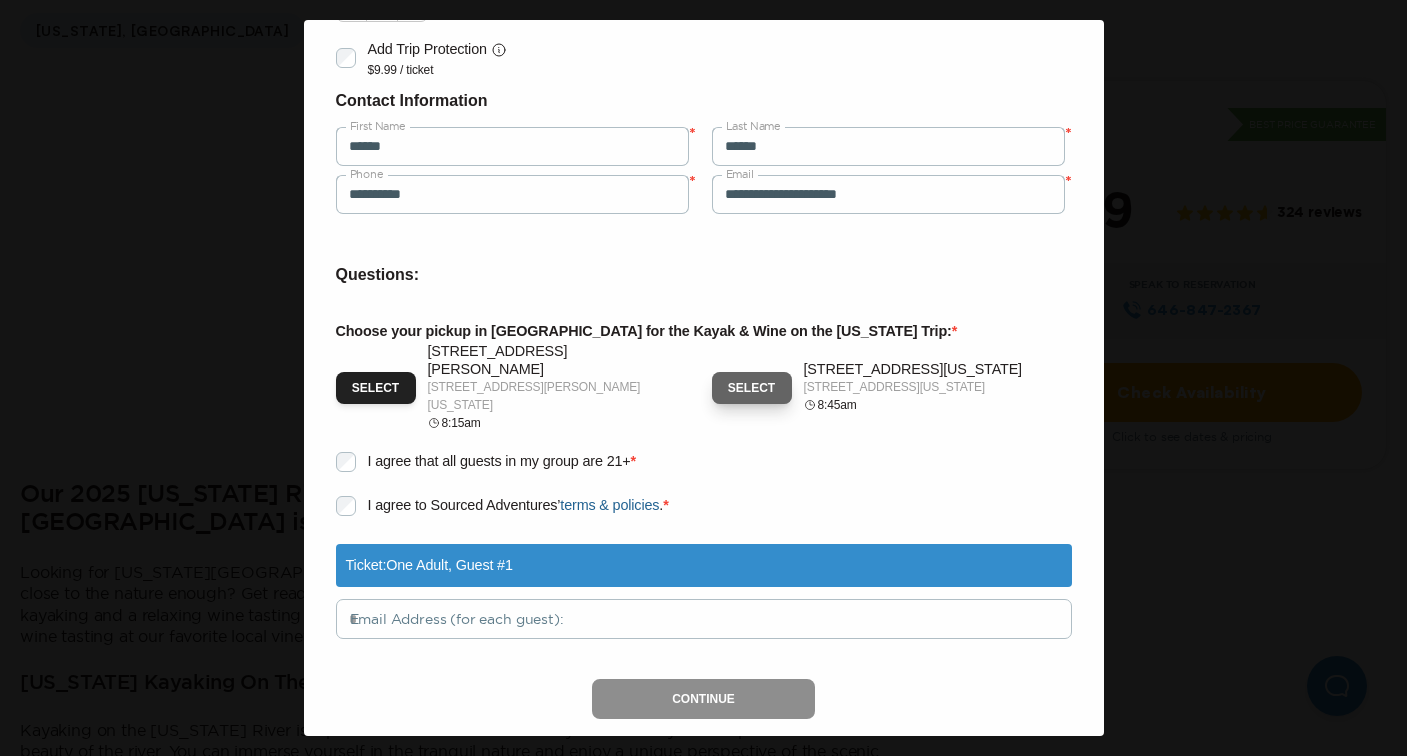 click on "Select" at bounding box center (752, 388) 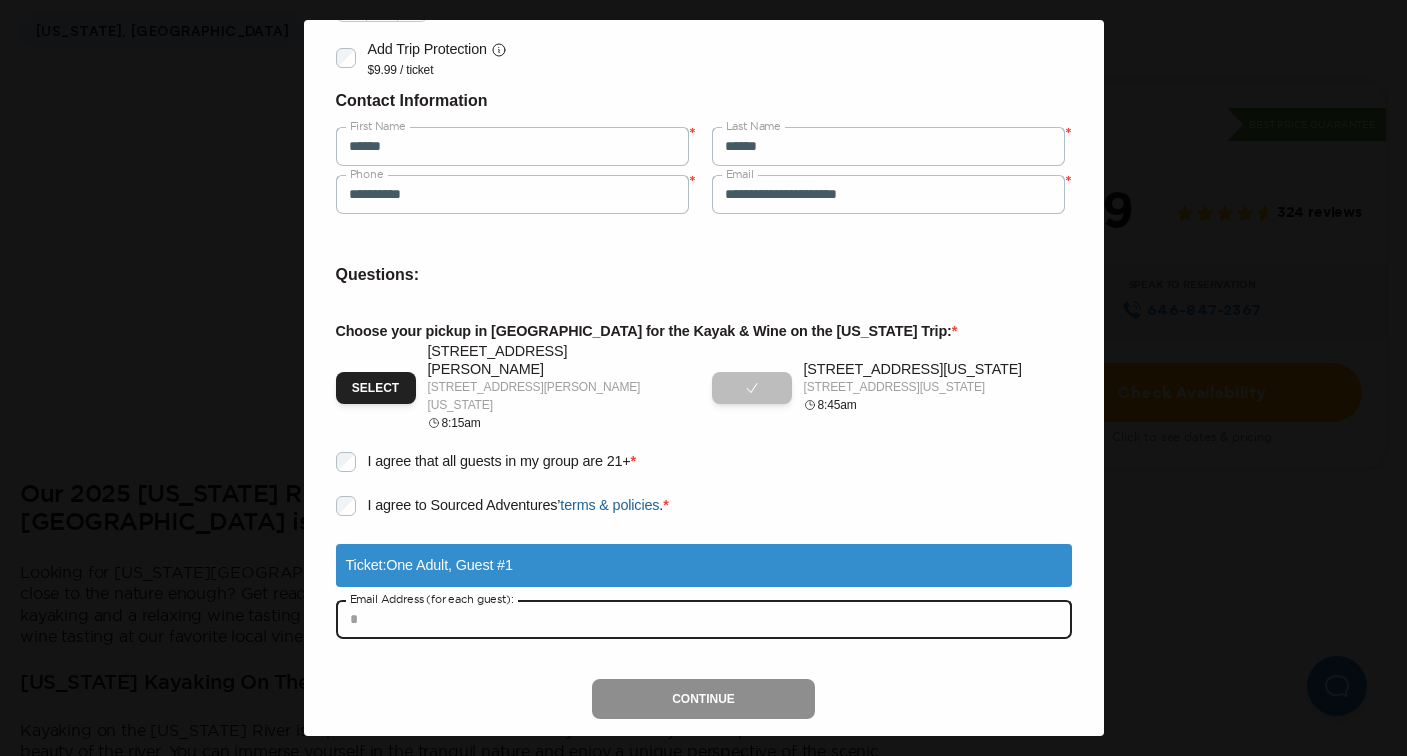 click at bounding box center (704, 619) 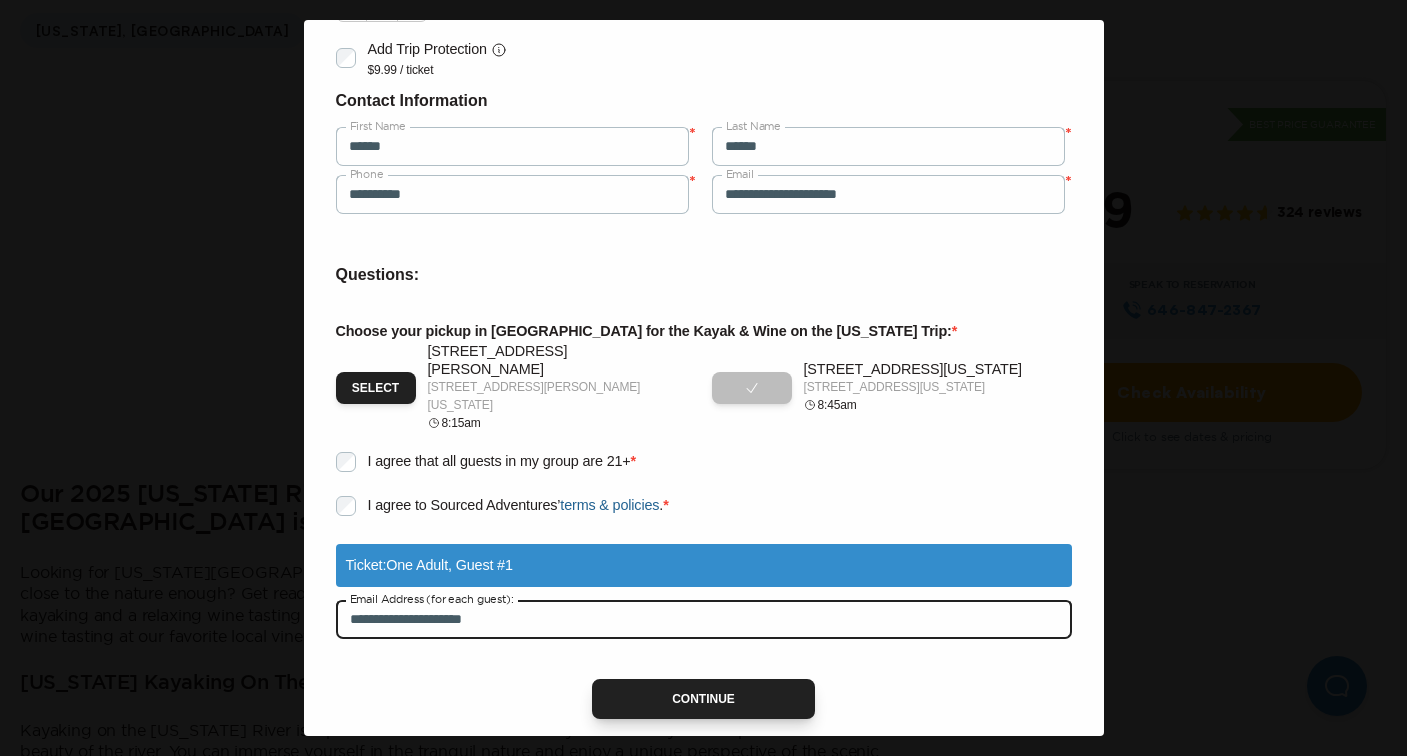 type on "**********" 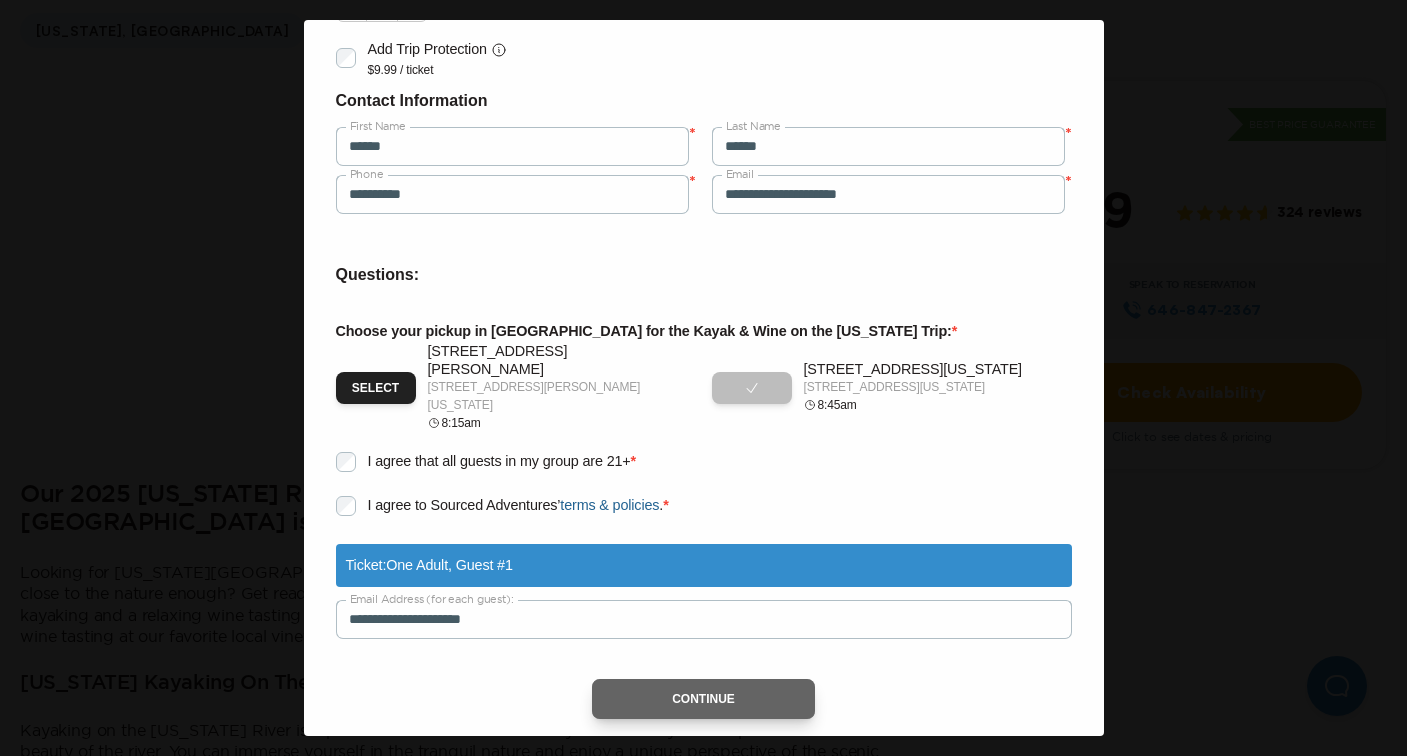 click on "Continue" at bounding box center [703, 699] 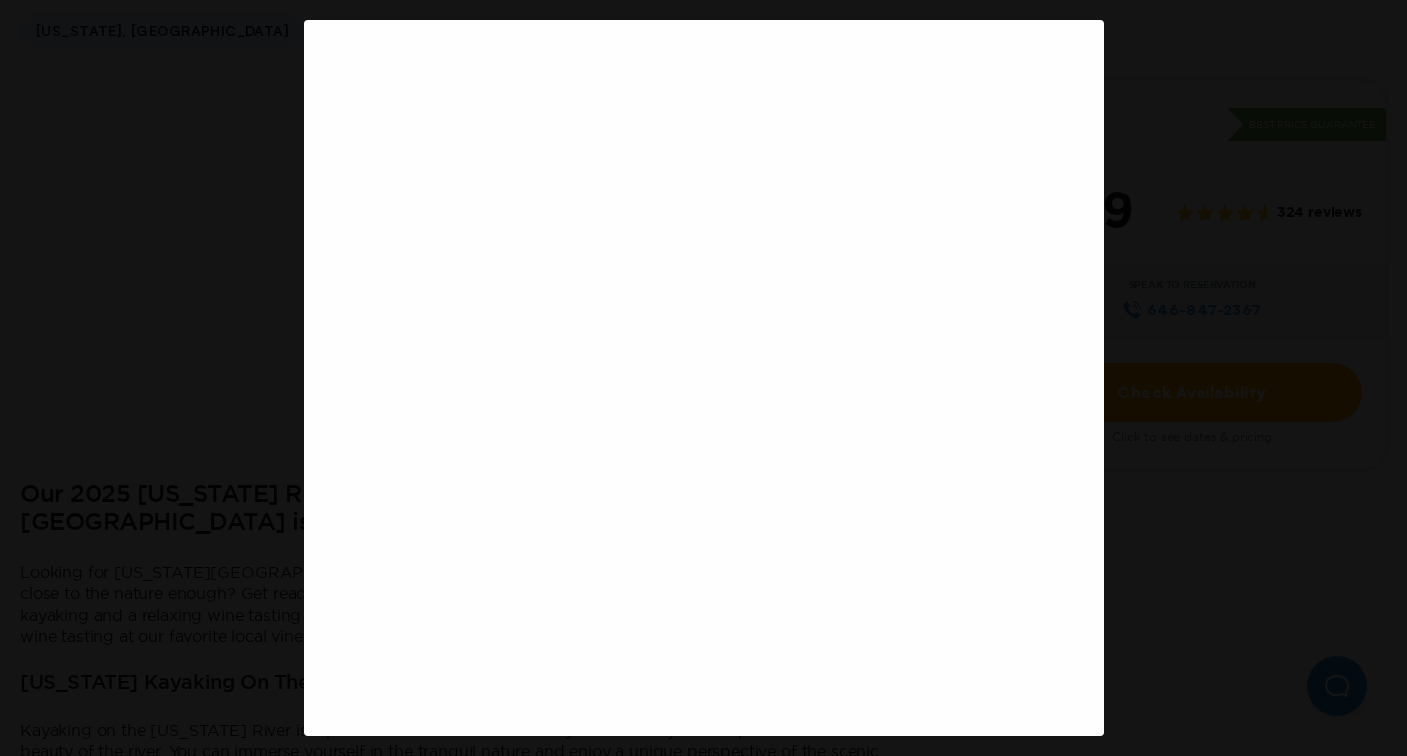 scroll, scrollTop: 0, scrollLeft: 0, axis: both 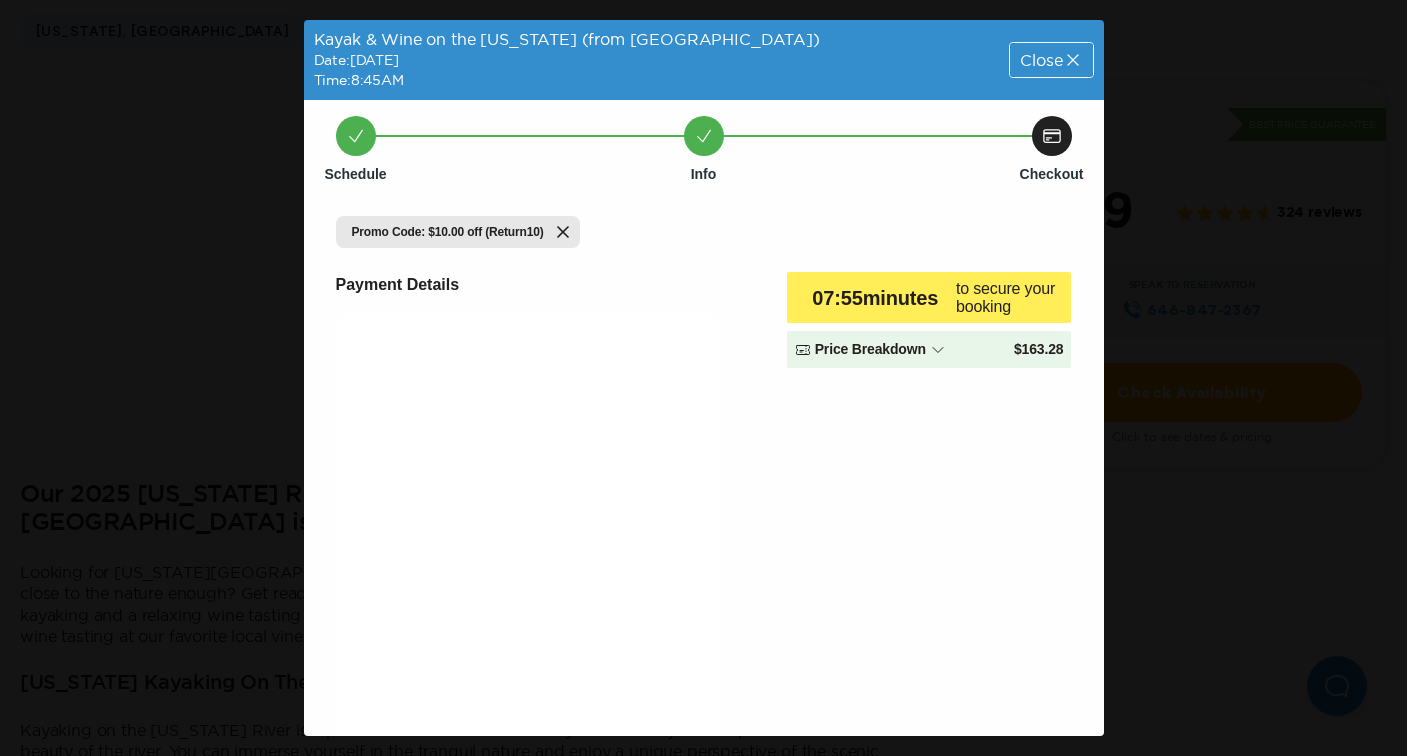 click on "Payment Details Process Booking  Payments are powered by 07 : 55  minutes to secure your booking Price Breakdown $ 163.28" at bounding box center (704, 551) 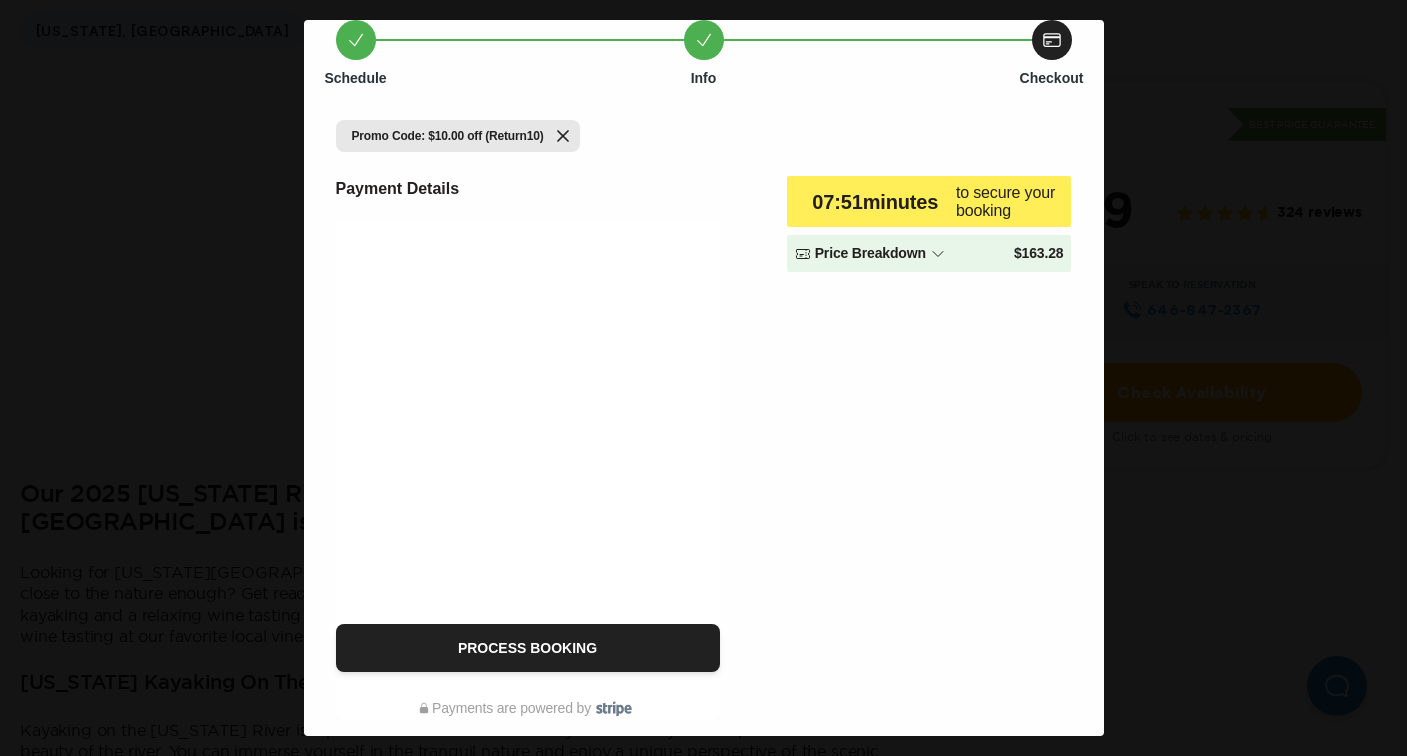 scroll, scrollTop: 96, scrollLeft: 0, axis: vertical 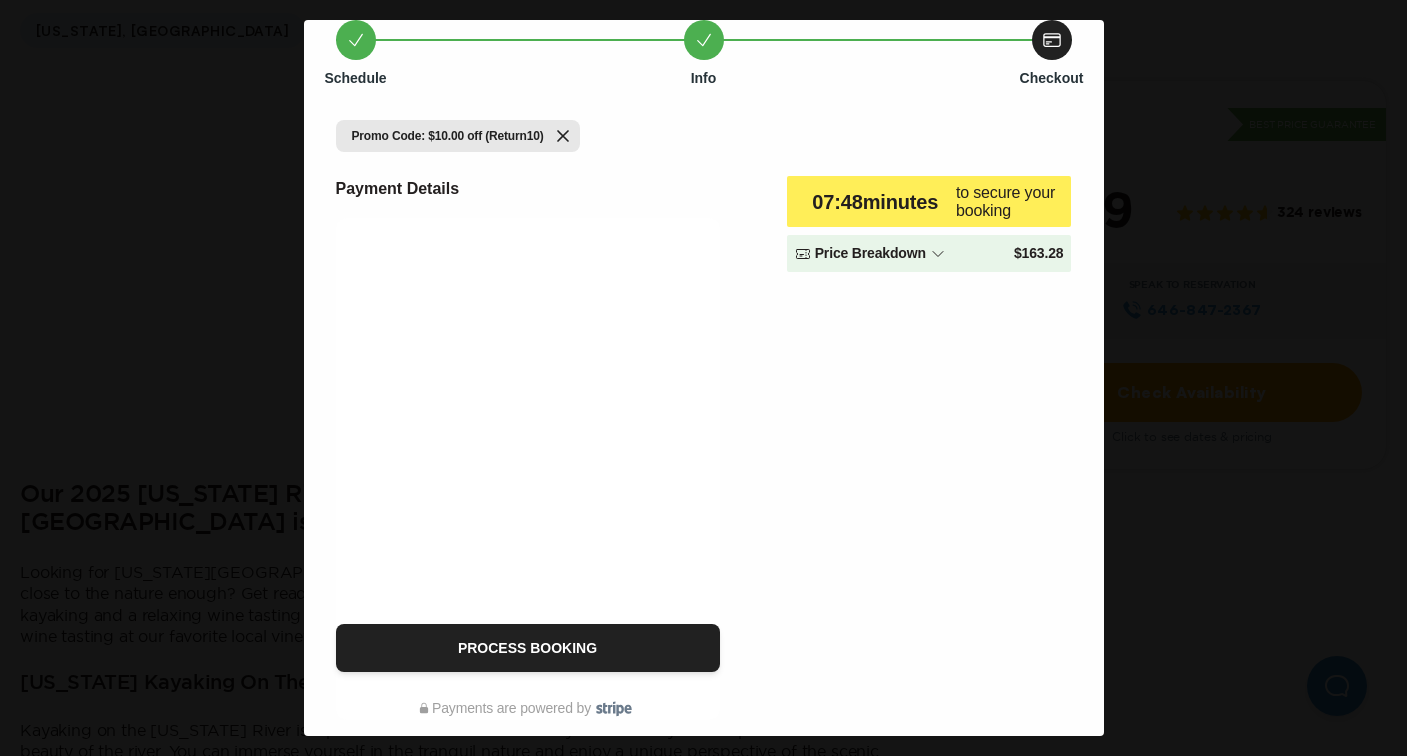 click on "07 : 48  minutes to secure your booking Price Breakdown $ 163.28" at bounding box center (929, 448) 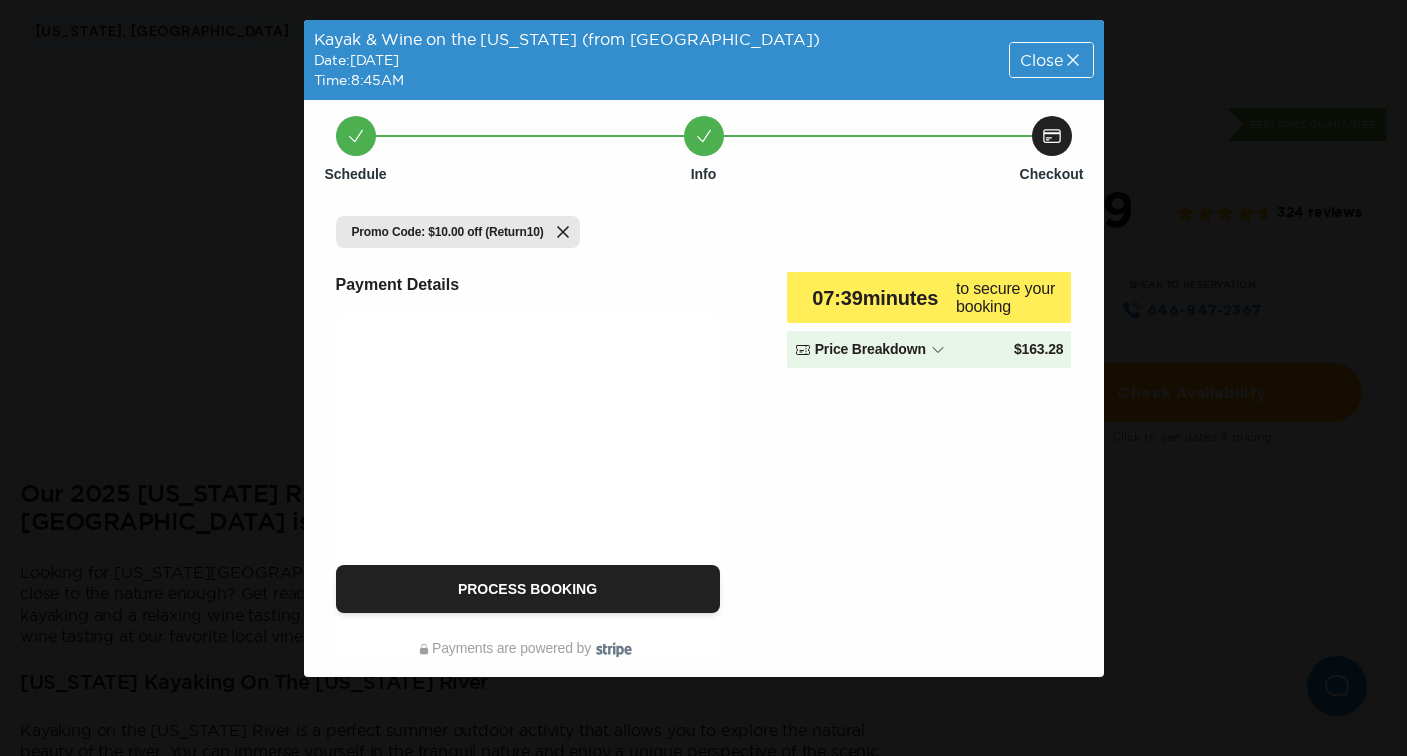 scroll, scrollTop: 0, scrollLeft: 0, axis: both 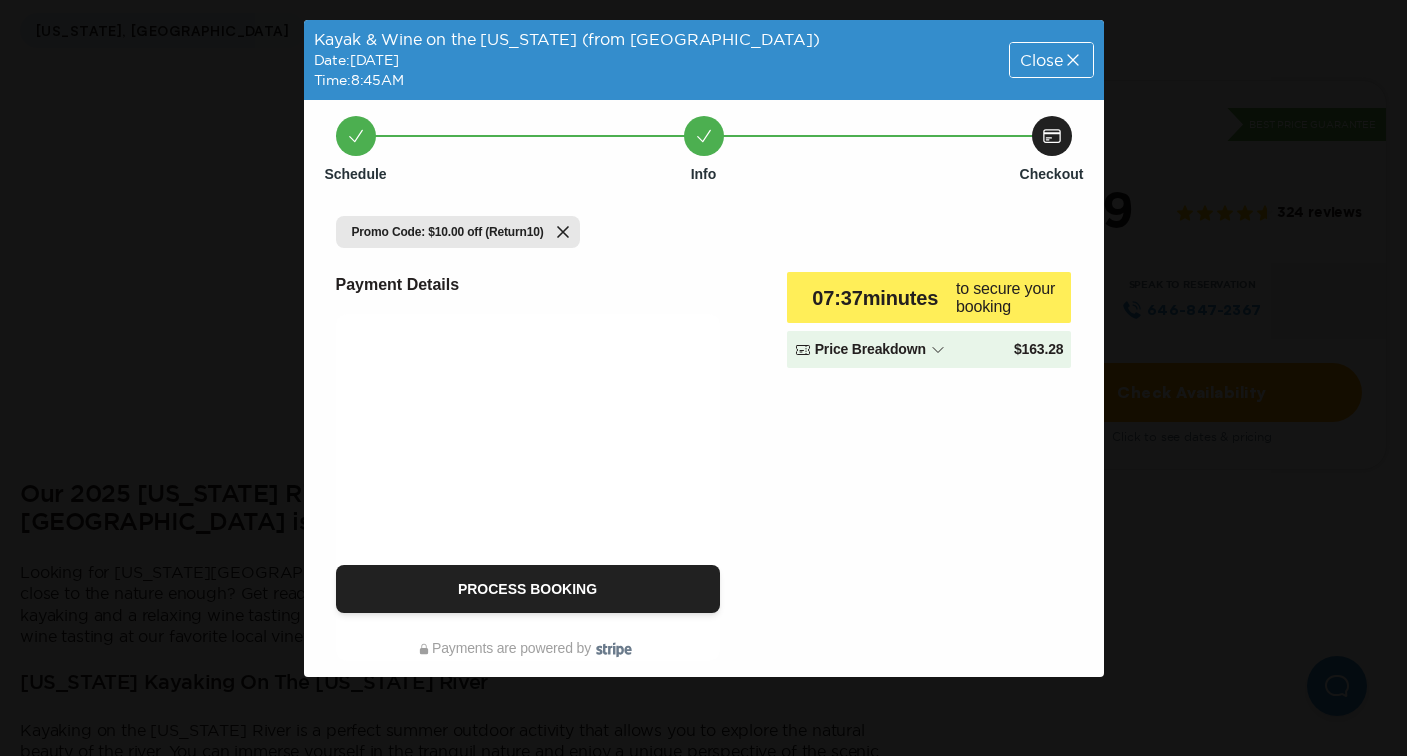 click on "07 : 37  minutes to secure your booking Price Breakdown $ 163.28" at bounding box center (929, 466) 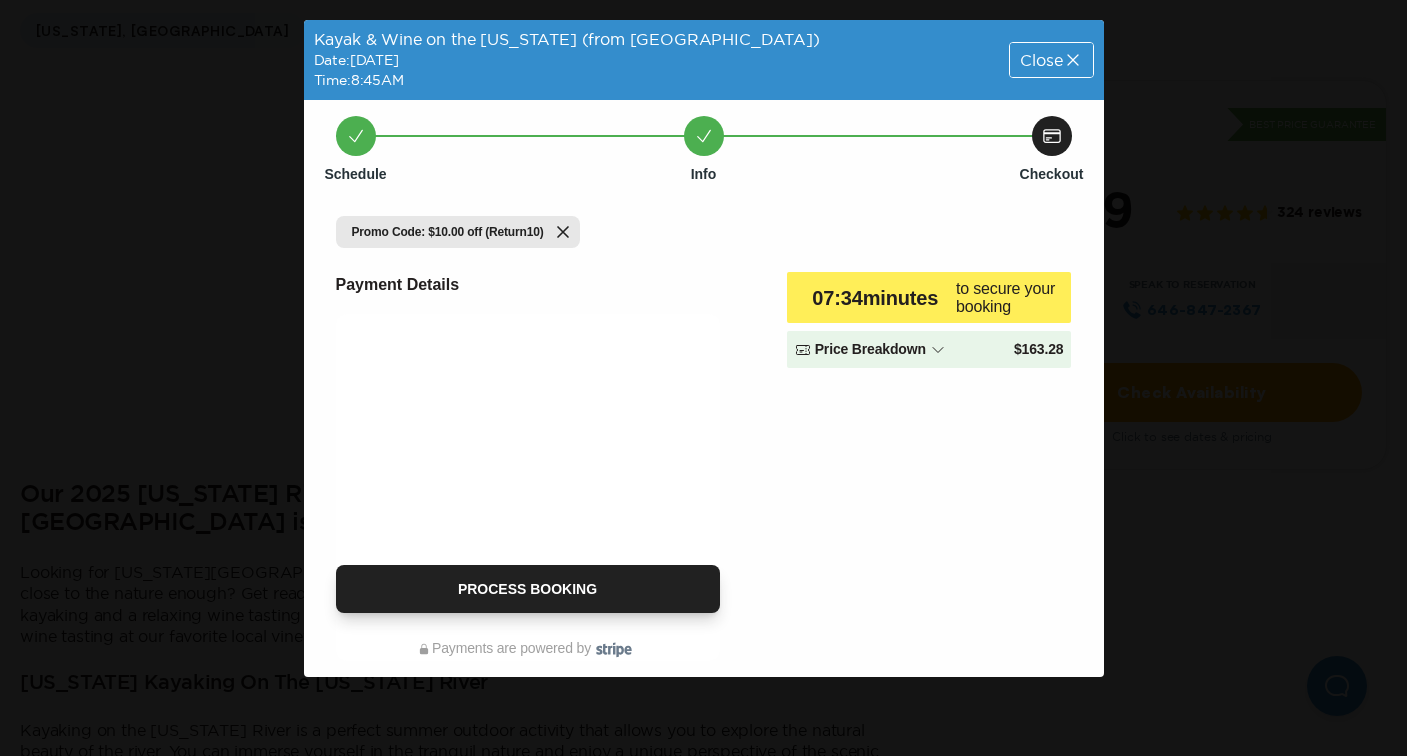 click on "Process Booking" at bounding box center [528, 589] 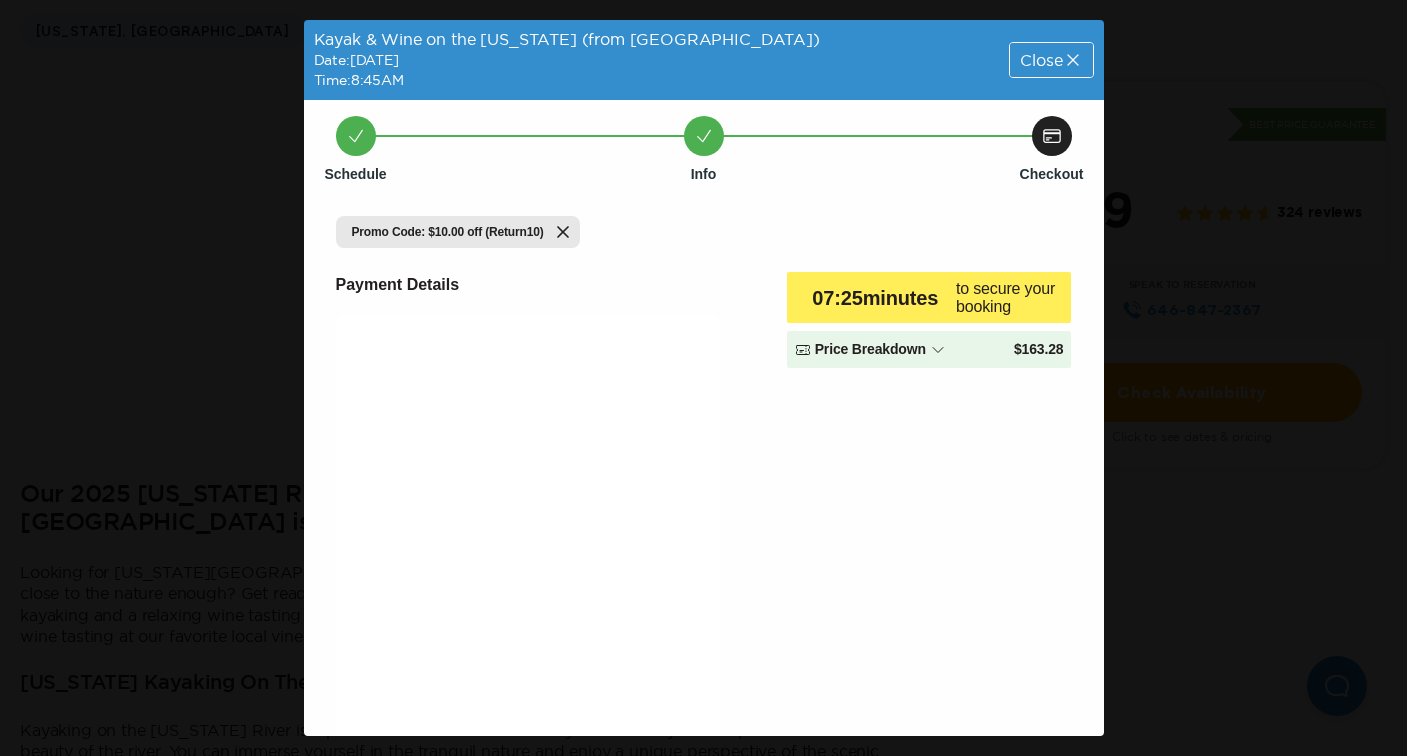 click on "07 : 25  minutes to secure your booking Price Breakdown $ 163.28" at bounding box center (929, 580) 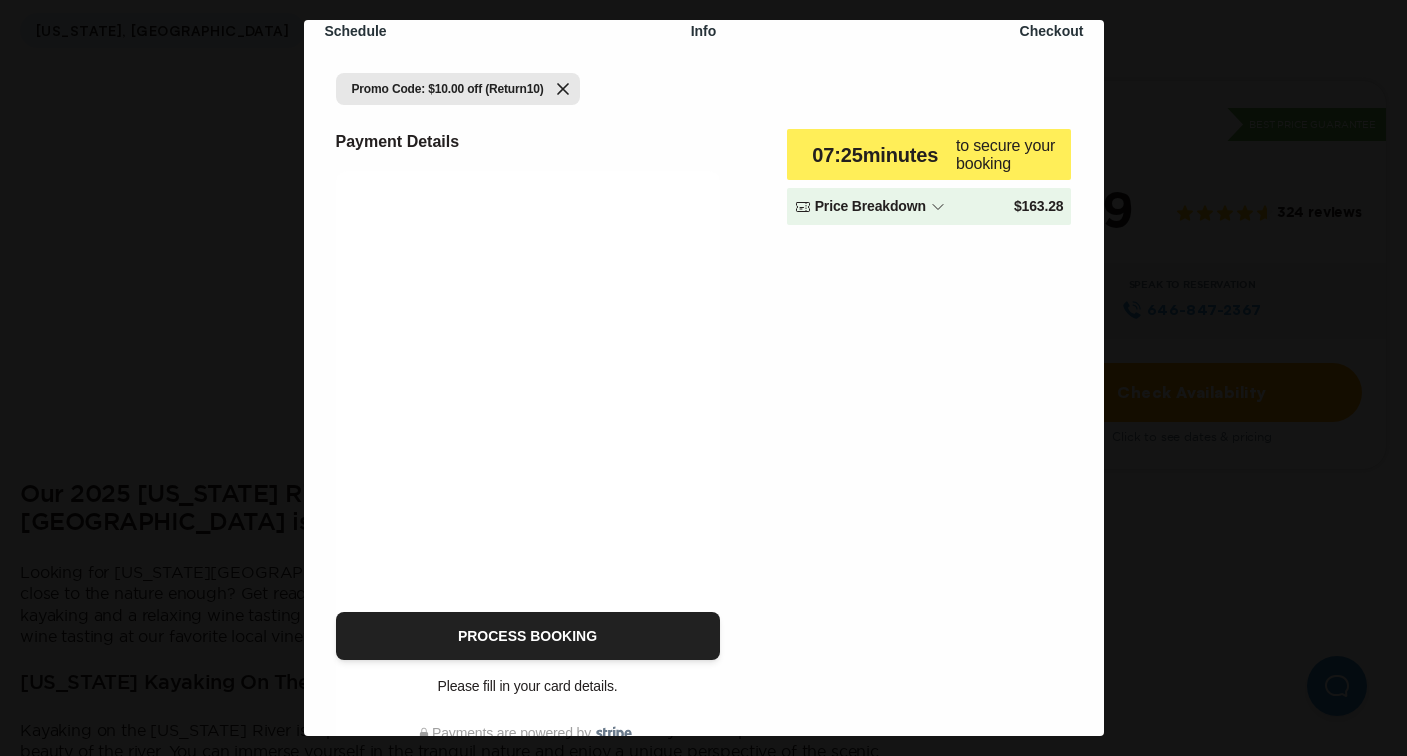 scroll, scrollTop: 168, scrollLeft: 0, axis: vertical 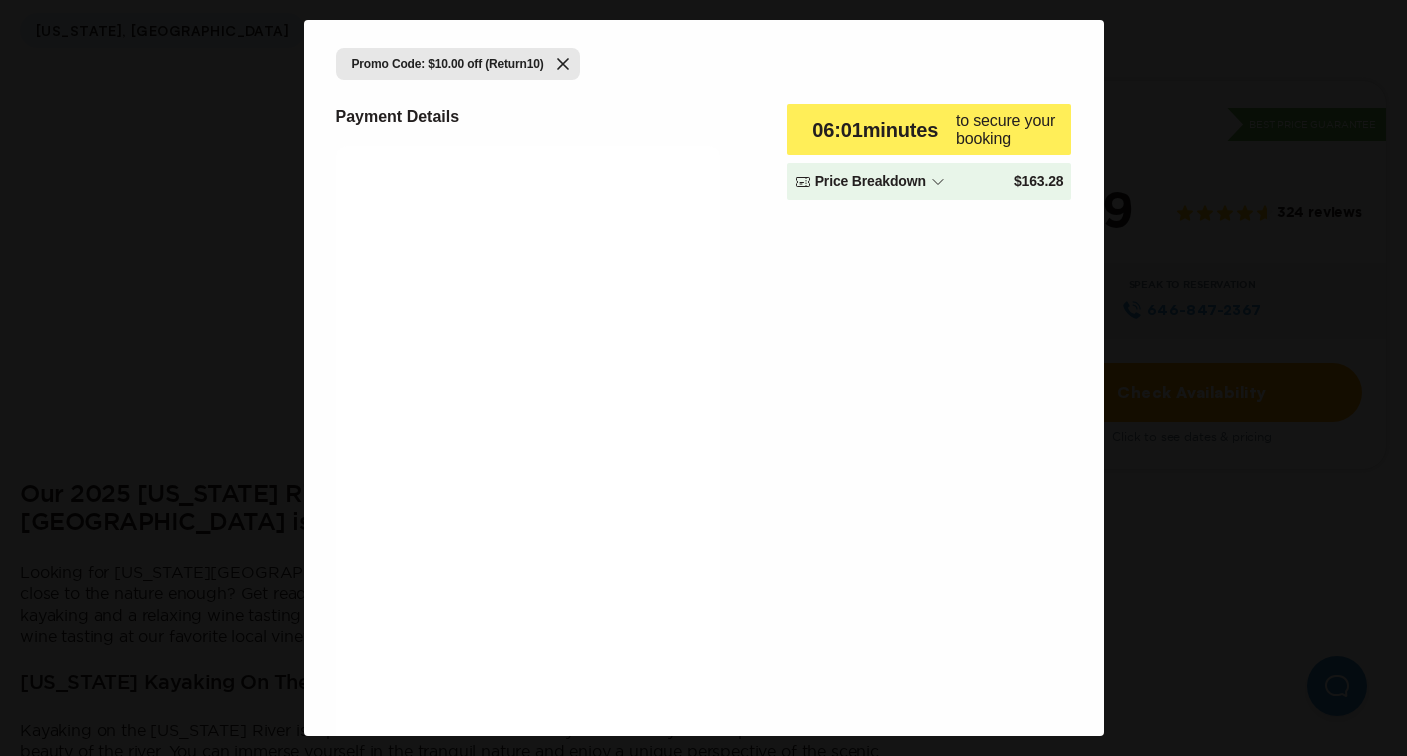 click on "06 : 01  minutes to secure your booking Price Breakdown $ 163.28" at bounding box center (929, 546) 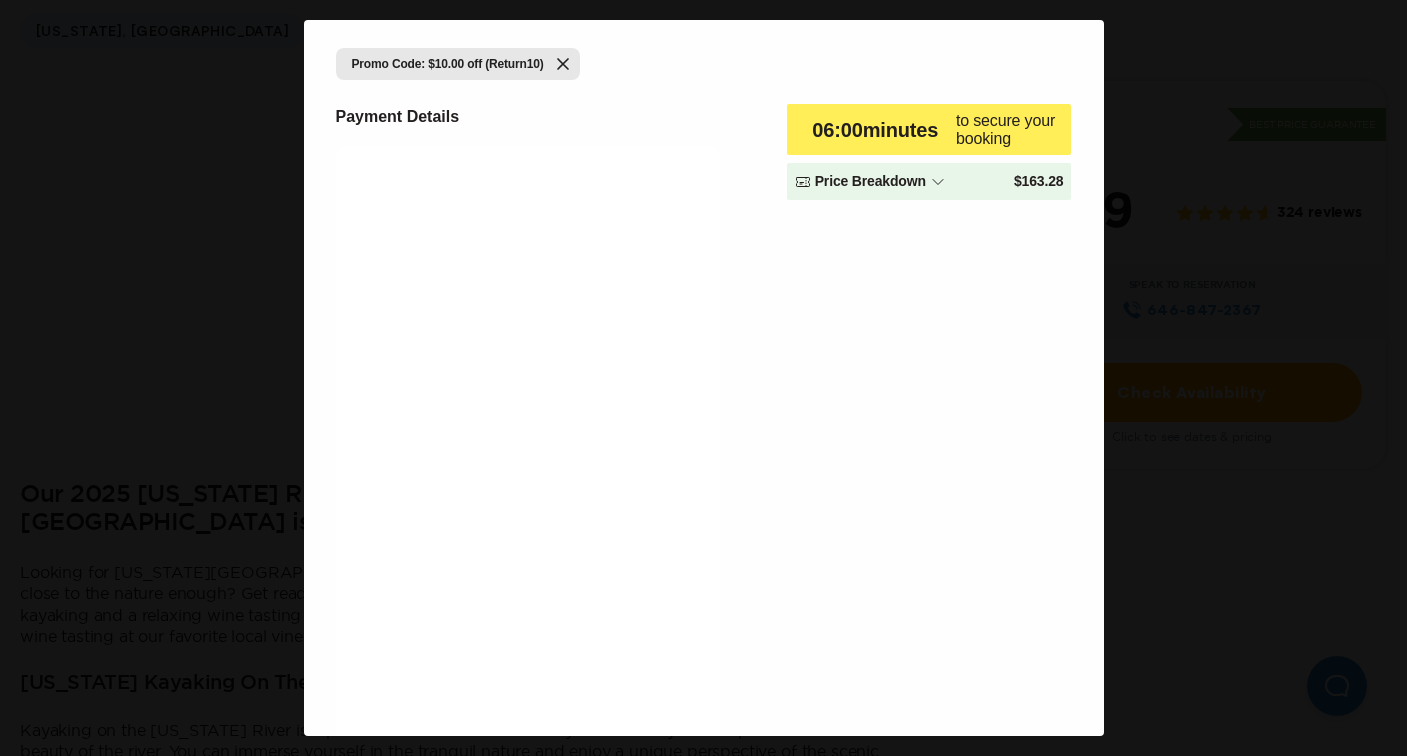 click on "06 : 00  minutes to secure your booking Price Breakdown $ 163.28" at bounding box center [929, 546] 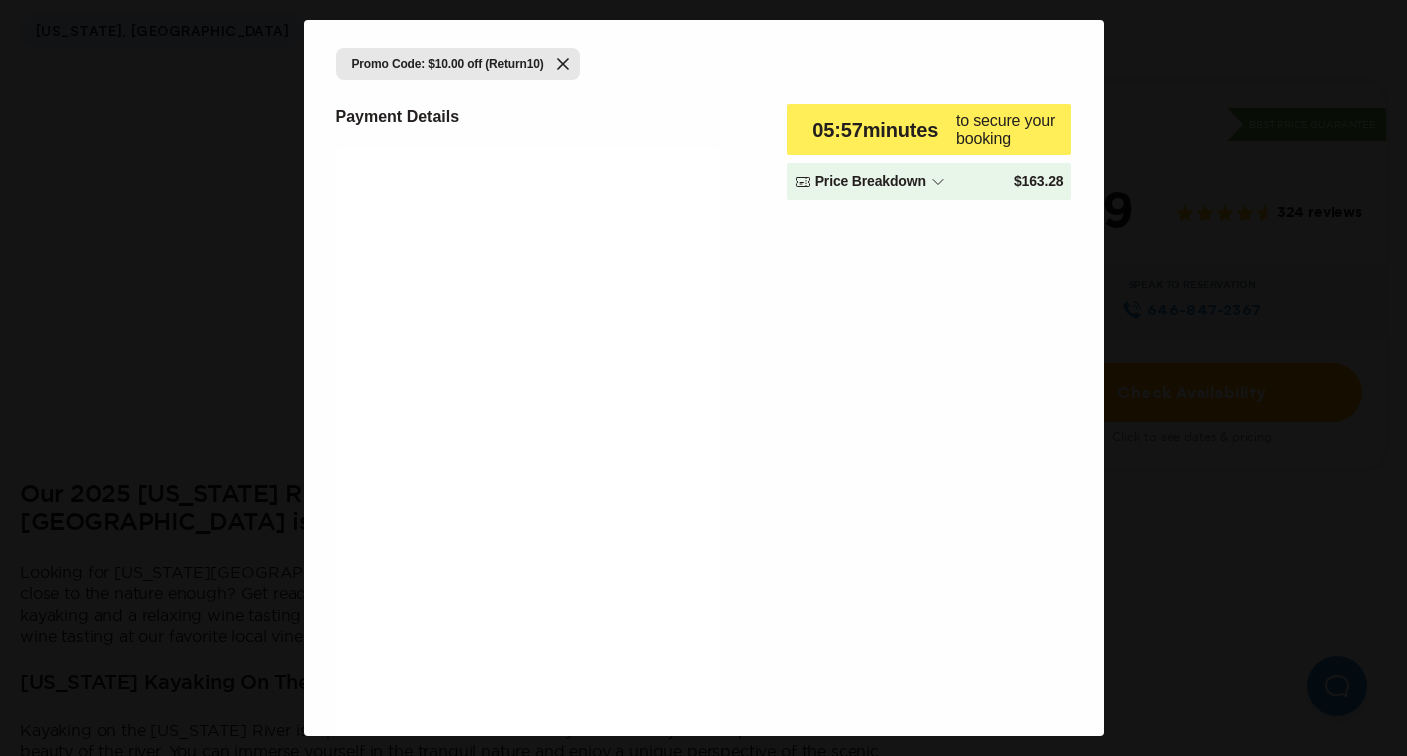 click on "Payment Details Process Booking Please fill in your card details.  Payments are powered by" at bounding box center [553, 536] 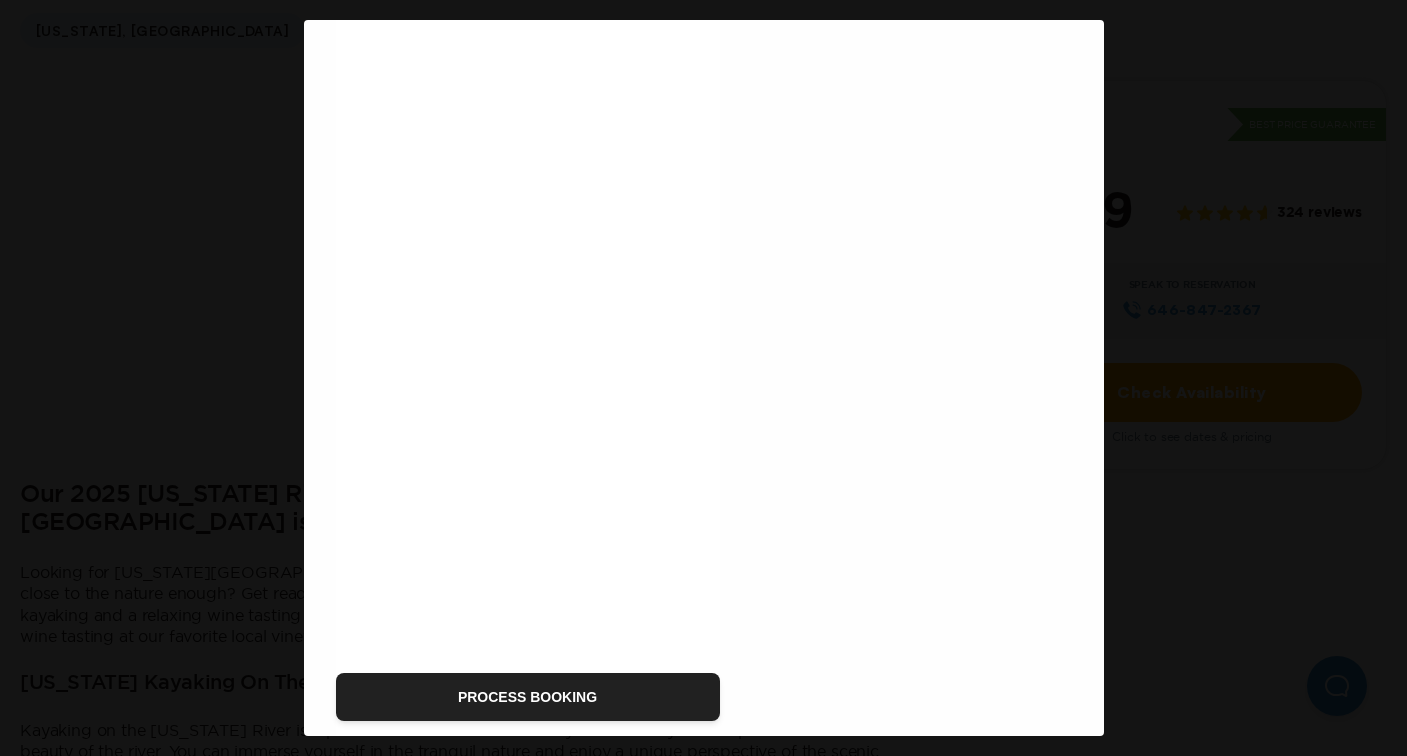 scroll, scrollTop: 358, scrollLeft: 0, axis: vertical 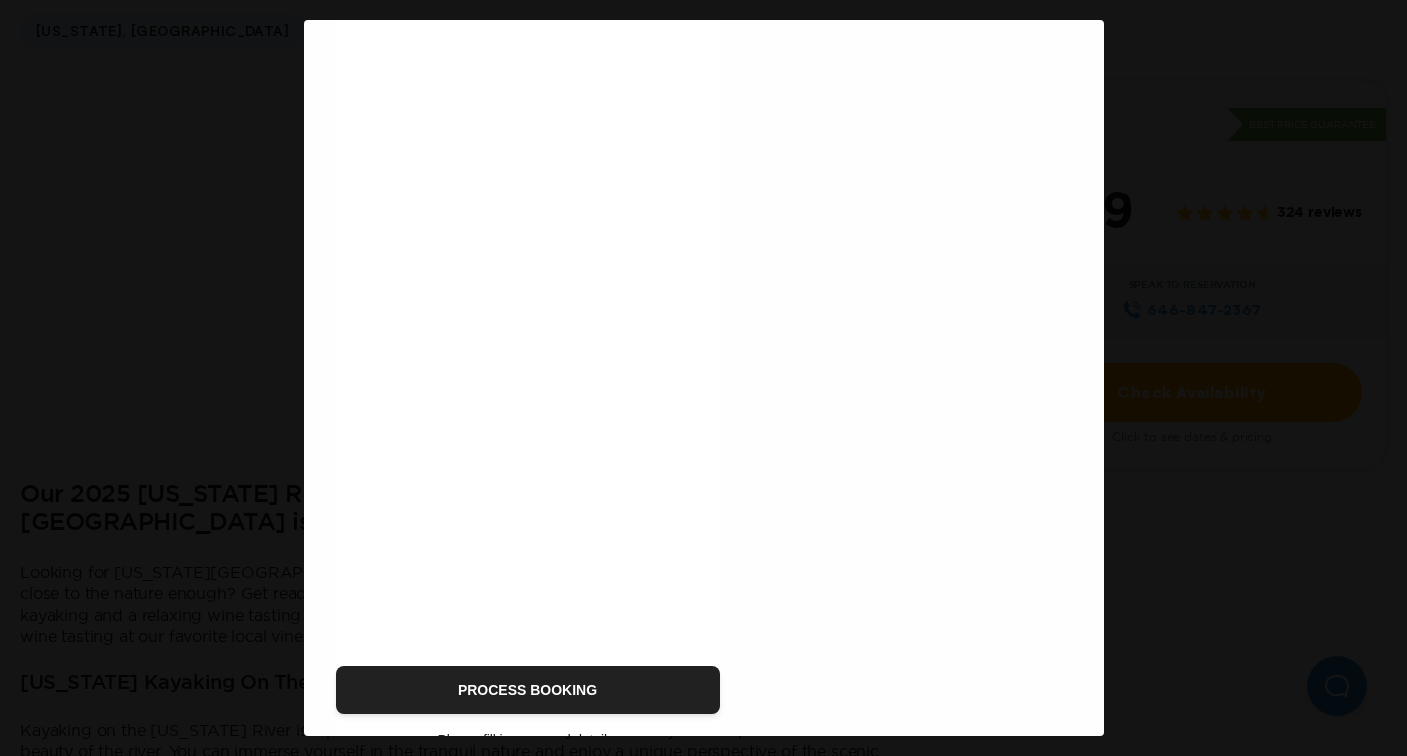 click on "05 : 41  minutes to secure your booking Price Breakdown $ 163.28" at bounding box center [929, 356] 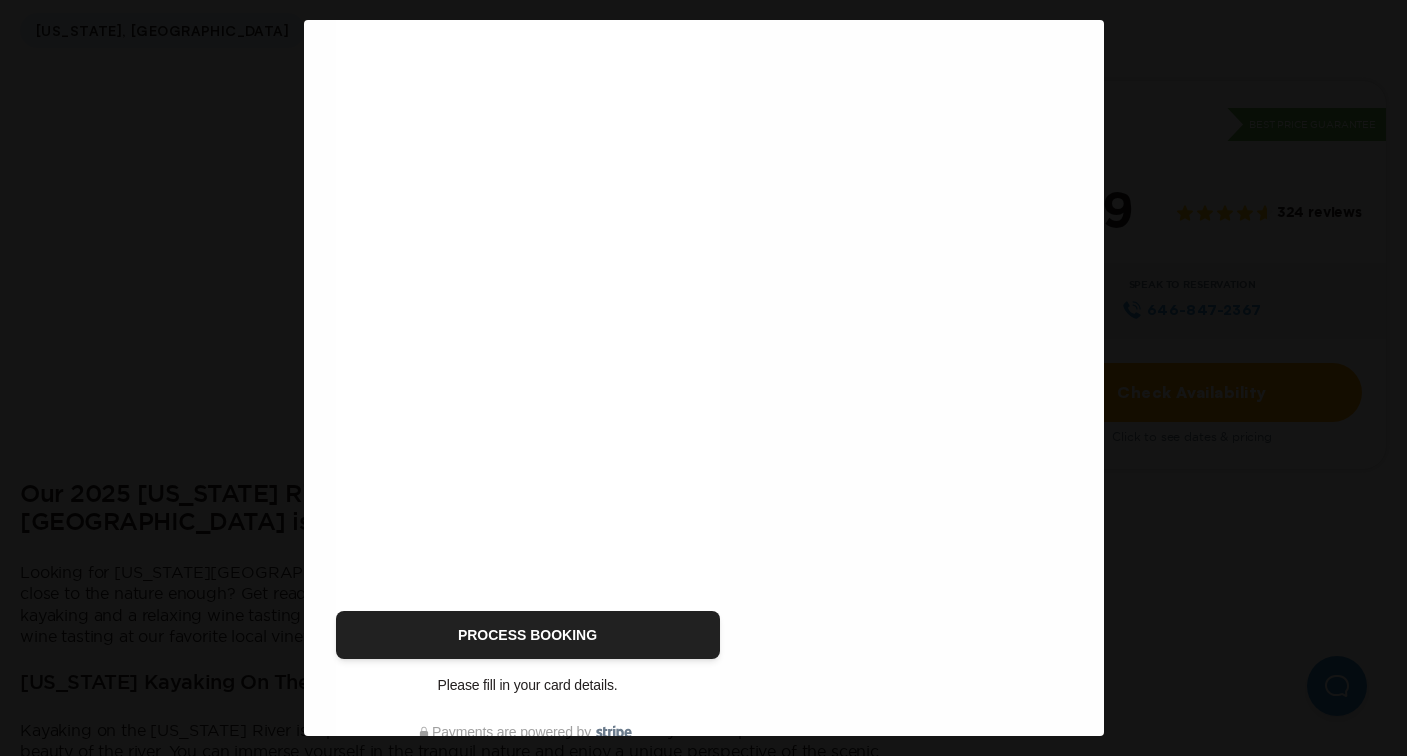scroll, scrollTop: 437, scrollLeft: 0, axis: vertical 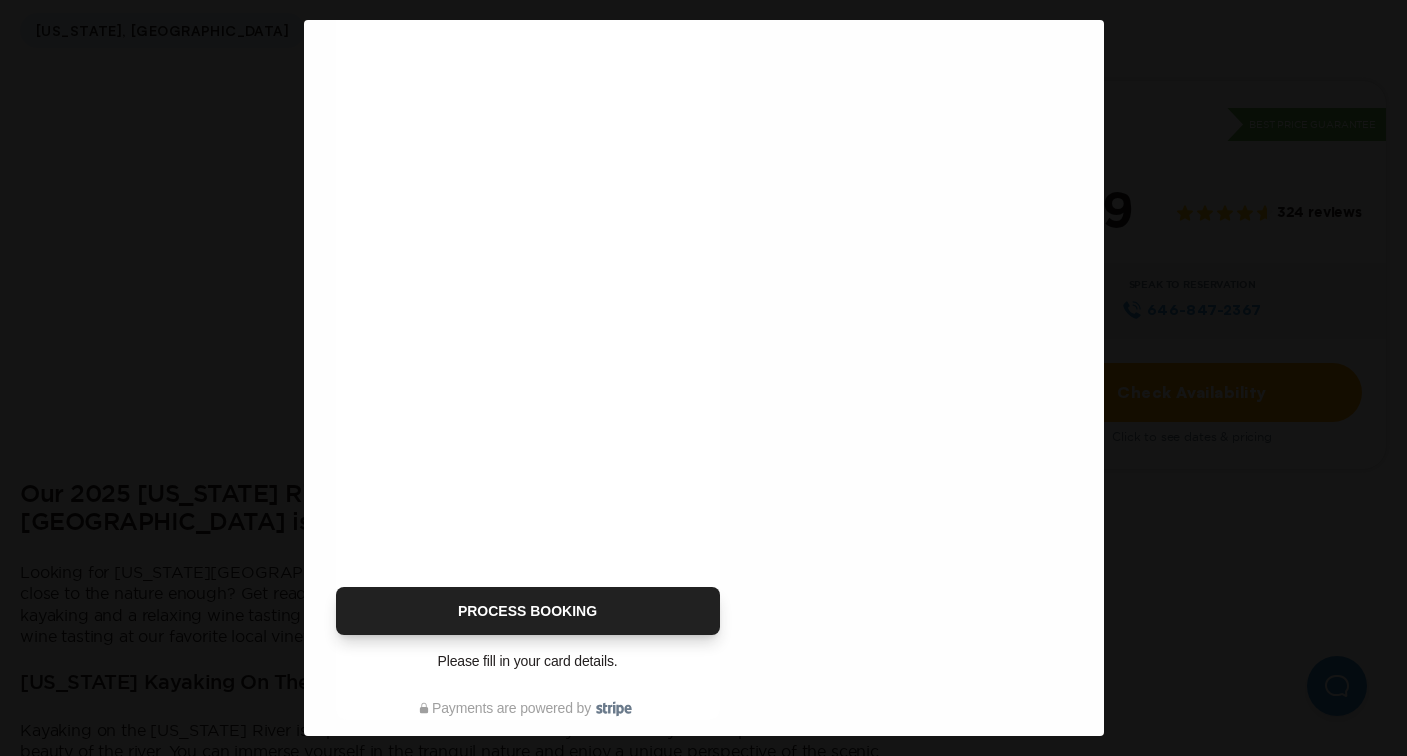click on "Process Booking" at bounding box center (528, 611) 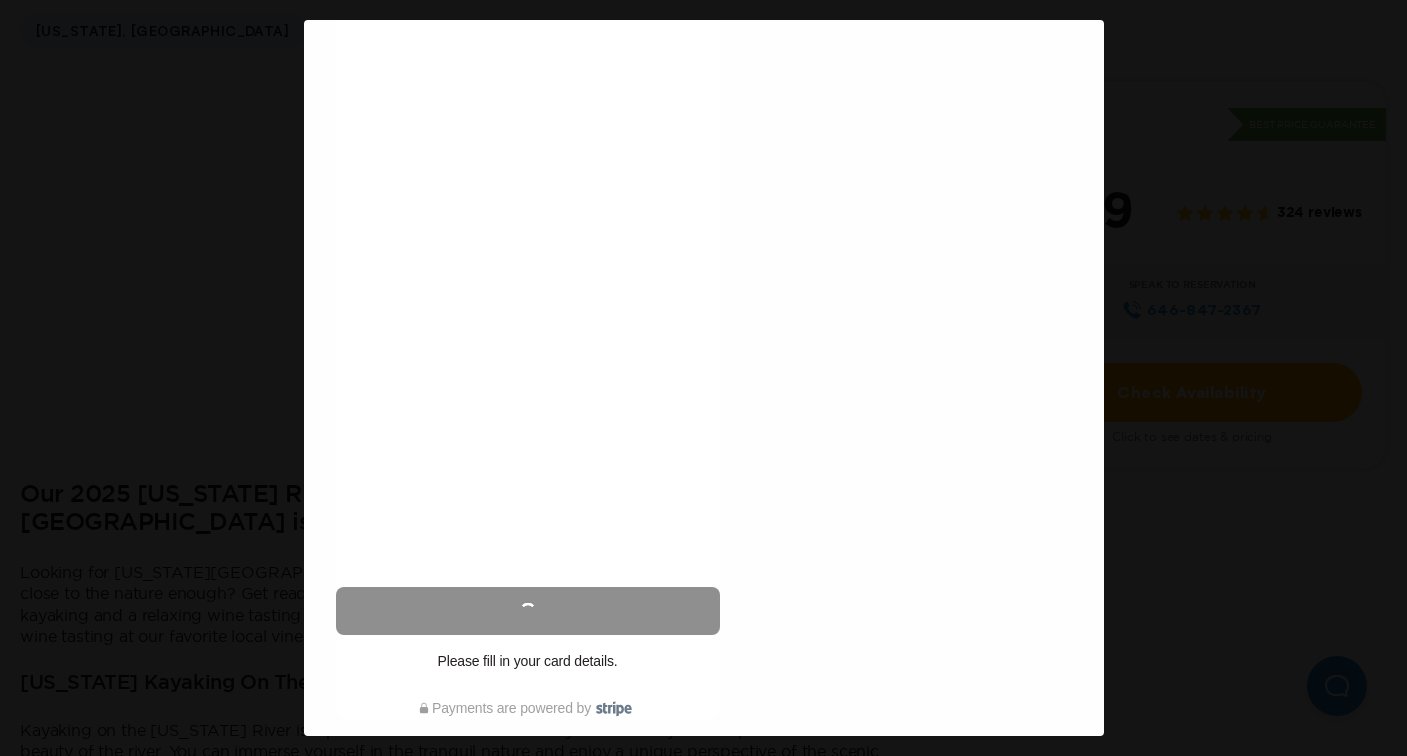 scroll, scrollTop: 0, scrollLeft: 0, axis: both 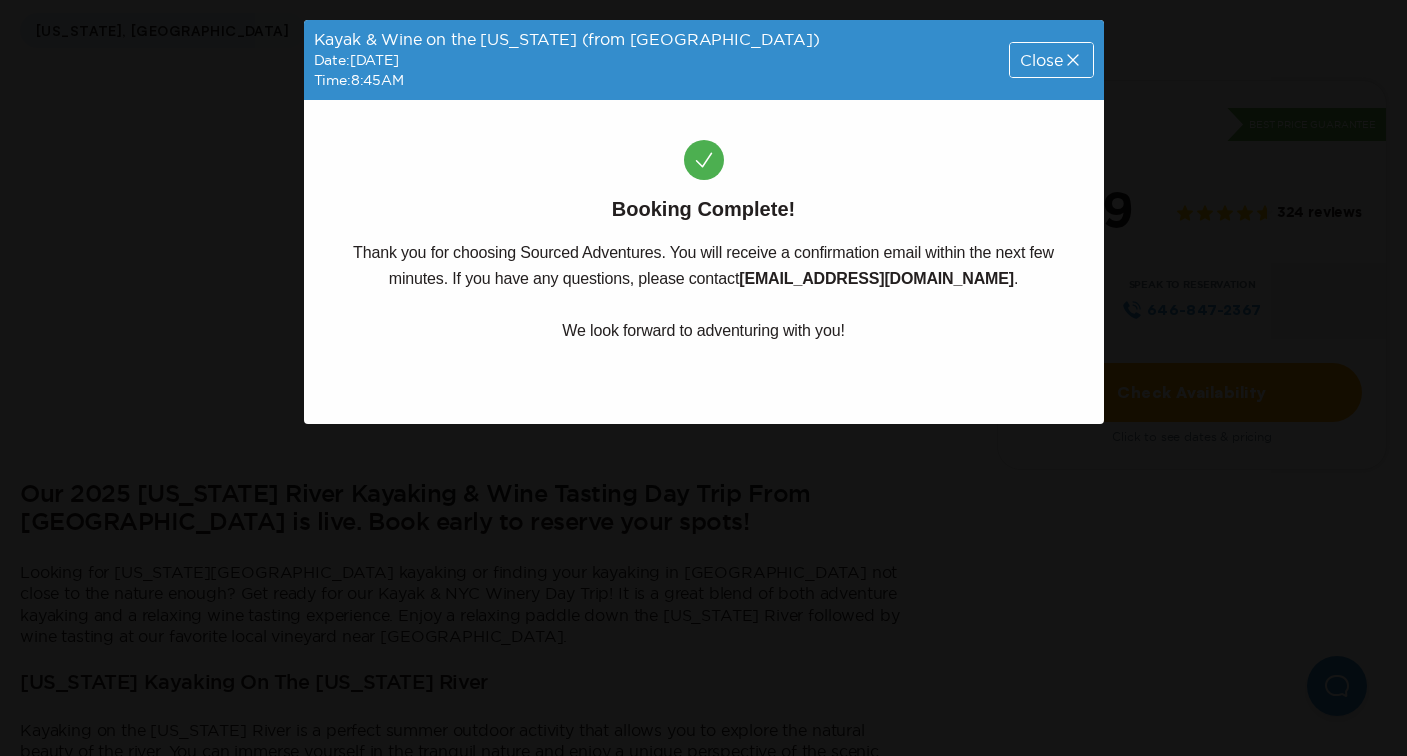 click 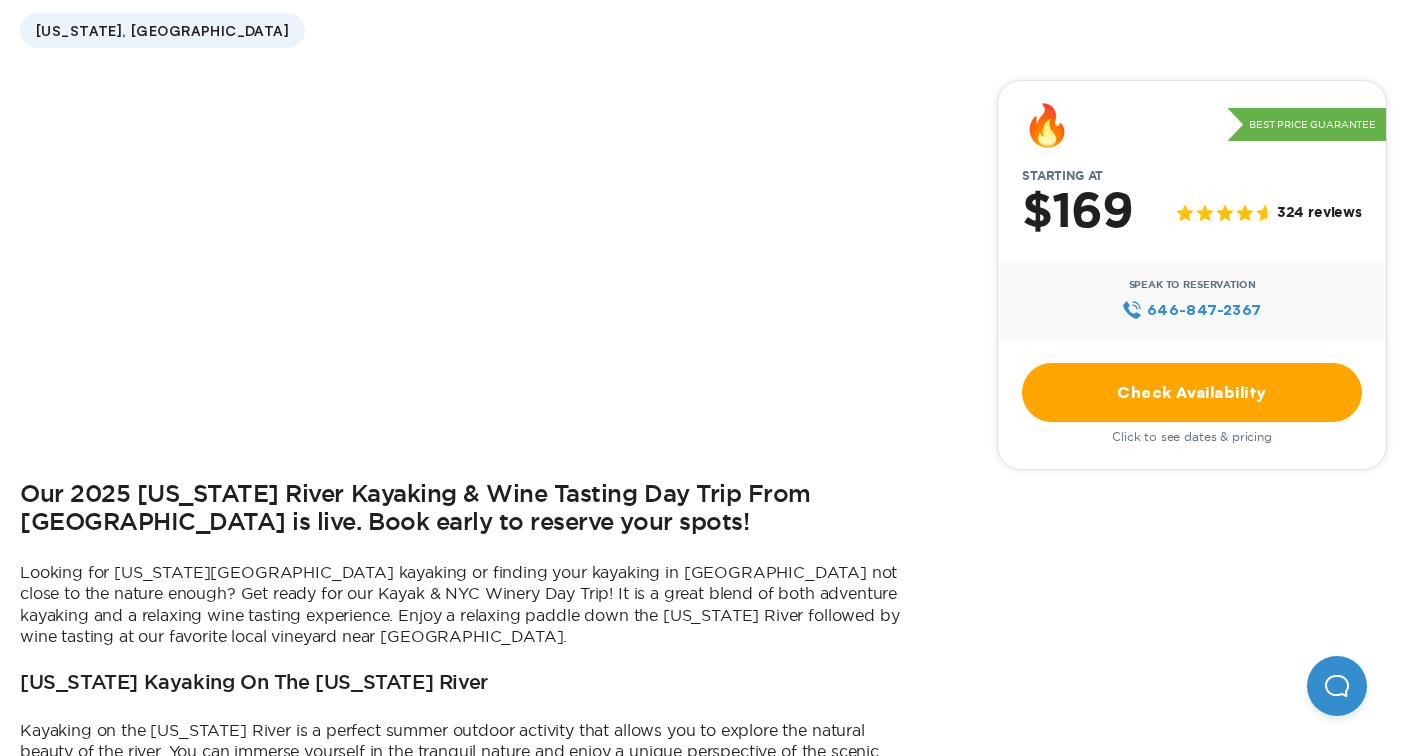 click on "Our 2025 [US_STATE] River Kayaking & Wine Tasting Day Trip From [GEOGRAPHIC_DATA] is live. Book early to reserve your spots! Looking for [US_STATE][GEOGRAPHIC_DATA] kayaking or finding your kayaking in [GEOGRAPHIC_DATA] not close to the nature enough? Get ready for our Kayak & NYC Winery Day Trip! It is a great blend of both adventure kayaking and a relaxing wine tasting experience. Enjoy a relaxing paddle down the [US_STATE] River followed by wine tasting at our favorite local vineyard near [GEOGRAPHIC_DATA]. [US_STATE] Kayaking On The [US_STATE] River Kayaking on the [US_STATE] River is a perfect summer outdoor activity that allows you to explore the natural beauty of the river. You can immerse yourself in the tranquil nature and enjoy a unique perspective of the scenic landscapes. Whether you’re a beginner or an experienced paddler, kayaking on the [US_STATE] River offers a rewarding and memorable experience. It’s the #1 choice for kayaking near [GEOGRAPHIC_DATA]. NYC Kayaking and Wine Tasting – Day Trip from [US_STATE] [GEOGRAPHIC_DATA] Winery  or  Crossing Vineyards & Winery MH" at bounding box center [703, 3249] 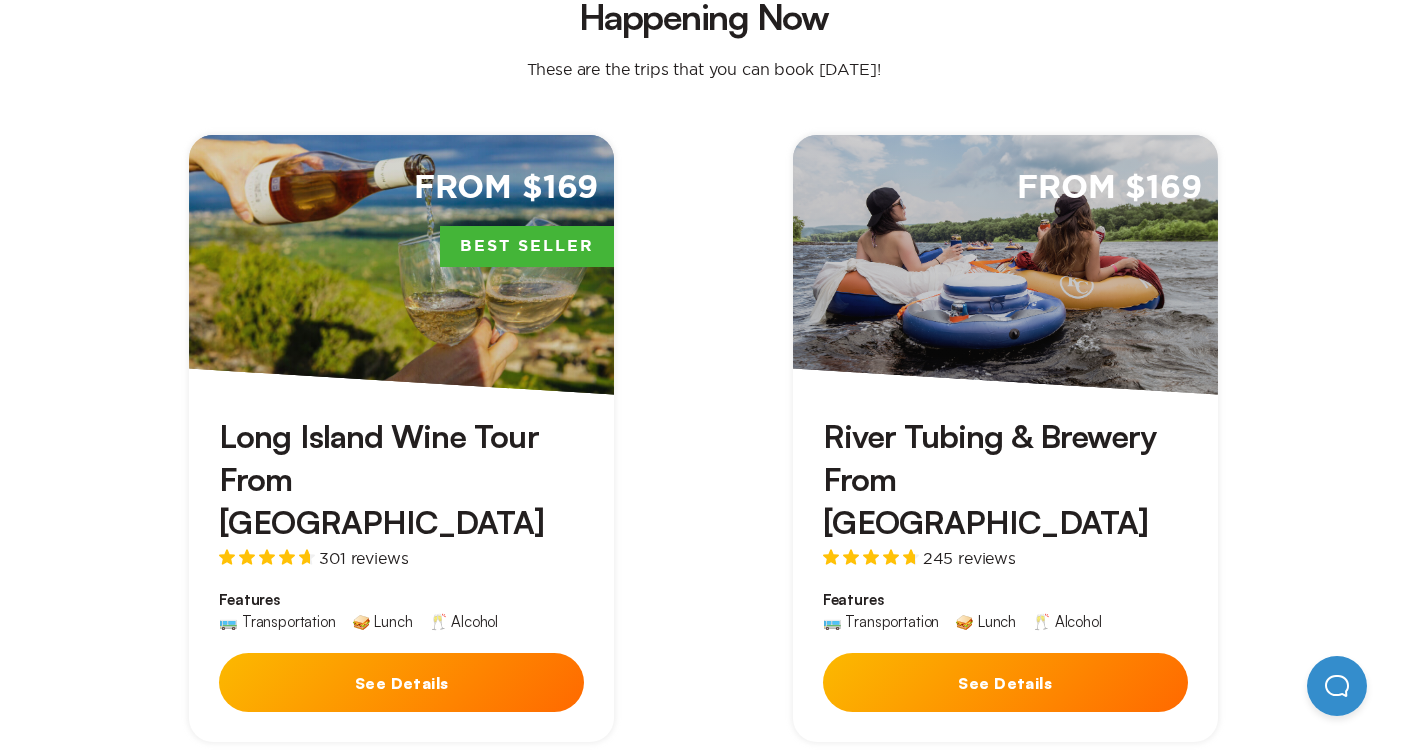 scroll, scrollTop: 1334, scrollLeft: 0, axis: vertical 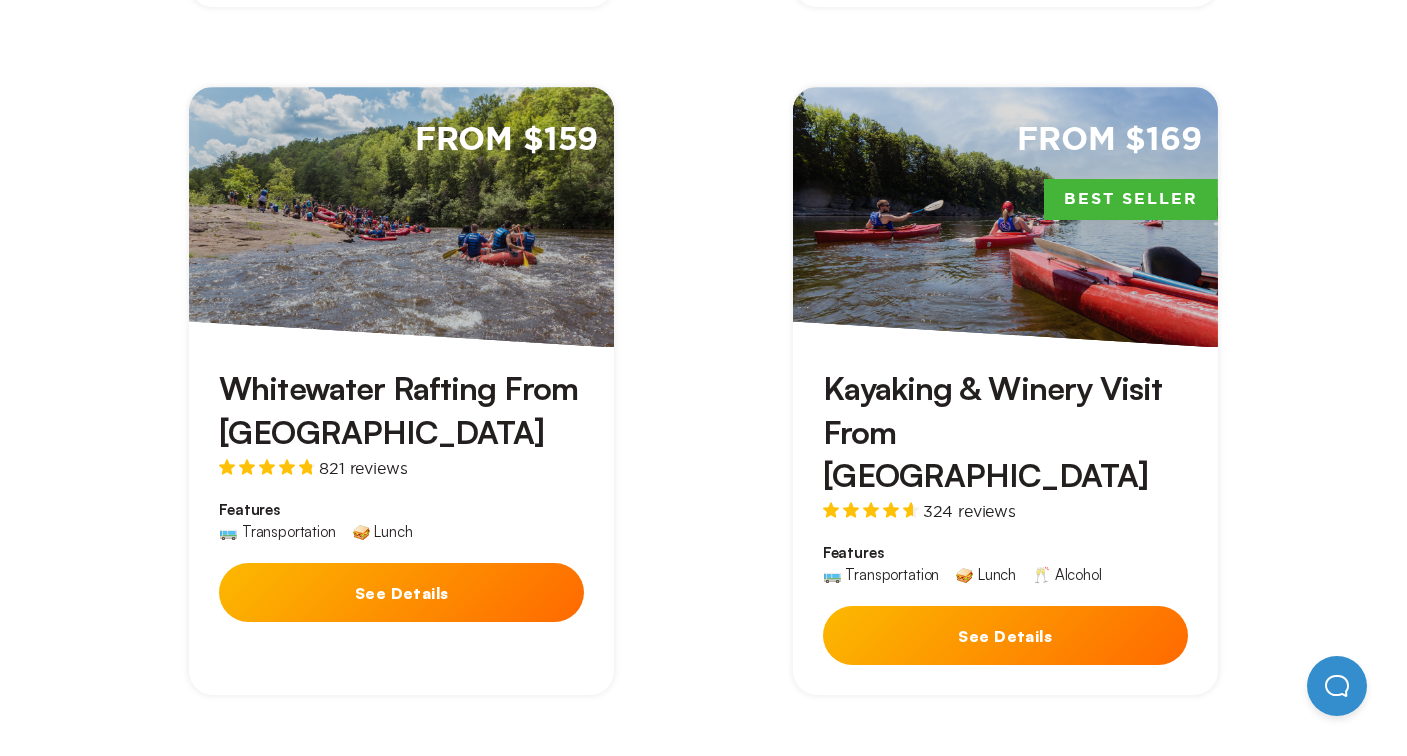 click on "See Details" at bounding box center (1005, 635) 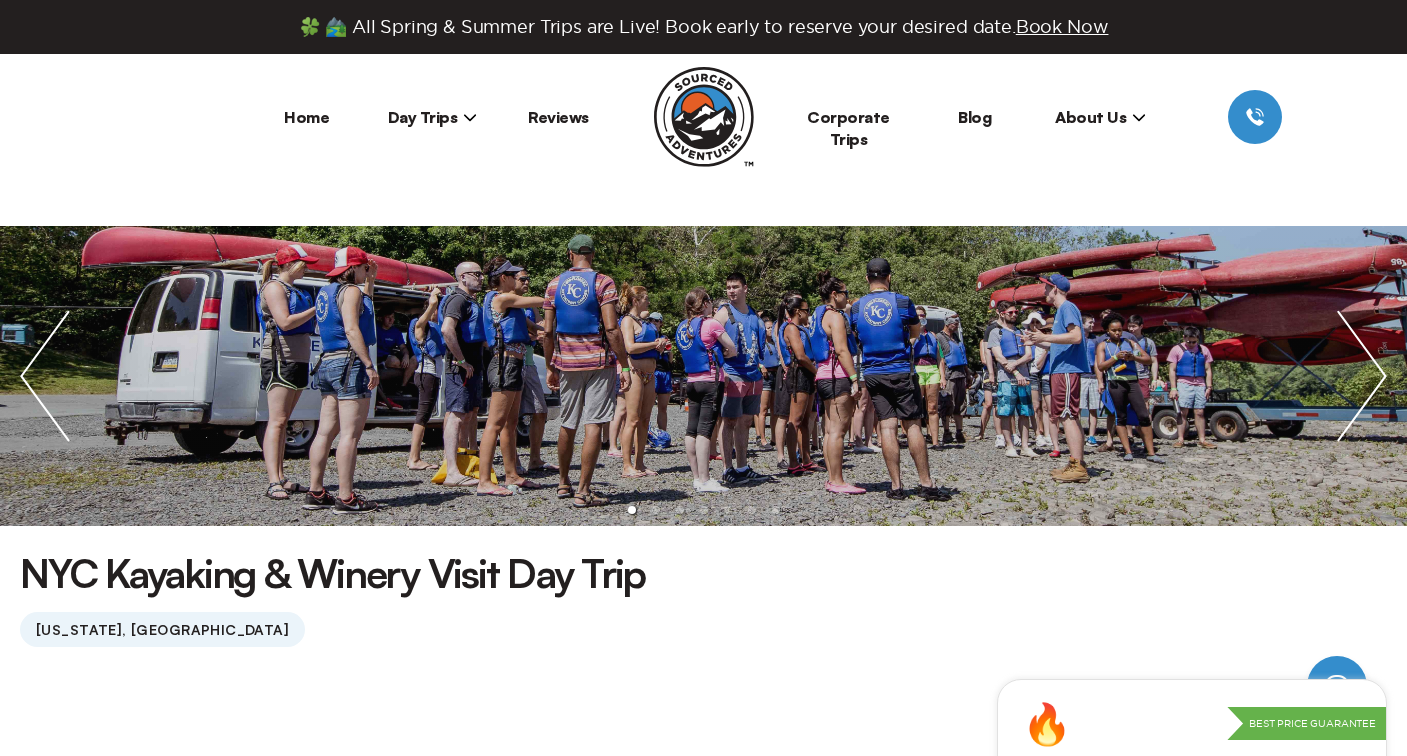 click on "NYC Kayaking & Winery Visit Day Trip [US_STATE], [GEOGRAPHIC_DATA] Our 2025 [US_STATE] River Kayaking & Wine Tasting Day Trip From [GEOGRAPHIC_DATA] is live. Book early to reserve your spots! Looking for [US_STATE][GEOGRAPHIC_DATA] kayaking or finding your kayaking in [GEOGRAPHIC_DATA] not close to the nature enough? Get ready for our Kayak & NYC Winery Day Trip! It is a great blend of both adventure kayaking and a relaxing wine tasting experience. Enjoy a relaxing paddle down the [US_STATE] River followed by wine tasting at our favorite local vineyard near [GEOGRAPHIC_DATA]. [US_STATE] Kayaking On The [US_STATE] River Kayaking on the [US_STATE] River is a perfect summer outdoor activity that allows you to explore the natural beauty of the river. You can immerse yourself in the tranquil nature and enjoy a unique perspective of the scenic landscapes. Whether you’re a beginner or an experienced paddler, kayaking on the [US_STATE] River offers a rewarding and memorable experience. It’s the #1 choice for kayaking near [GEOGRAPHIC_DATA]. NYC Kayaking and Wine Tasting – Day Trip from [US_STATE]  or  MH" at bounding box center [703, 3801] 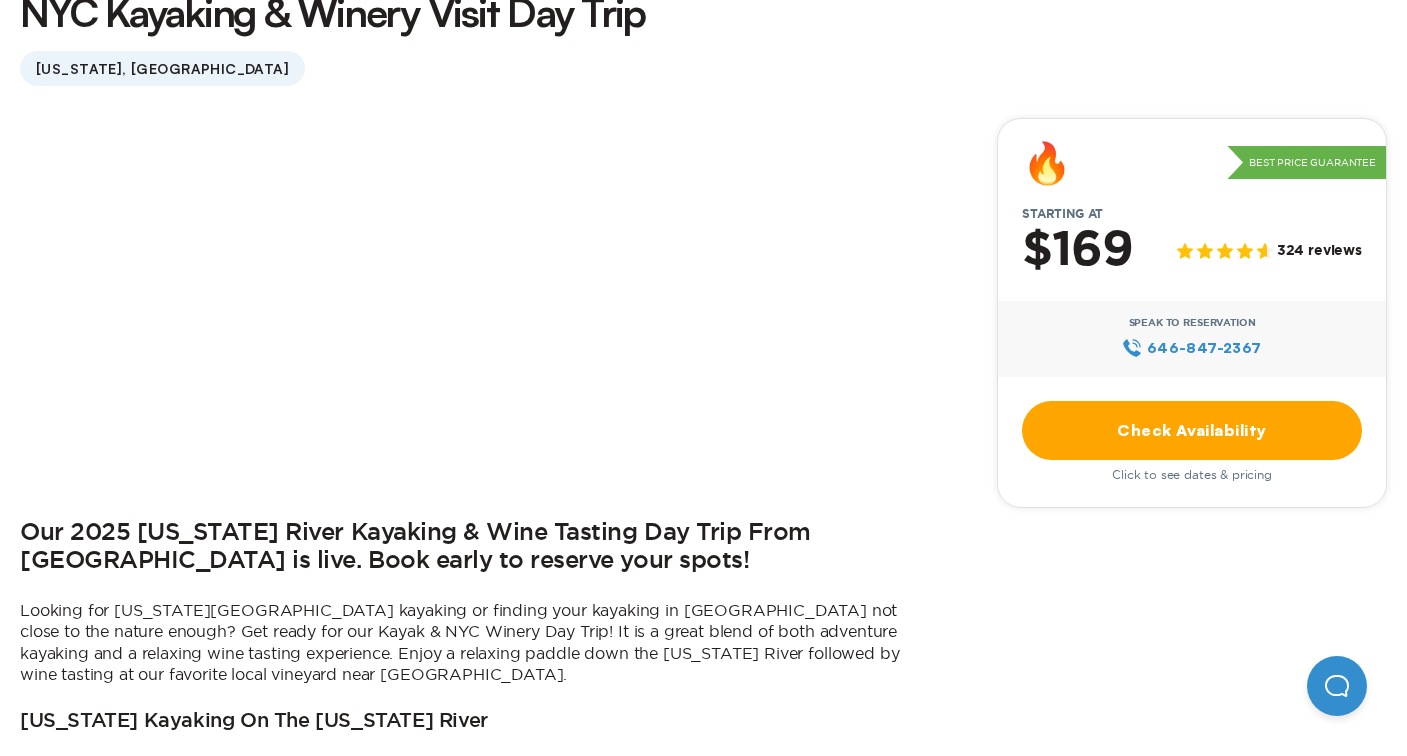 scroll, scrollTop: 562, scrollLeft: 0, axis: vertical 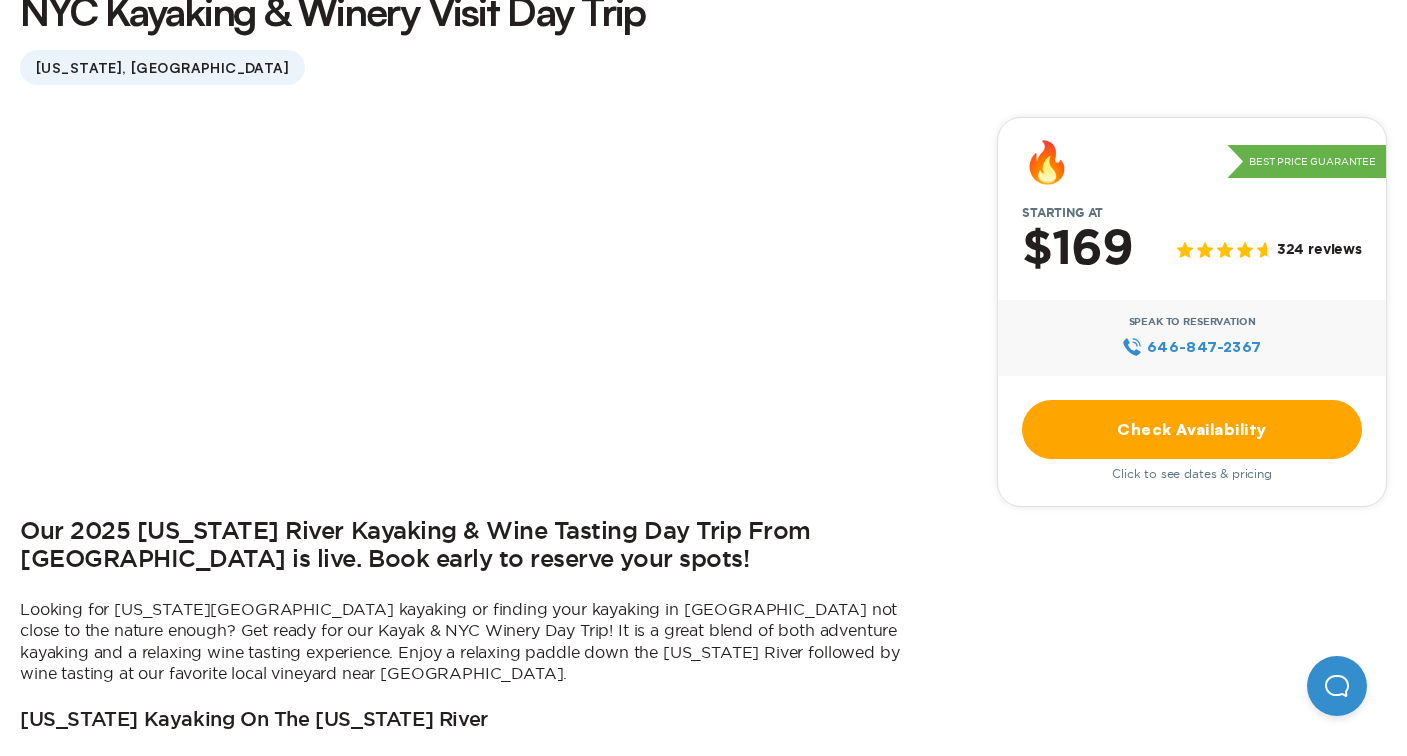 click on "Check Availability" at bounding box center [1192, 429] 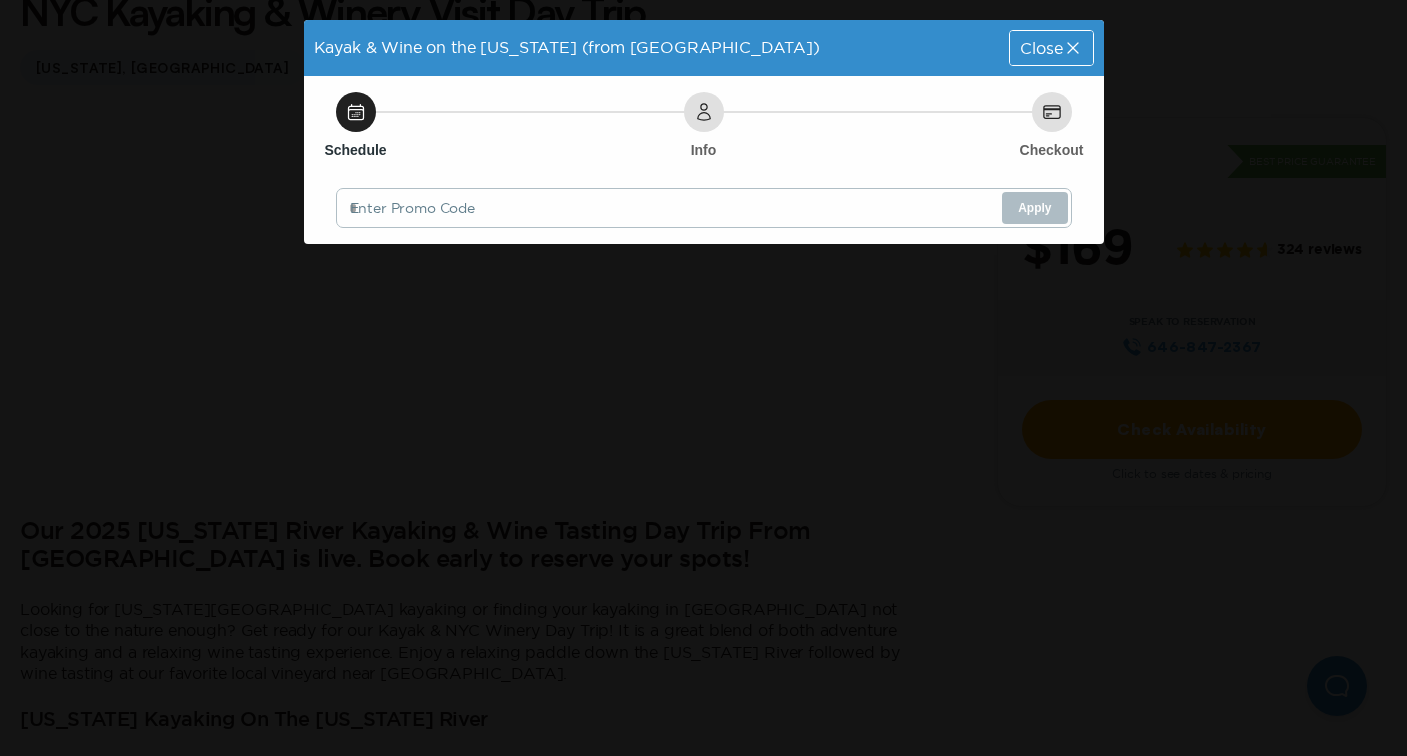 scroll, scrollTop: 0, scrollLeft: 0, axis: both 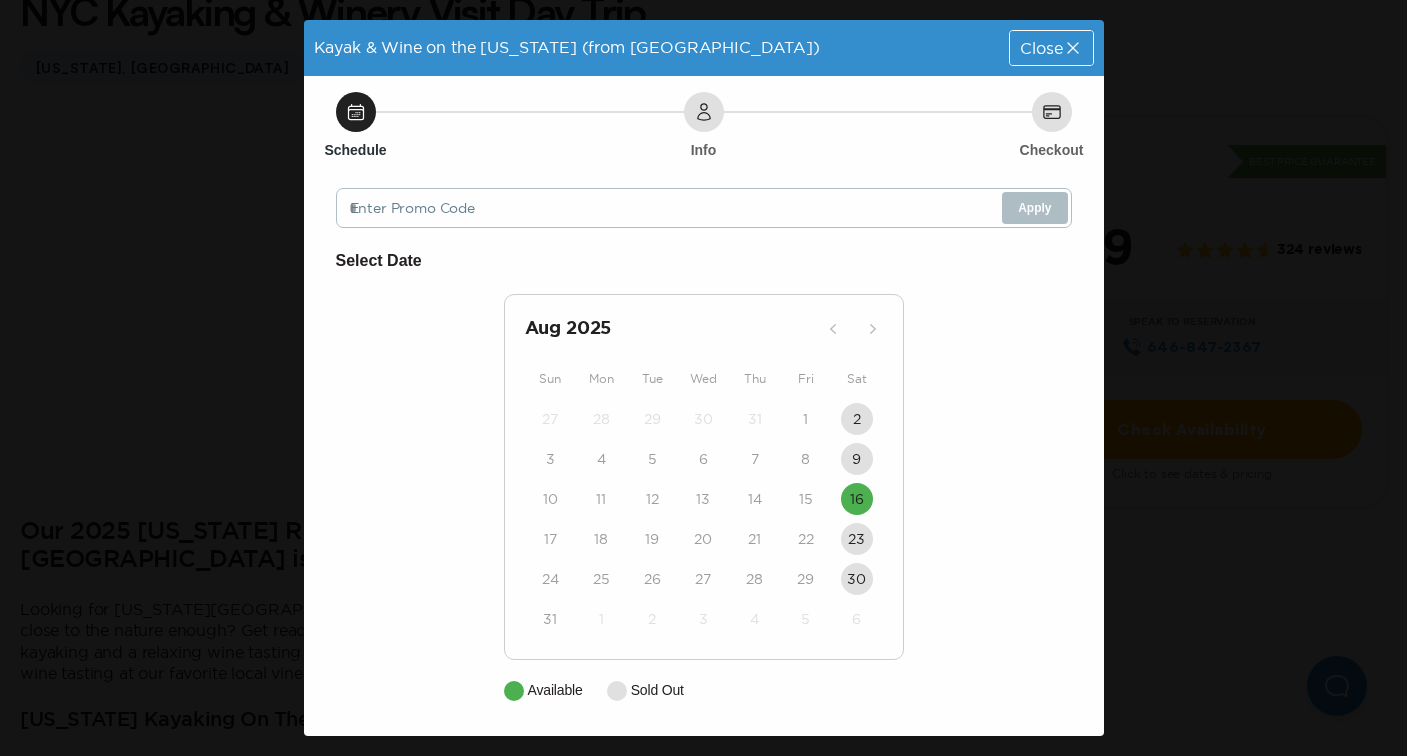 click on "Close" at bounding box center (1051, 48) 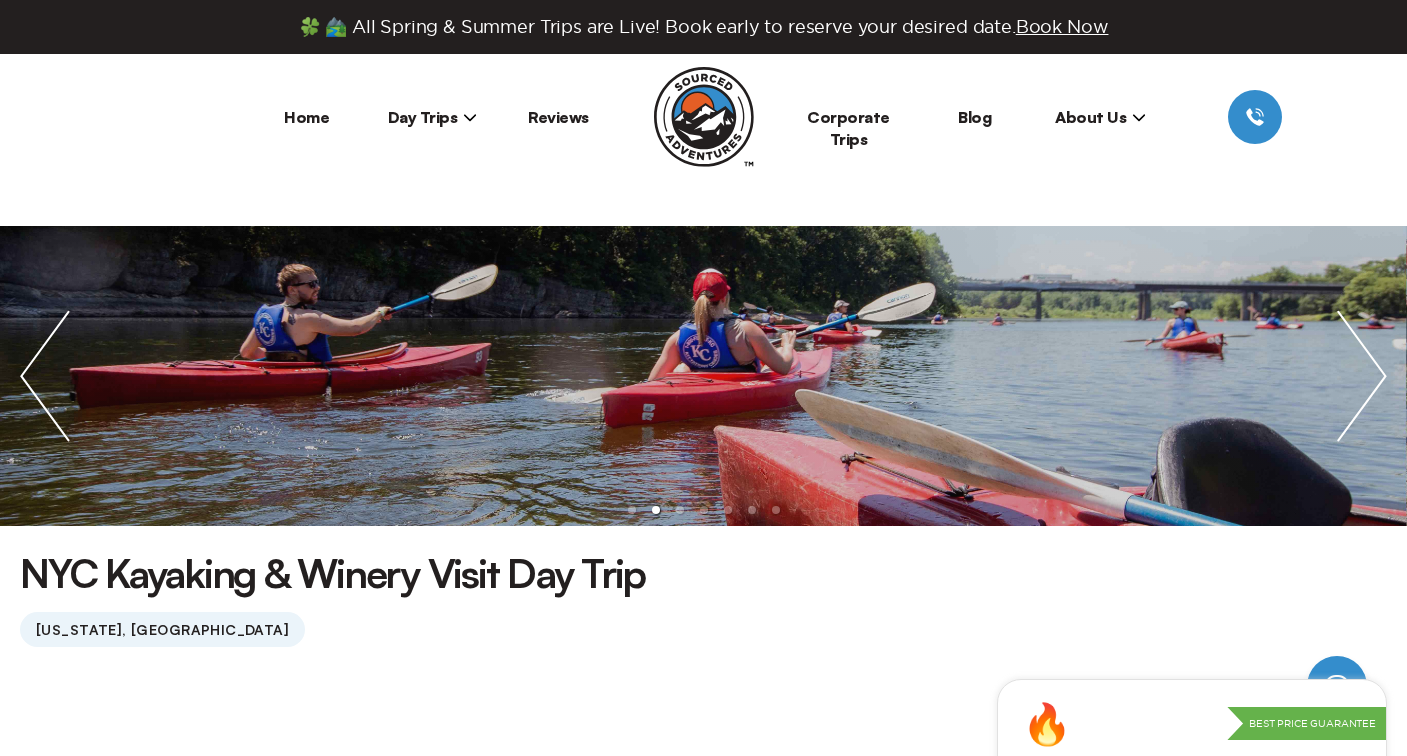 scroll, scrollTop: 562, scrollLeft: 0, axis: vertical 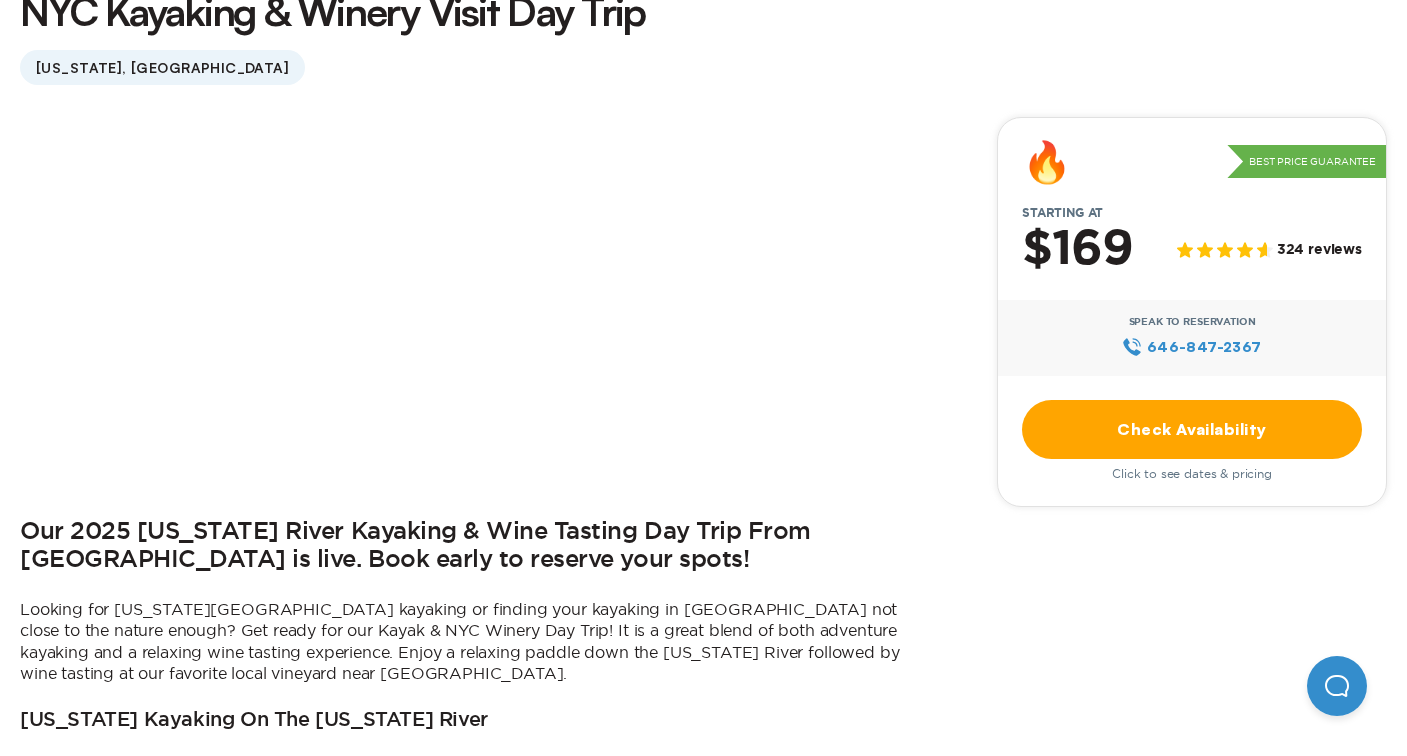 click on "Our 2025 [US_STATE] River Kayaking & Wine Tasting Day Trip From [GEOGRAPHIC_DATA] is live. Book early to reserve your spots! Looking for [US_STATE][GEOGRAPHIC_DATA] kayaking or finding your kayaking in [GEOGRAPHIC_DATA] not close to the nature enough? Get ready for our Kayak & NYC Winery Day Trip! It is a great blend of both adventure kayaking and a relaxing wine tasting experience. Enjoy a relaxing paddle down the [US_STATE] River followed by wine tasting at our favorite local vineyard near [GEOGRAPHIC_DATA]. [US_STATE] Kayaking On The [US_STATE] River Kayaking on the [US_STATE] River is a perfect summer outdoor activity that allows you to explore the natural beauty of the river. You can immerse yourself in the tranquil nature and enjoy a unique perspective of the scenic landscapes. Whether you’re a beginner or an experienced paddler, kayaking on the [US_STATE] River offers a rewarding and memorable experience. It’s the #1 choice for kayaking near [GEOGRAPHIC_DATA]. NYC Kayaking and Wine Tasting – Day Trip from [US_STATE] [GEOGRAPHIC_DATA] Winery  or  Crossing Vineyards & Winery MH" at bounding box center [703, 3286] 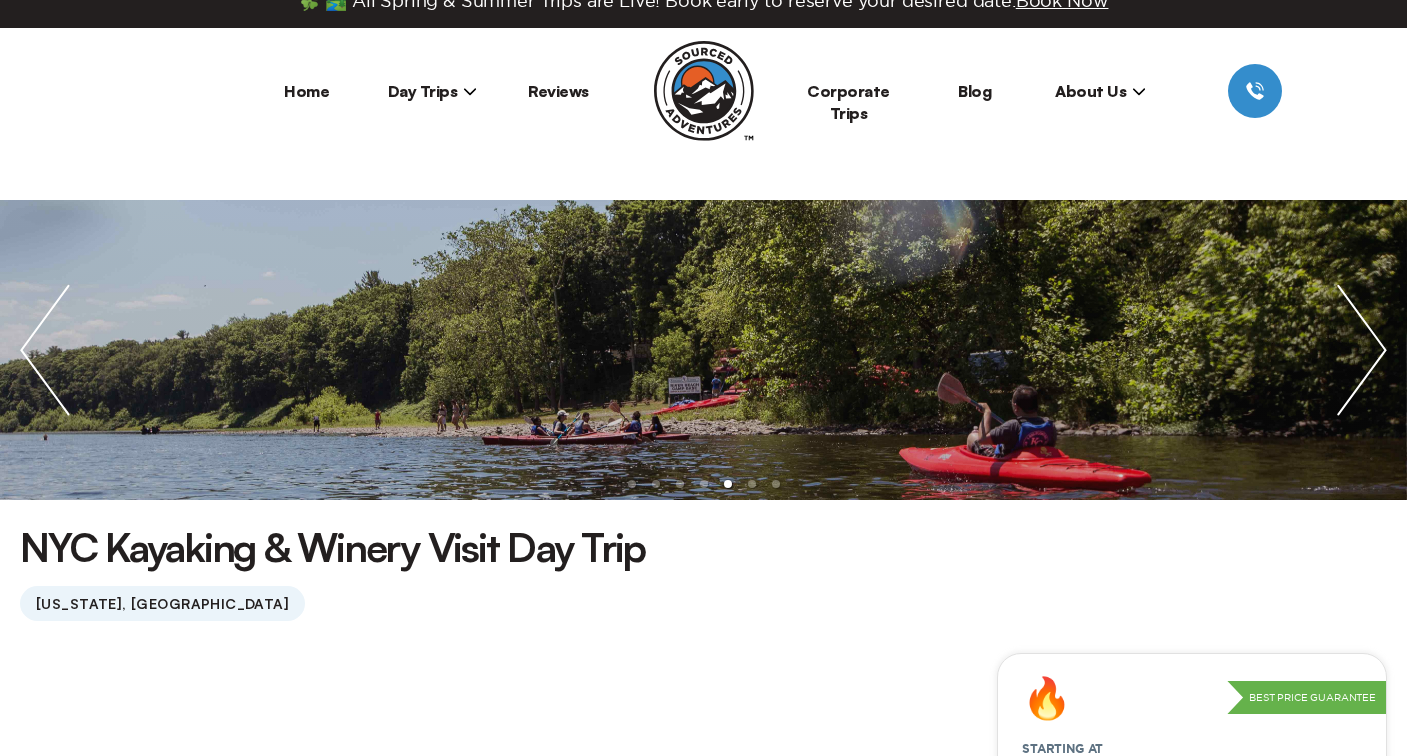 scroll, scrollTop: -1, scrollLeft: 0, axis: vertical 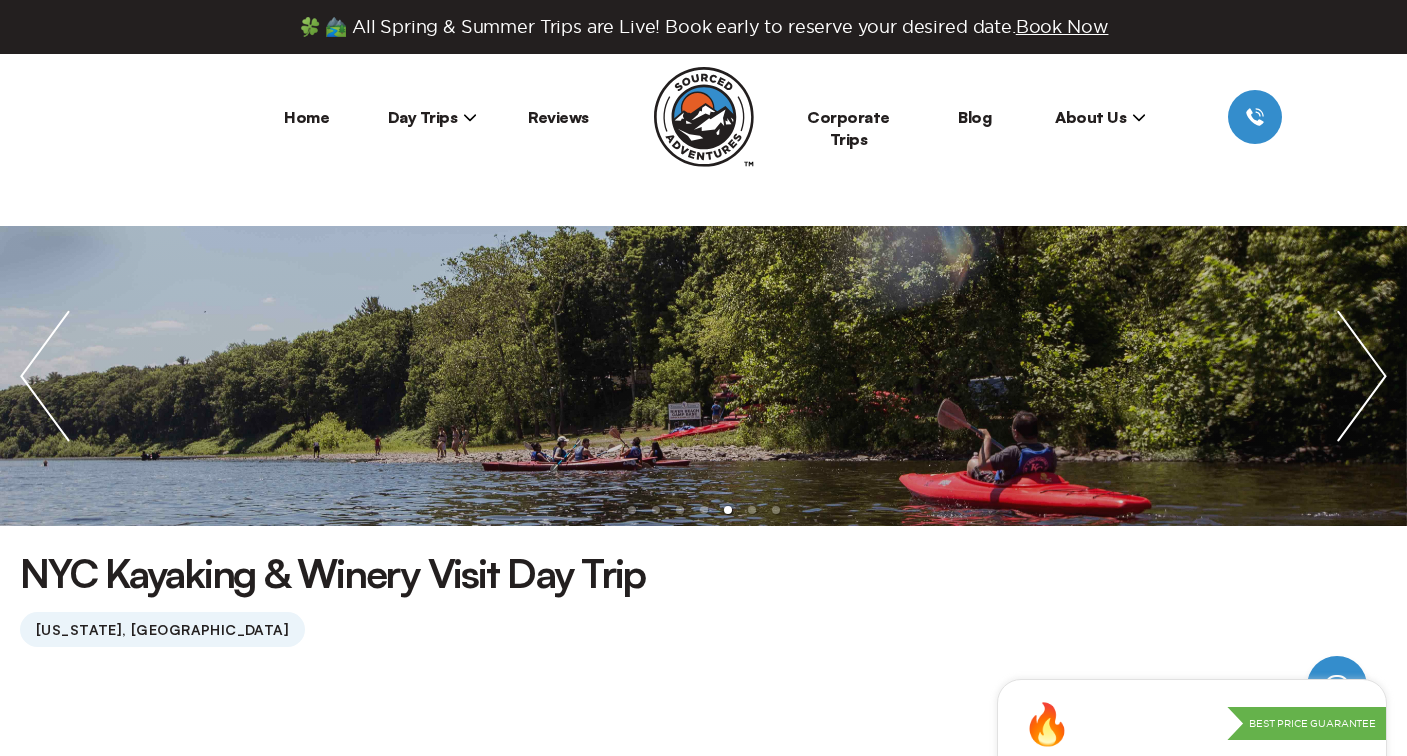 click on "Day Trips" at bounding box center (433, 117) 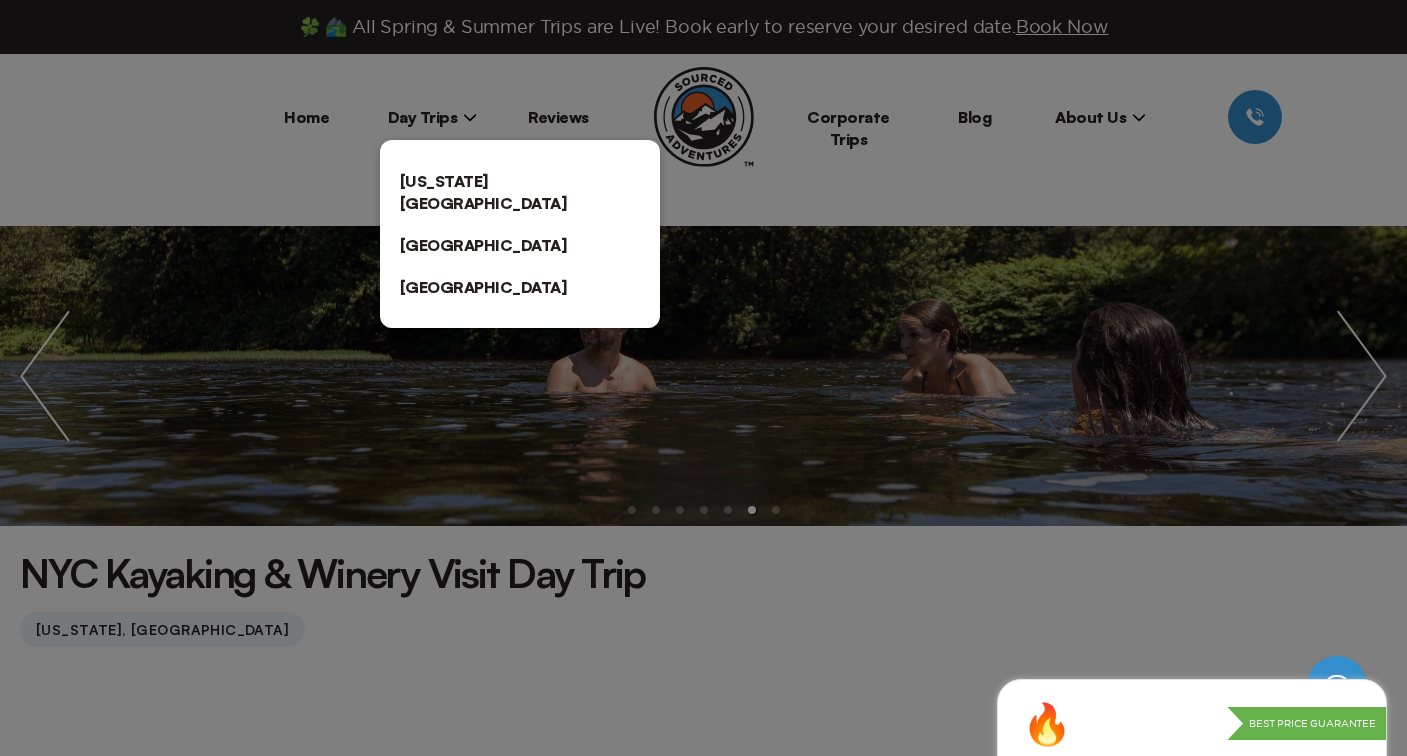 click on "[US_STATE][GEOGRAPHIC_DATA]" at bounding box center (520, 192) 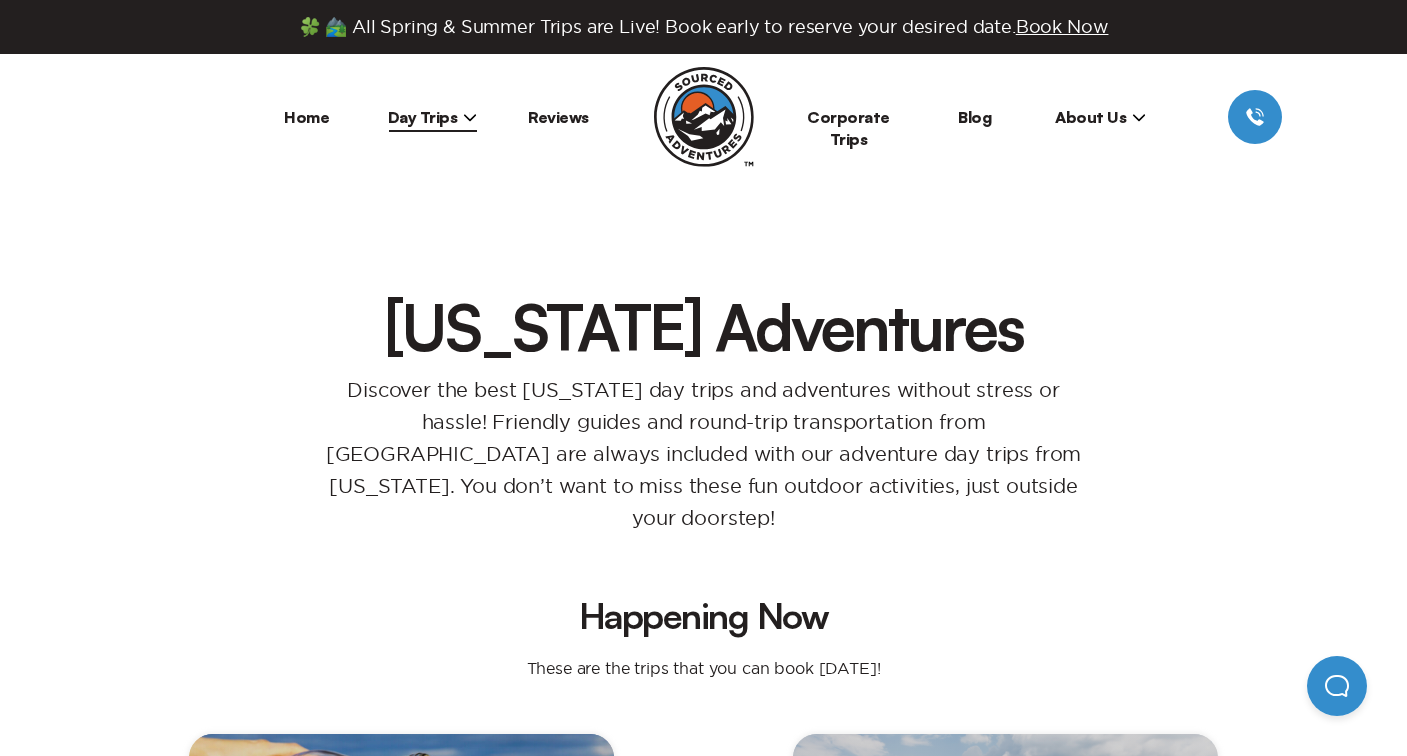 scroll, scrollTop: 0, scrollLeft: 0, axis: both 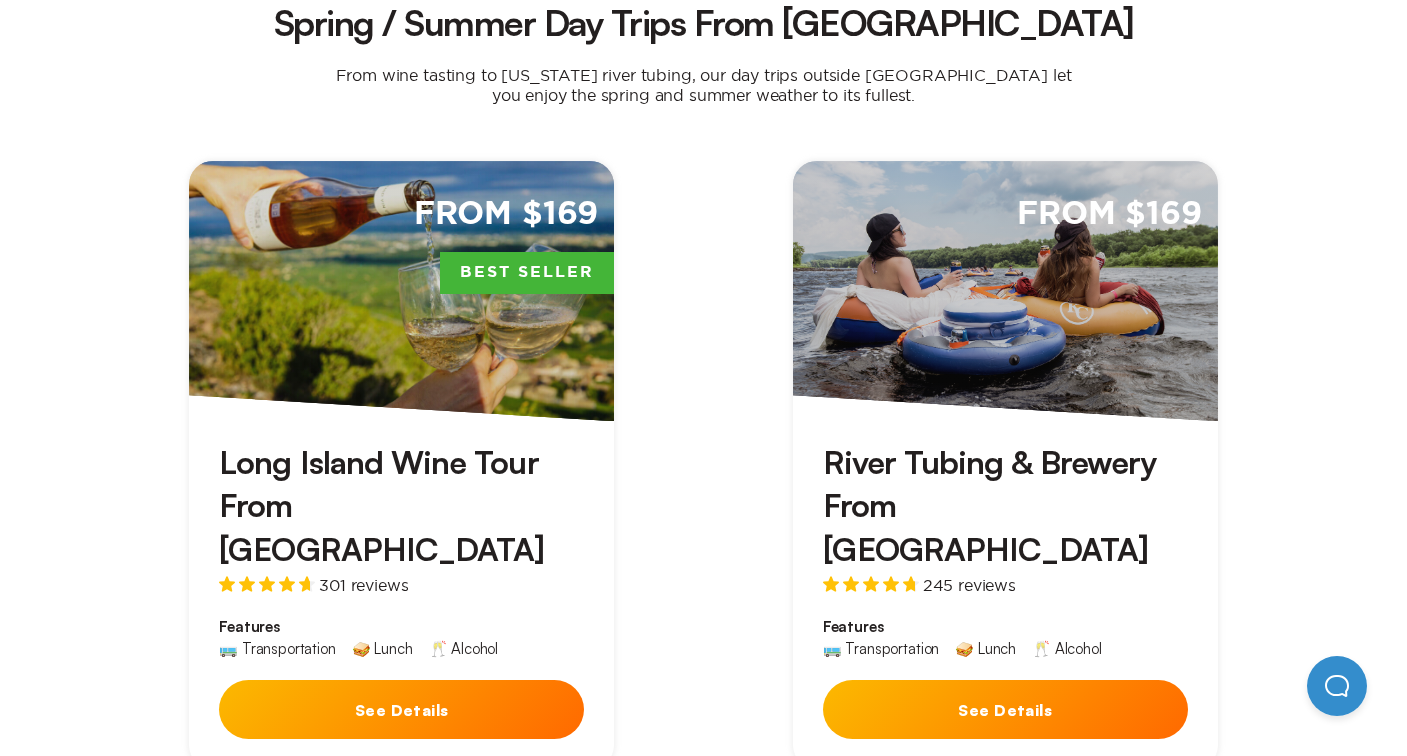 click on "See Details" at bounding box center (401, 709) 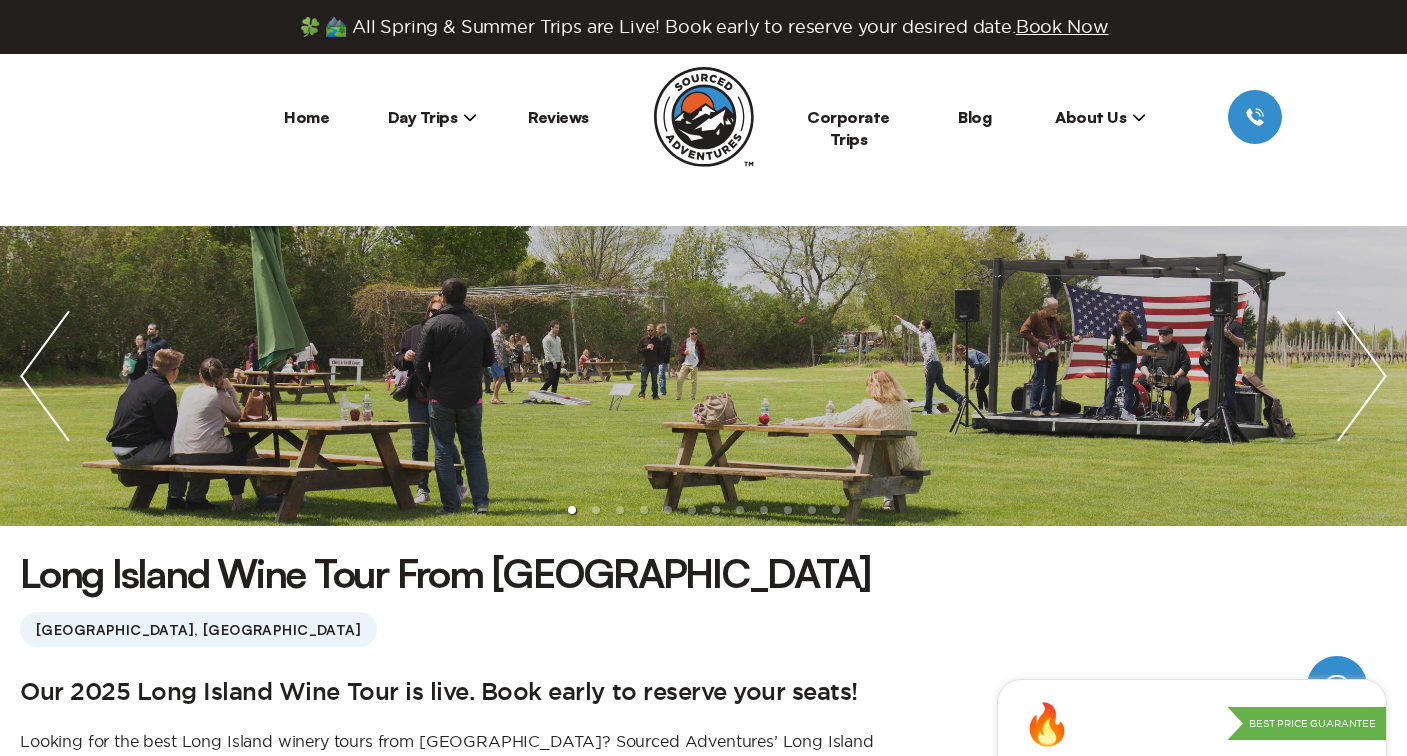 click on "Long Island Wine Tour From [GEOGRAPHIC_DATA] [GEOGRAPHIC_DATA], [GEOGRAPHIC_DATA]" at bounding box center [703, 596] 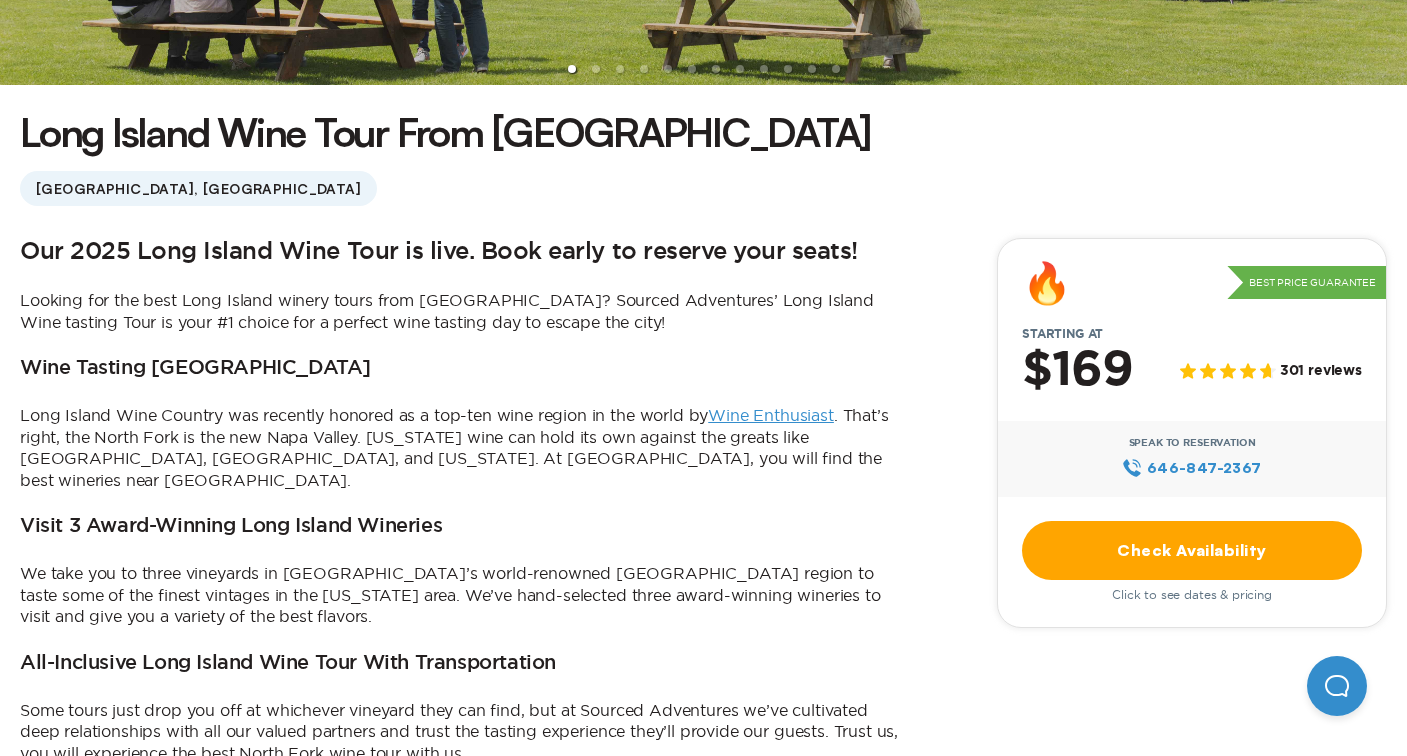 scroll, scrollTop: 457, scrollLeft: 0, axis: vertical 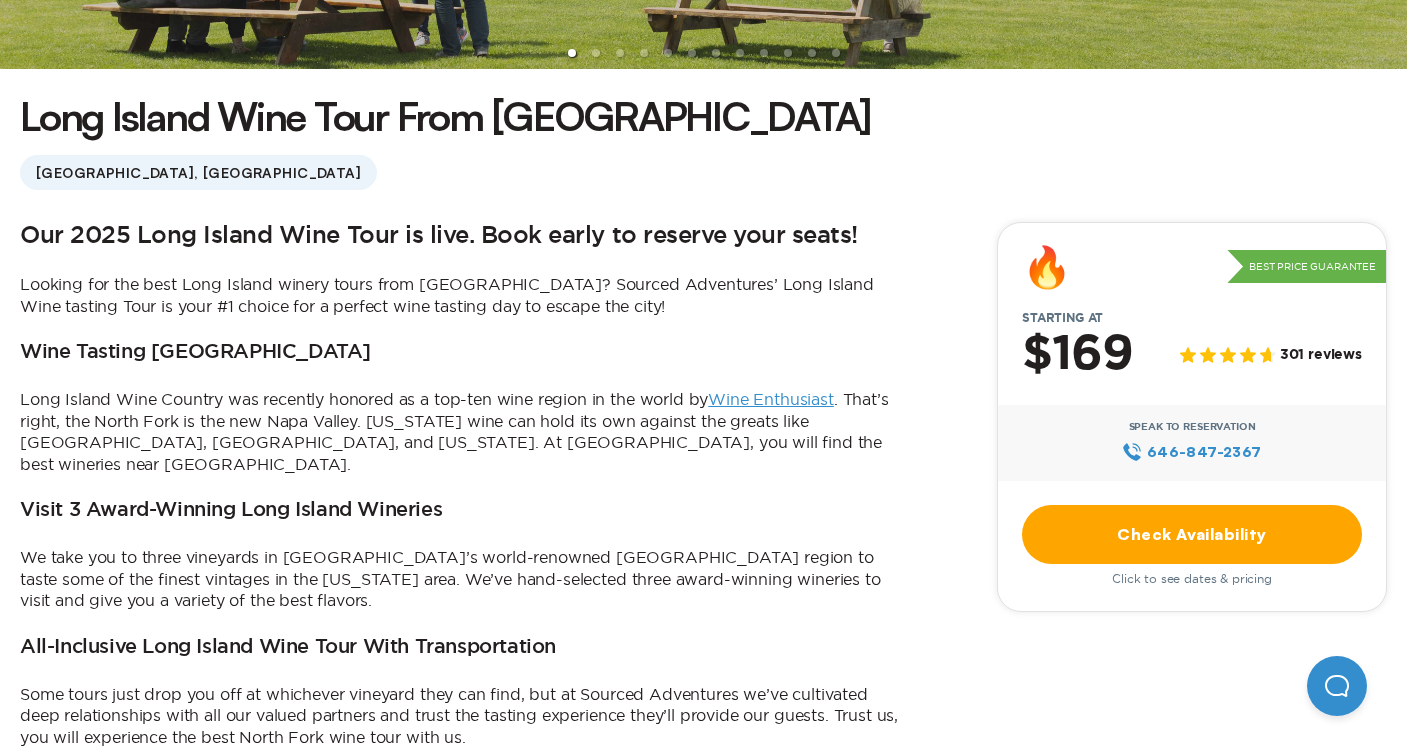 click on "Check Availability" at bounding box center (1192, 534) 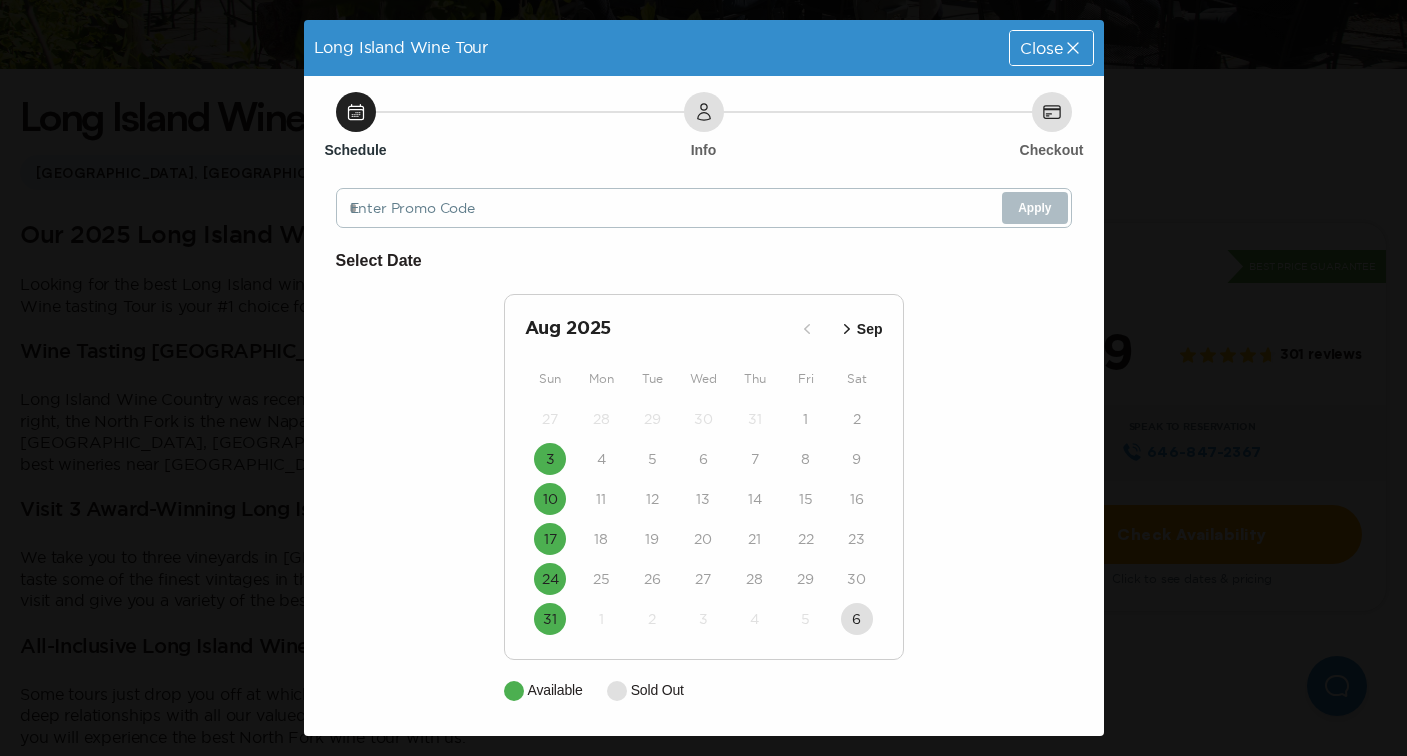 click on "Select Date [DATE] Sep Sun Mon Tue Wed Thu Fri Sat 27 28 29 30 31 1 2 3 4 5 6 7 8 9 10 11 12 13 14 15 16 17 18 19 20 21 22 23 24 25 26 27 28 29 30 31 1 2 3 4 5 6 Available Sold Out" at bounding box center (704, 474) 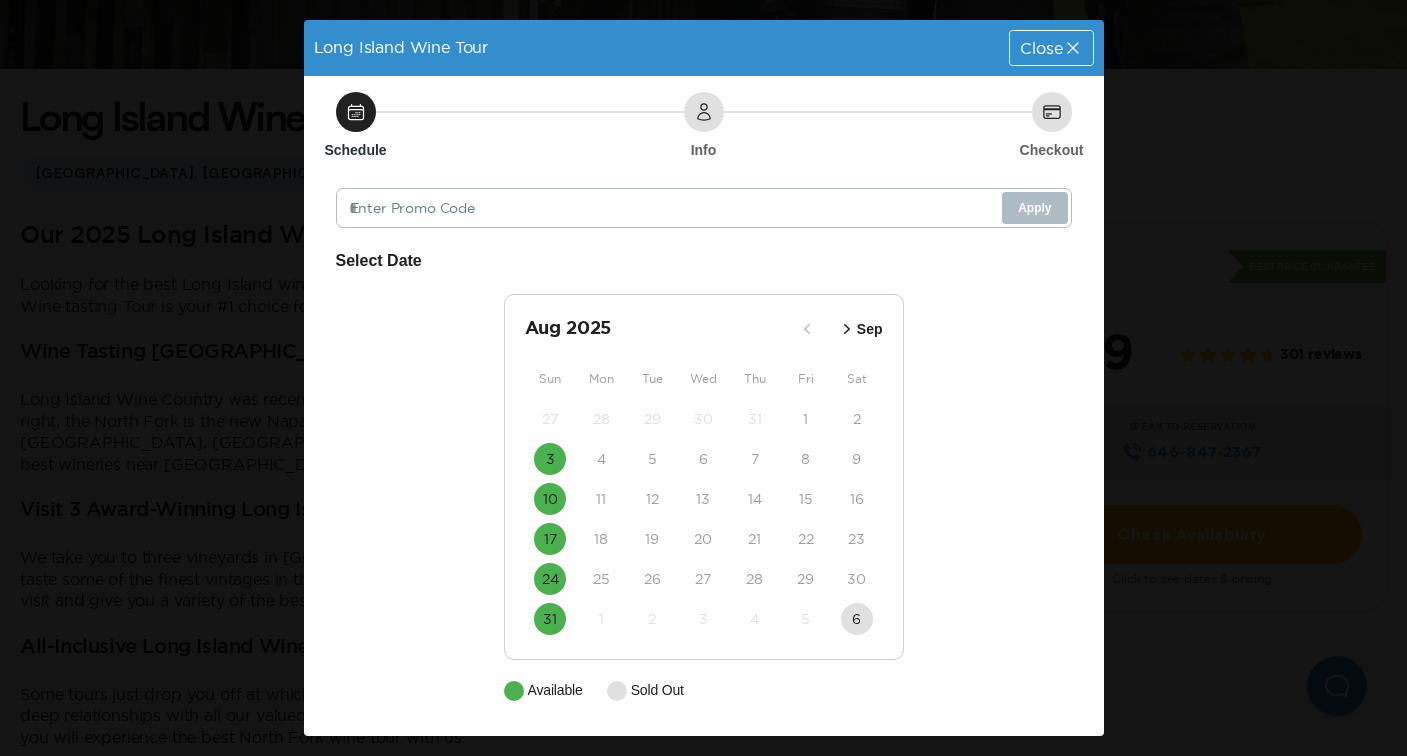 click 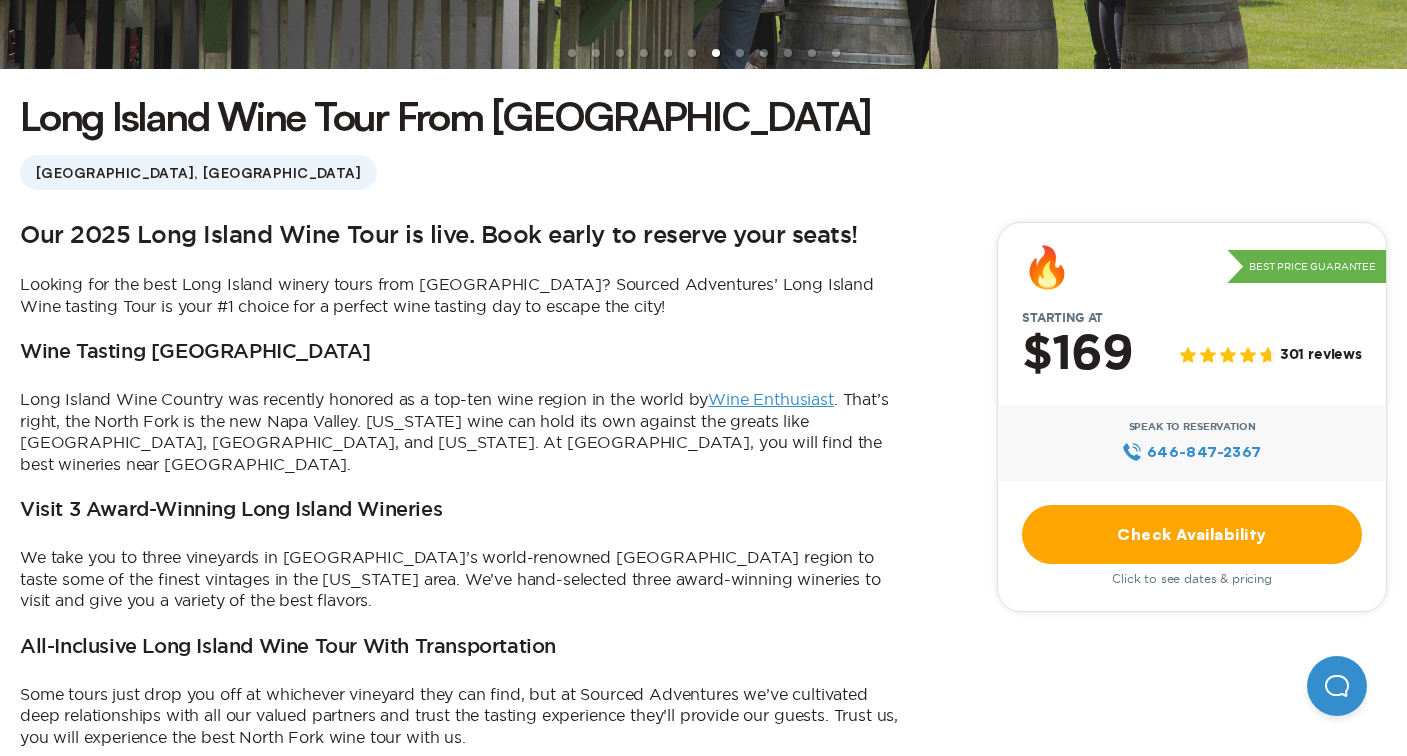 click on "Our 2025 Long Island Wine Tour is live. Book early to reserve your seats! Looking for the best Long Island winery tours from [GEOGRAPHIC_DATA]? Sourced Adventures’ Long Island Wine tasting Tour is your #1 choice for a perfect wine tasting day to escape the city! Wine Tasting [GEOGRAPHIC_DATA] Long Island Wine Country was recently honored as a top-ten wine region in the world by  Wine Enthusiast . That’s right, the North Fork is the new Napa Valley. [US_STATE] wine can hold its own against the greats like [GEOGRAPHIC_DATA], [GEOGRAPHIC_DATA], and [US_STATE]. At [GEOGRAPHIC_DATA], you will find the best wineries near [GEOGRAPHIC_DATA]. Visit 3 Award-Winning Long Island Wineries We take you to three vineyards in [GEOGRAPHIC_DATA]’s world-renowned [GEOGRAPHIC_DATA] region to taste some of the finest vintages in the [US_STATE] area. We’ve hand-selected three award-winning wineries to visit and give you a variety of the best flavors. All-Inclusive Long Island Wine Tour With Transportation Not convinced yet? Read some of the thousands of positive  reviews  for all our trips. Details RG" at bounding box center [703, 2987] 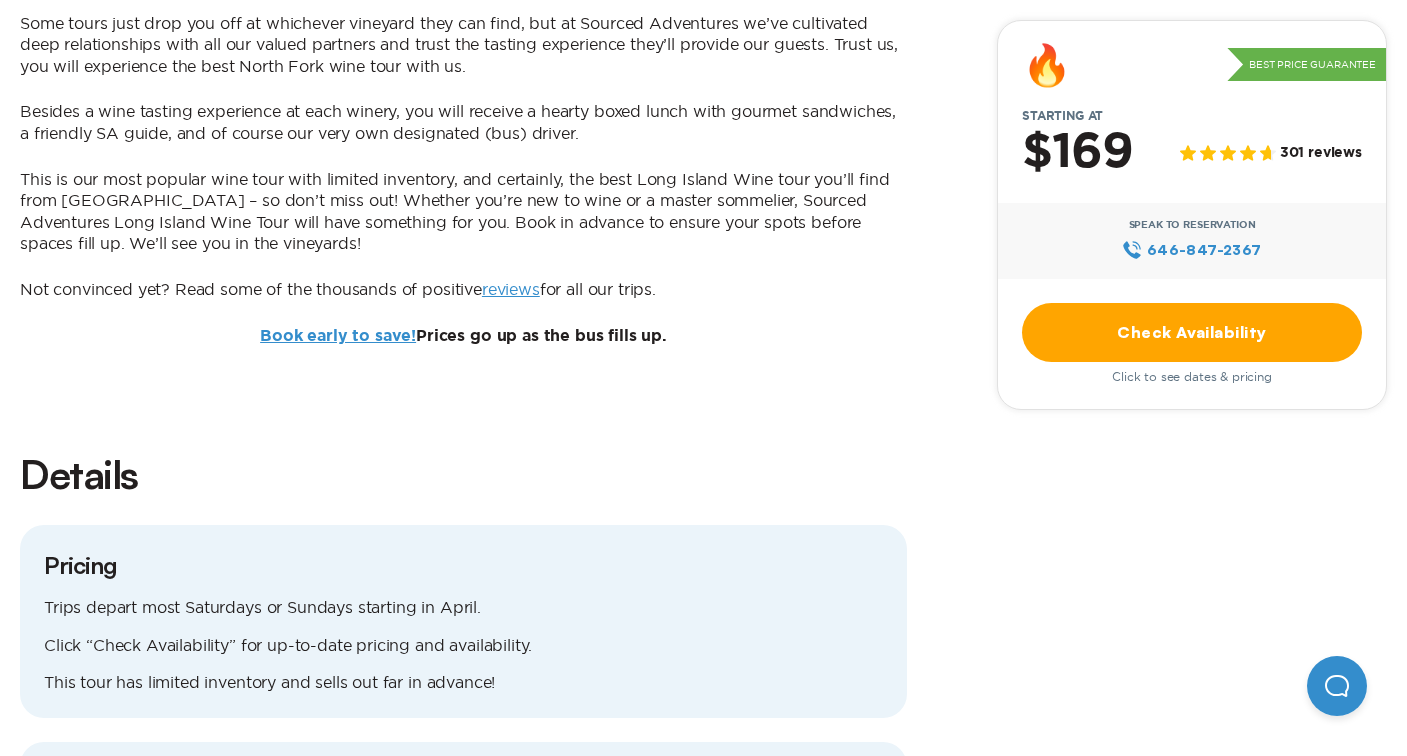 scroll, scrollTop: 1228, scrollLeft: 0, axis: vertical 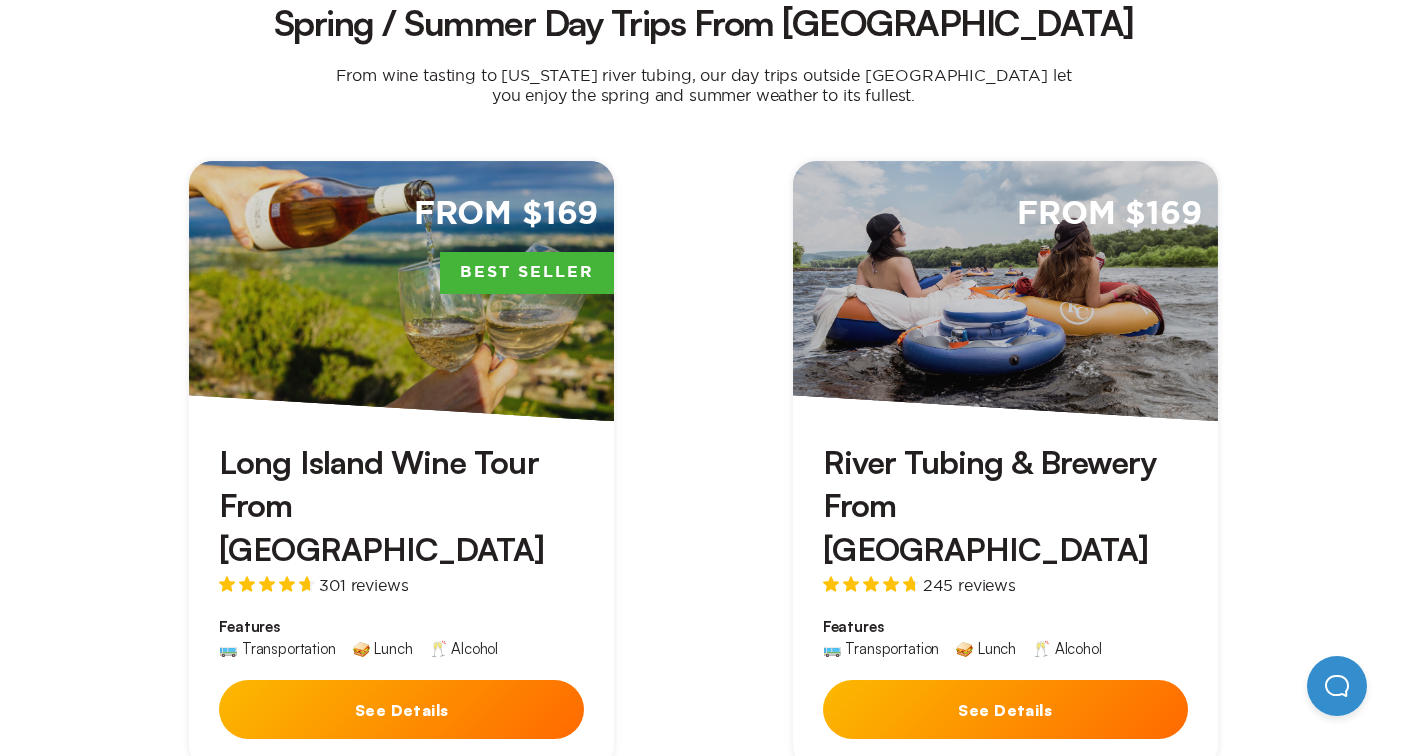 click on "From $169 River Tubing & Brewery From [GEOGRAPHIC_DATA] 245   reviews Features 🚌 Transportation 🥪 Lunch 🥂 Alcohol See Details" at bounding box center (1006, 465) 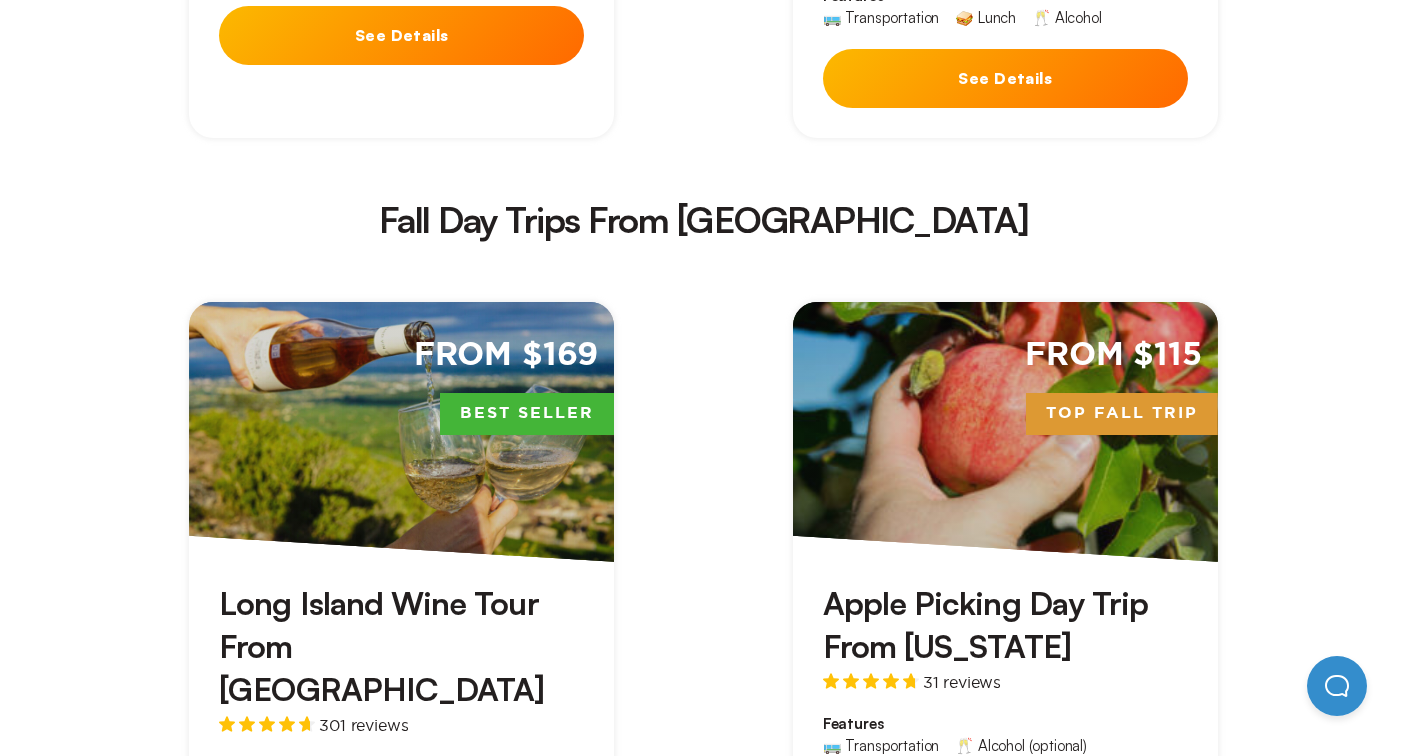 scroll, scrollTop: 3408, scrollLeft: 0, axis: vertical 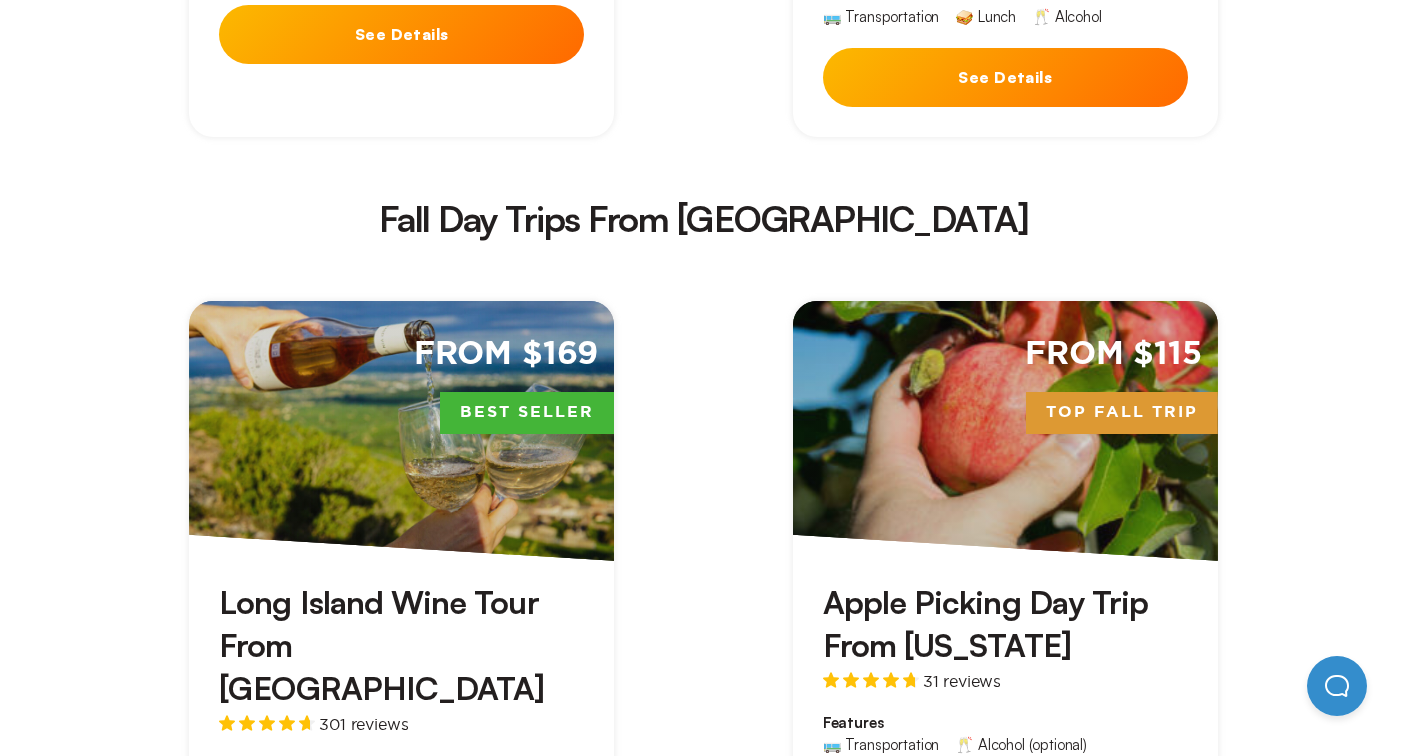 click on "See Details" at bounding box center (1005, 805) 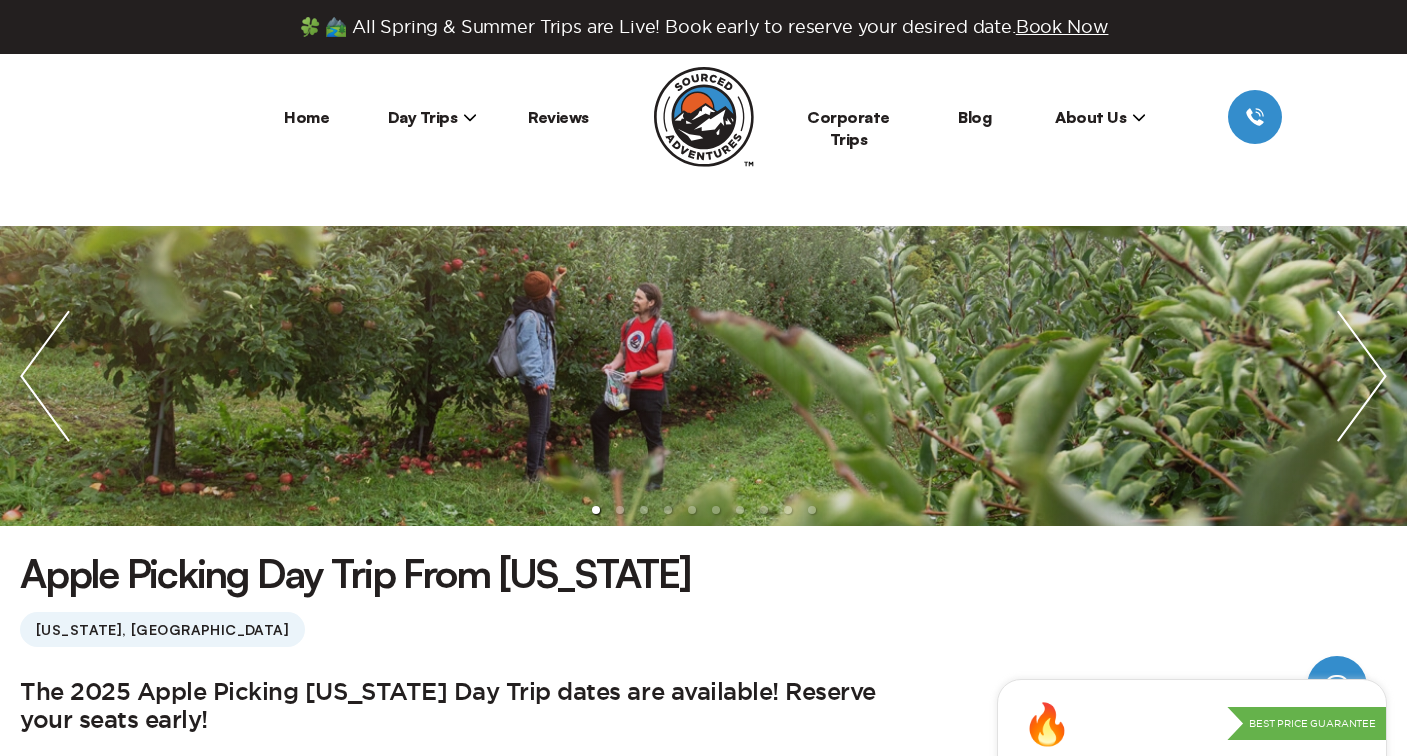click on "Apple Picking Day Trip From [US_STATE] [US_STATE], [GEOGRAPHIC_DATA]" at bounding box center (703, 596) 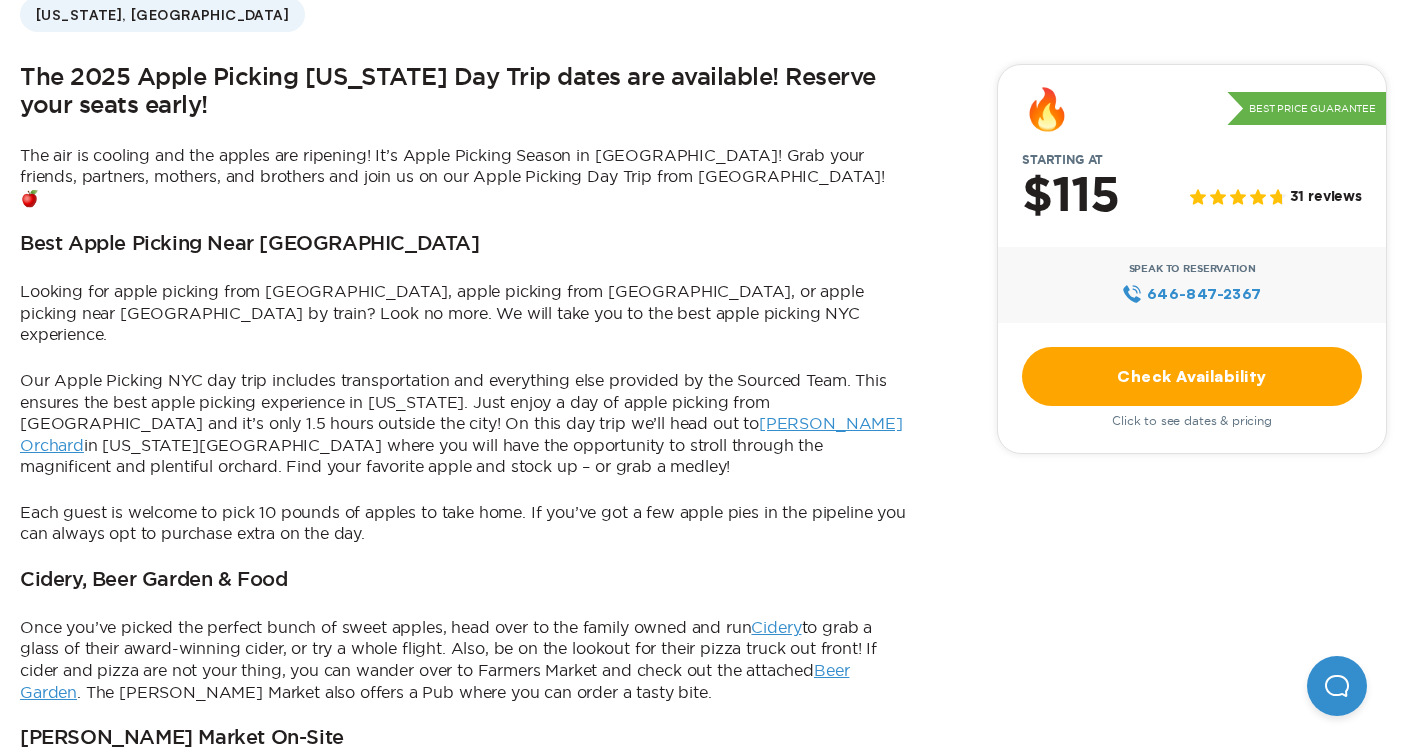 scroll, scrollTop: 637, scrollLeft: 0, axis: vertical 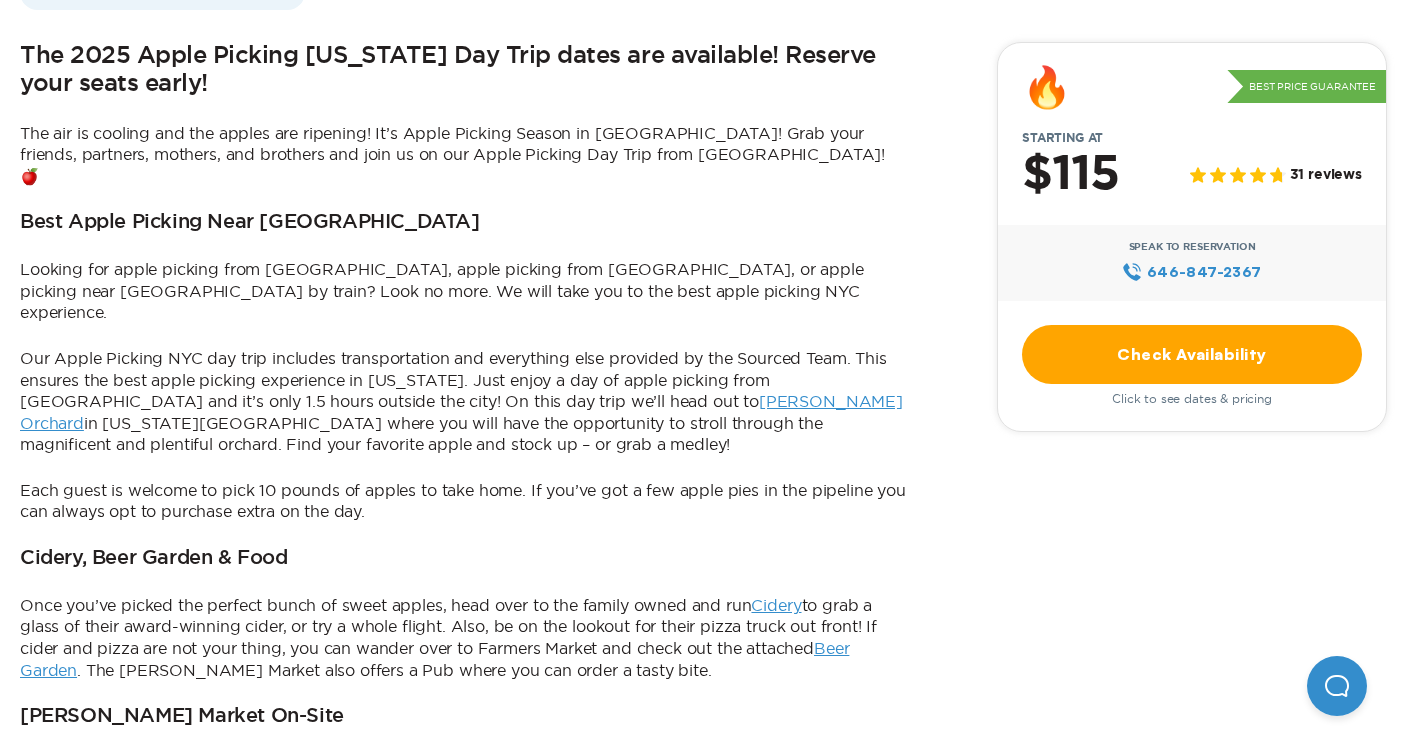 click on "Check Availability" at bounding box center (1192, 354) 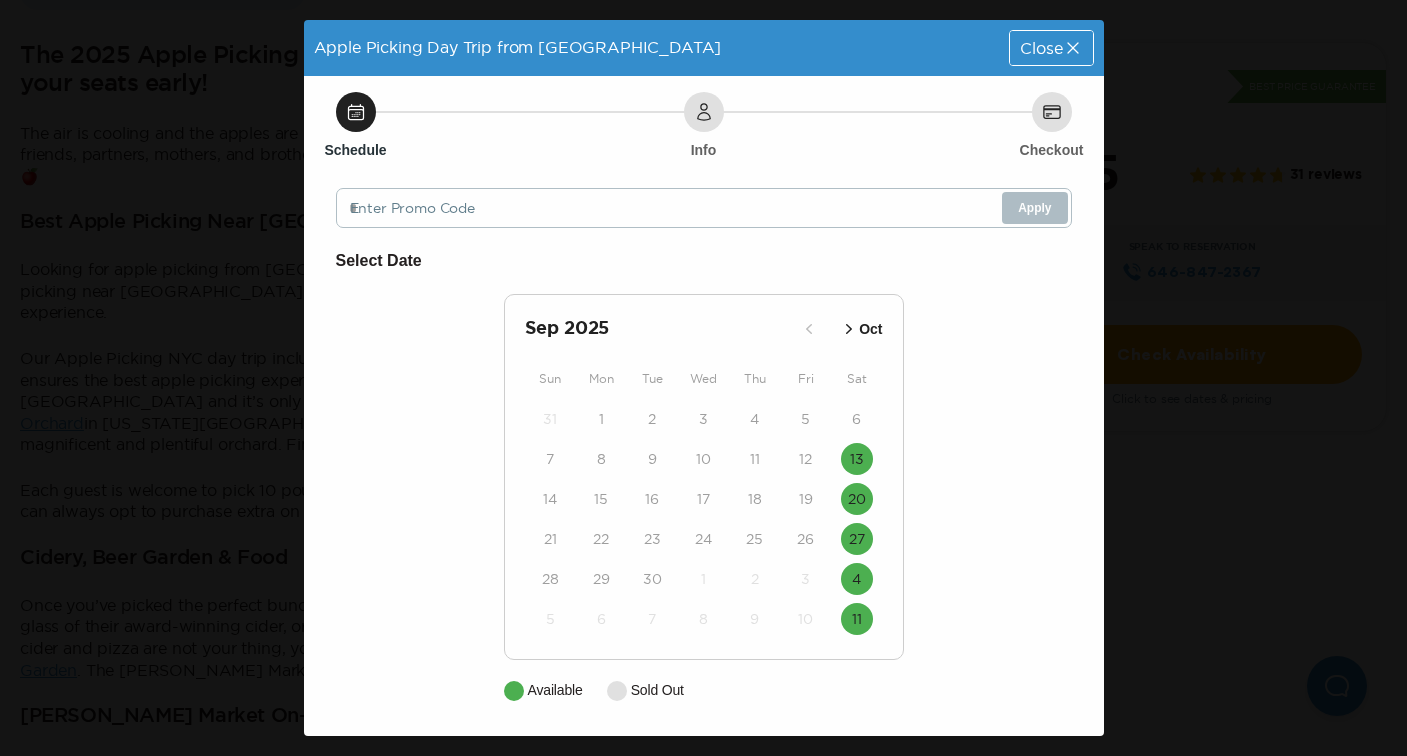 click on "Close" at bounding box center (1041, 48) 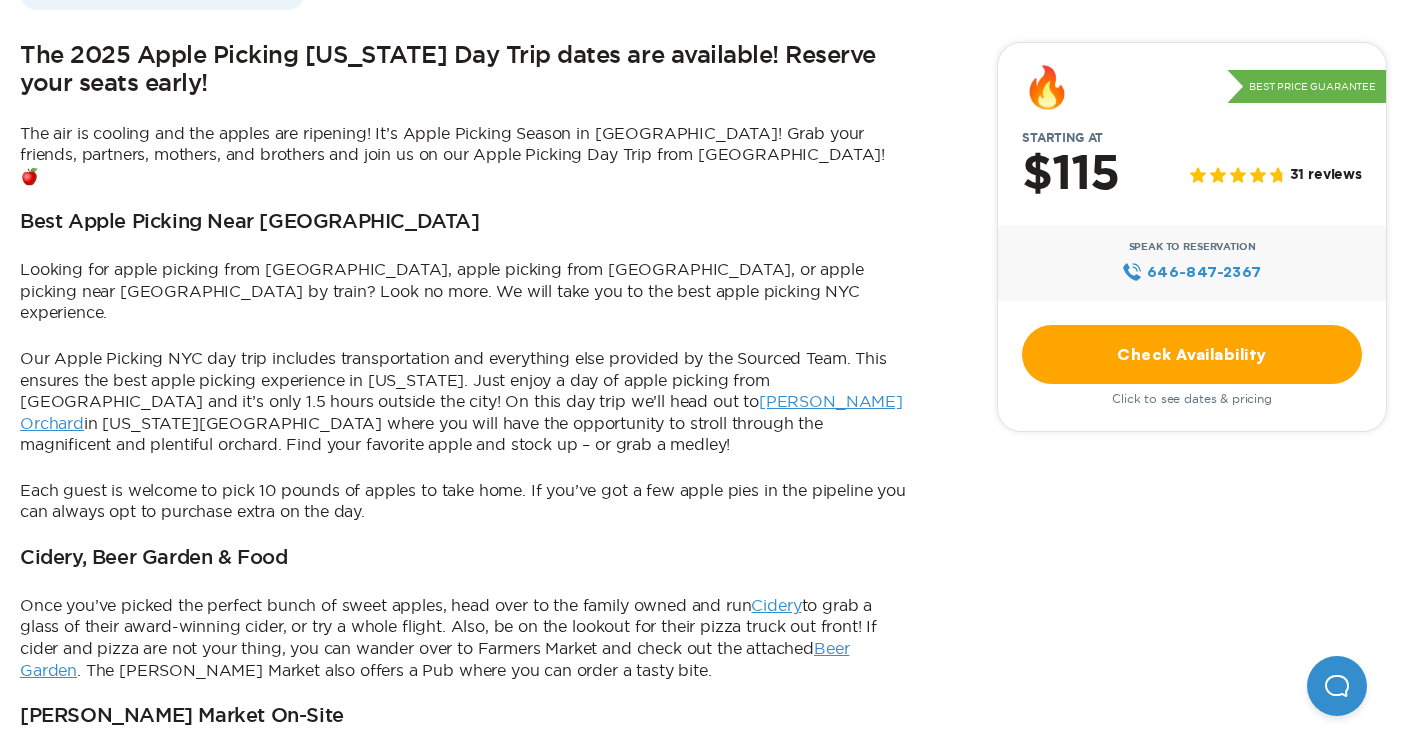 scroll, scrollTop: 3408, scrollLeft: 0, axis: vertical 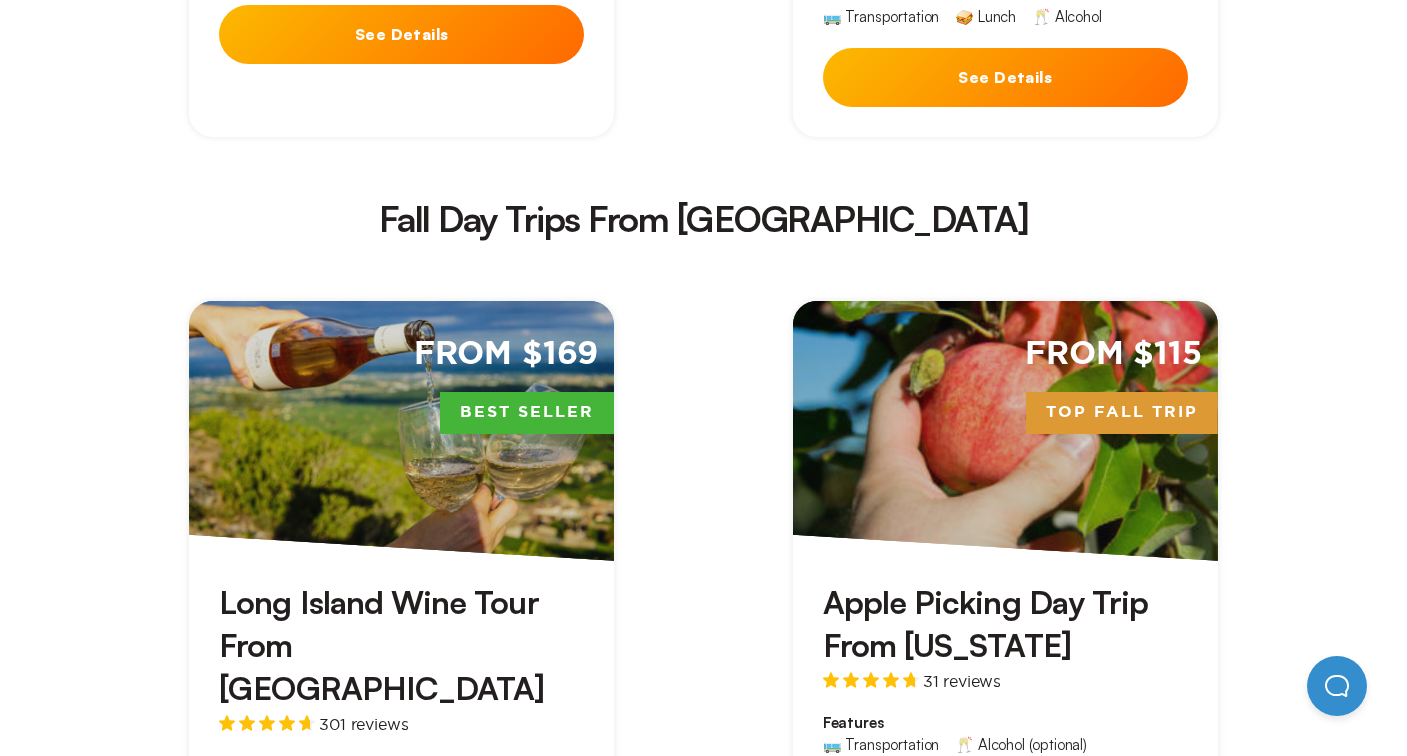 click on "From $115 Top Fall Trip Apple Picking Day Trip From [US_STATE] 31   reviews Features 🚌 Transportation 🥂 Alcohol (optional) See Details" at bounding box center (1006, 605) 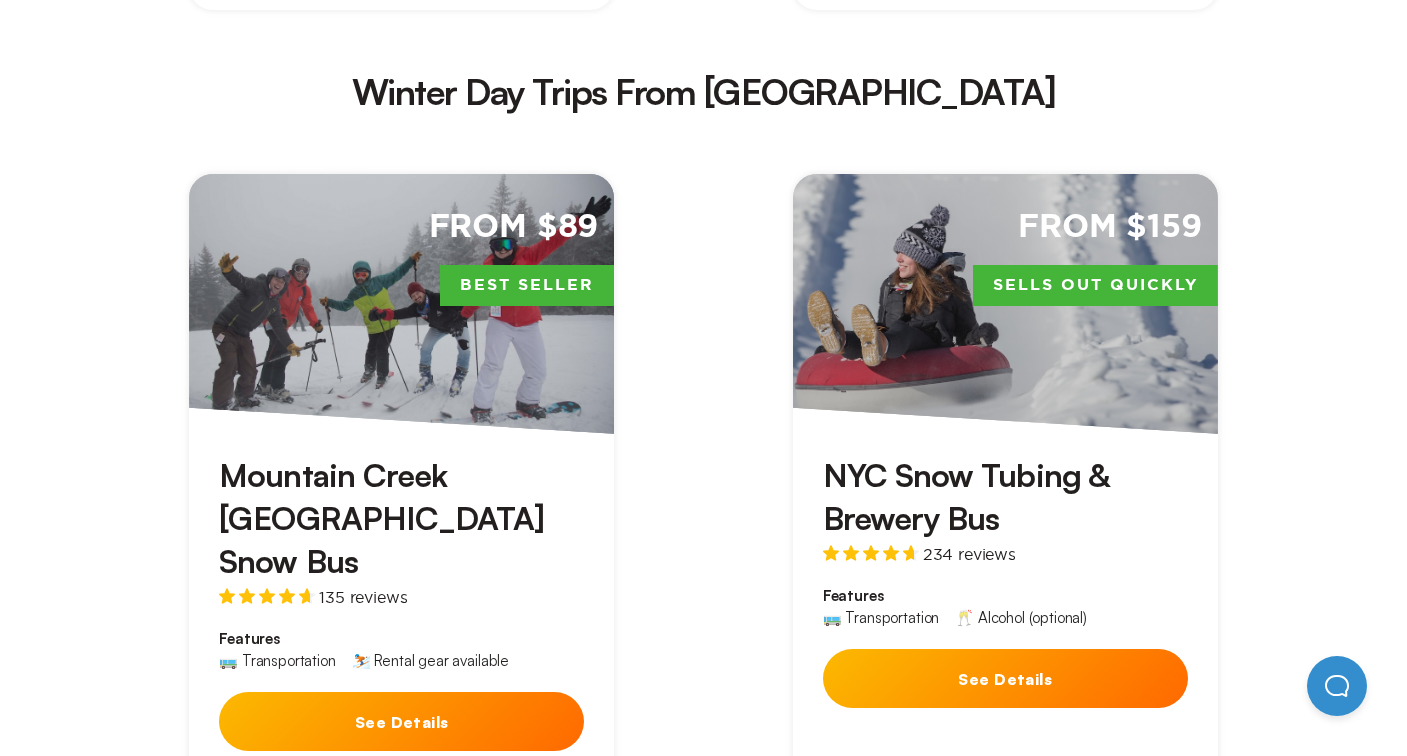scroll, scrollTop: 4312, scrollLeft: 0, axis: vertical 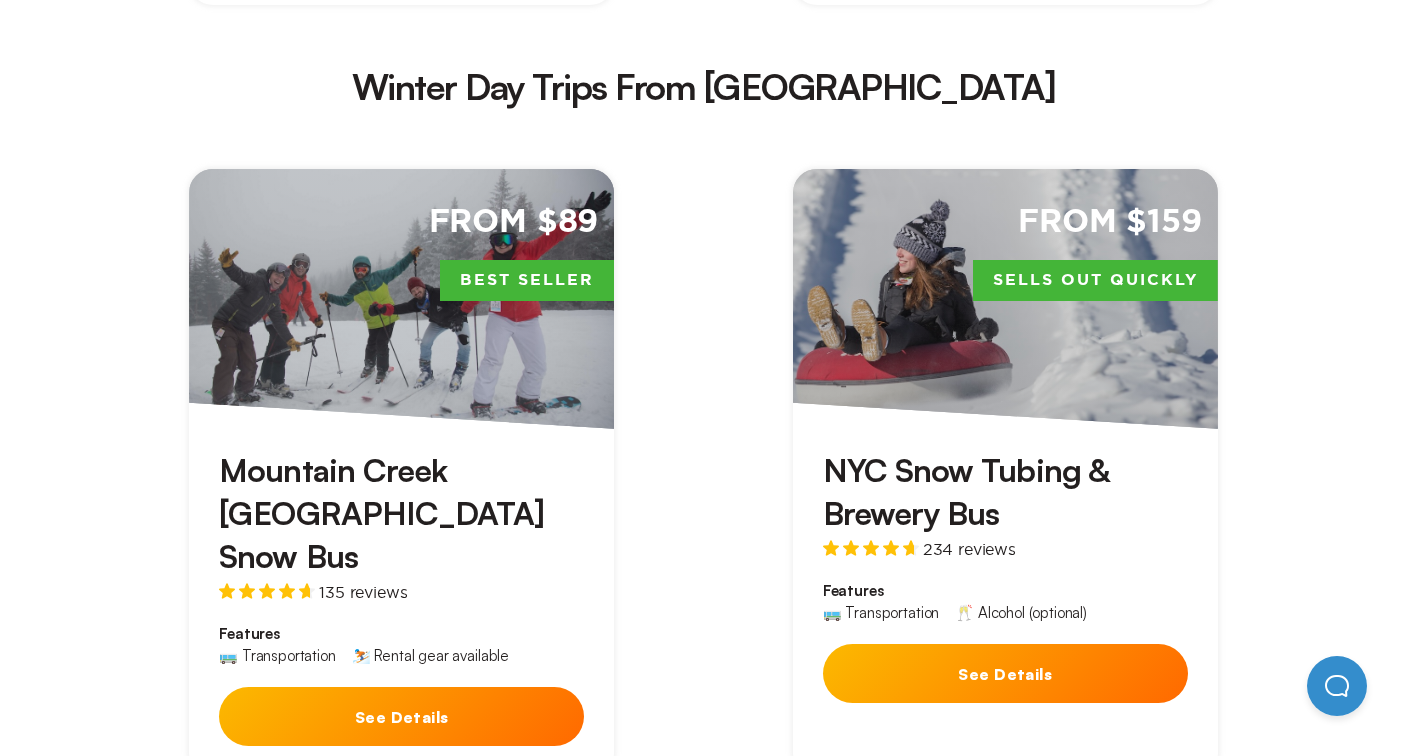 click on "See Details" at bounding box center [1005, 673] 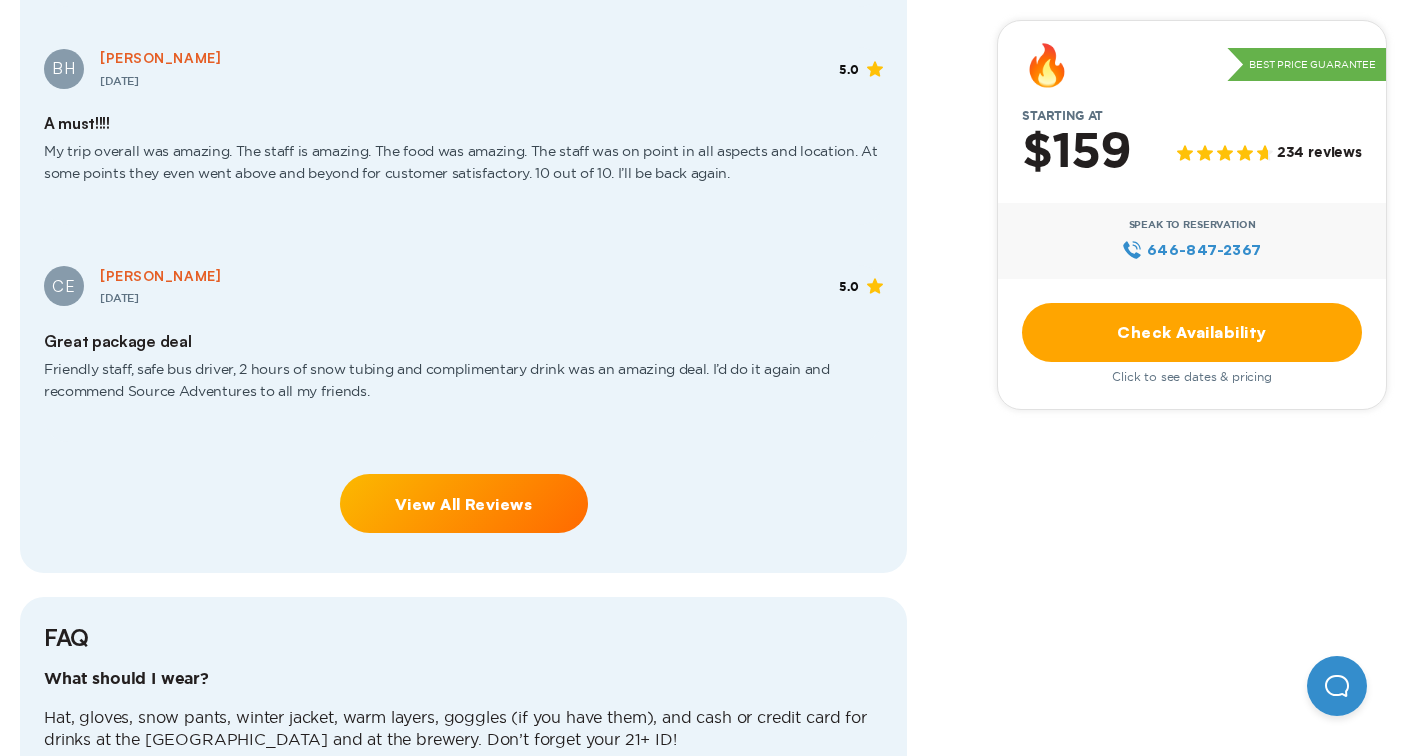 scroll, scrollTop: 0, scrollLeft: 0, axis: both 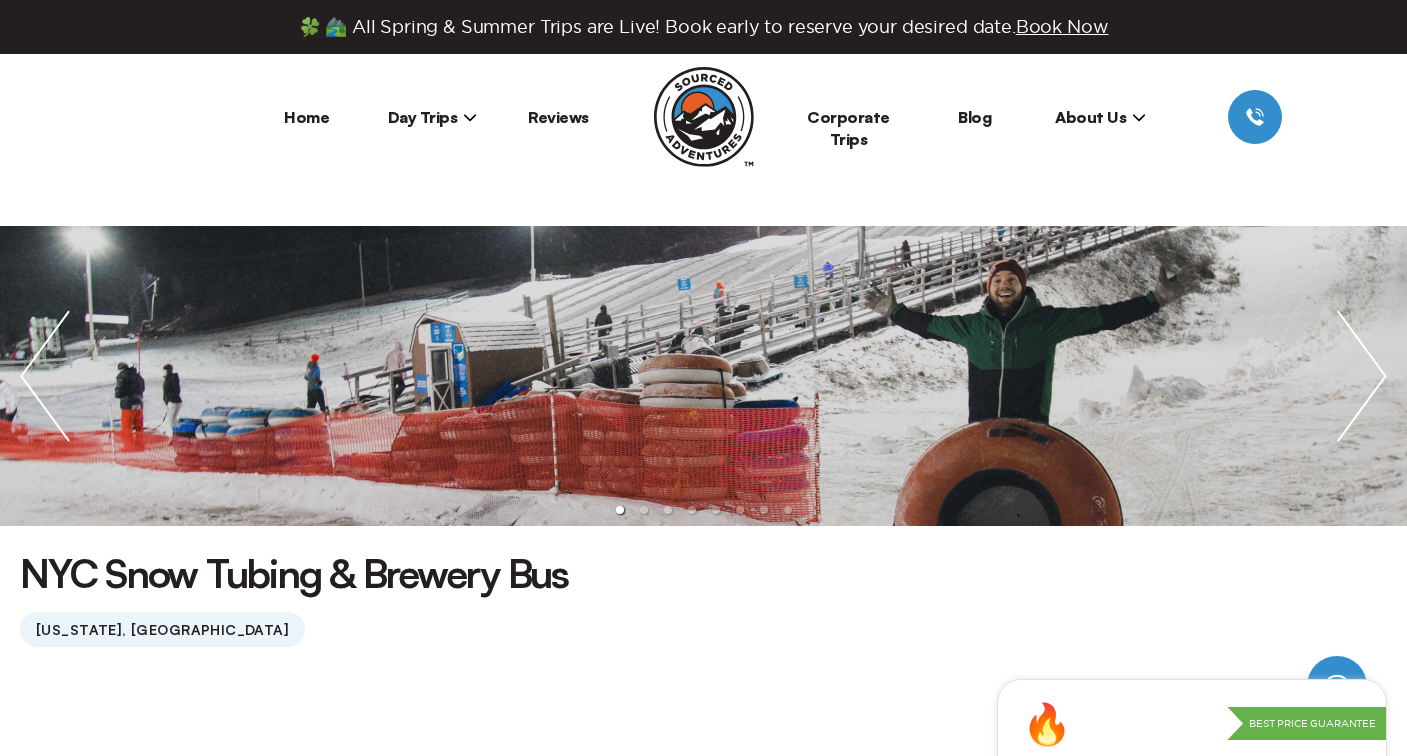 click on "NYC Snow Tubing & Brewery Bus [US_STATE], [GEOGRAPHIC_DATA]" at bounding box center [703, 596] 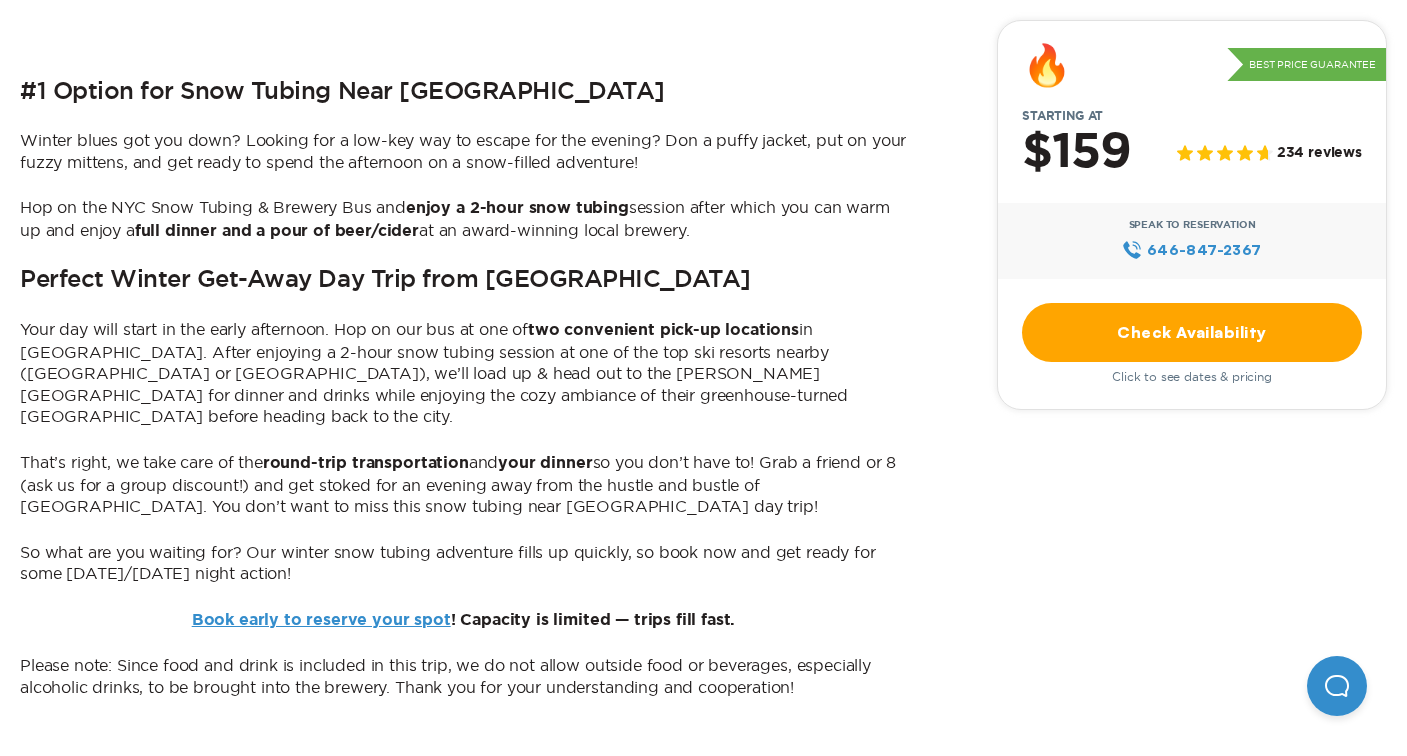 scroll, scrollTop: 1018, scrollLeft: 0, axis: vertical 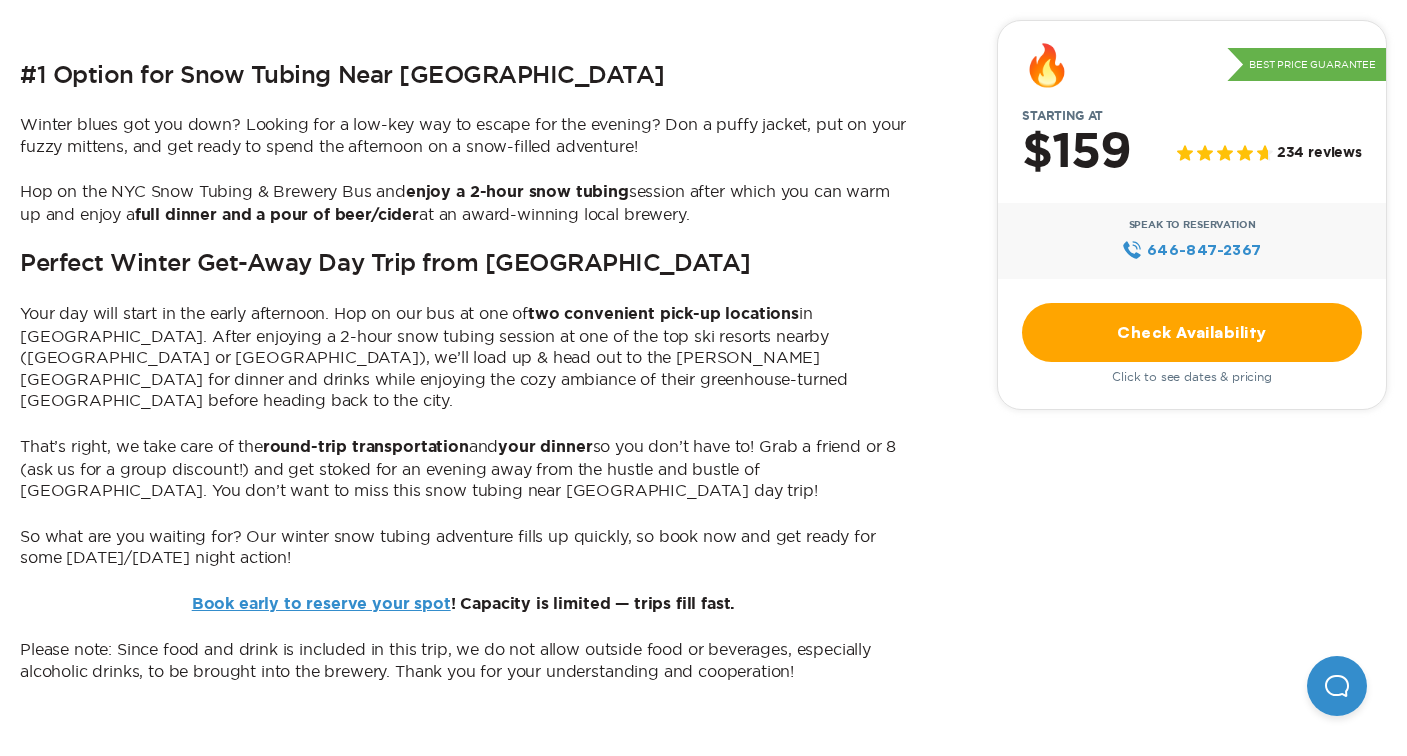 click on "Check Availability" at bounding box center [1192, 332] 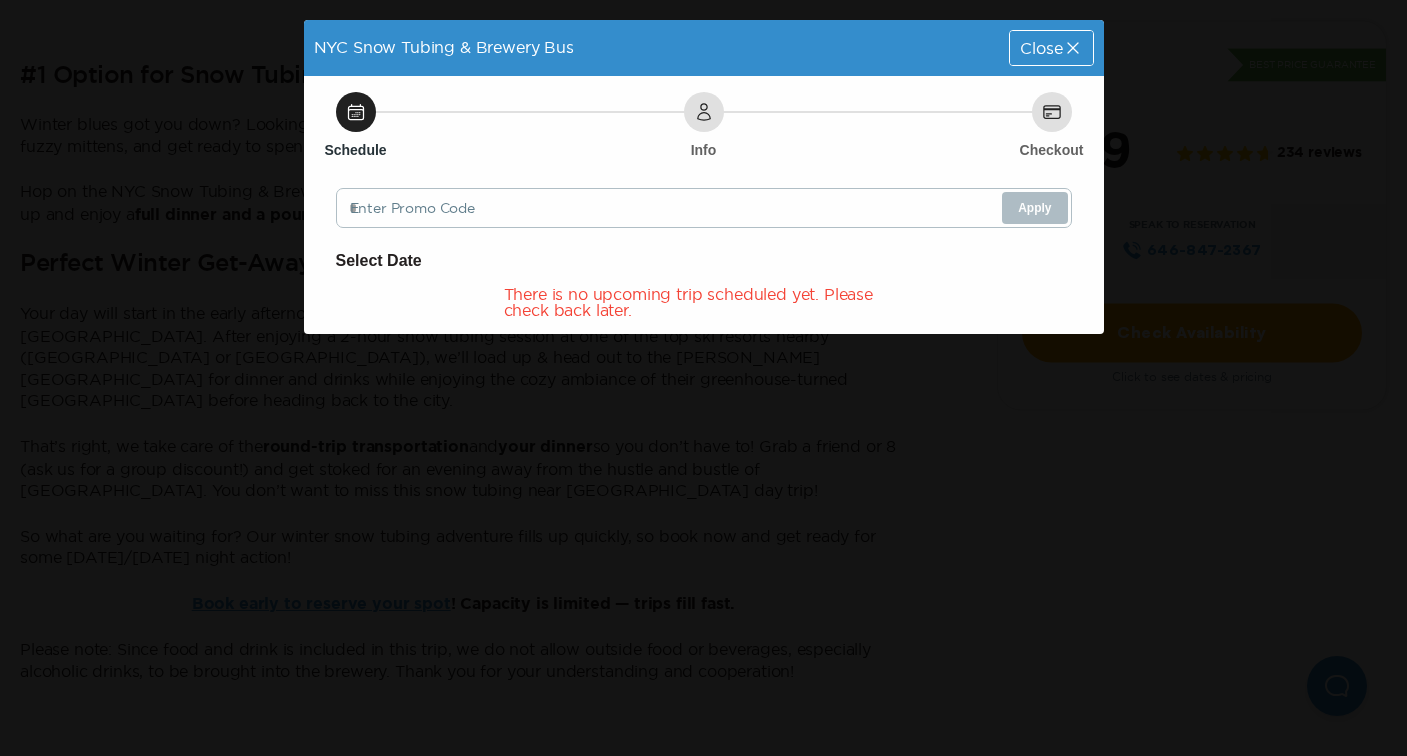 click 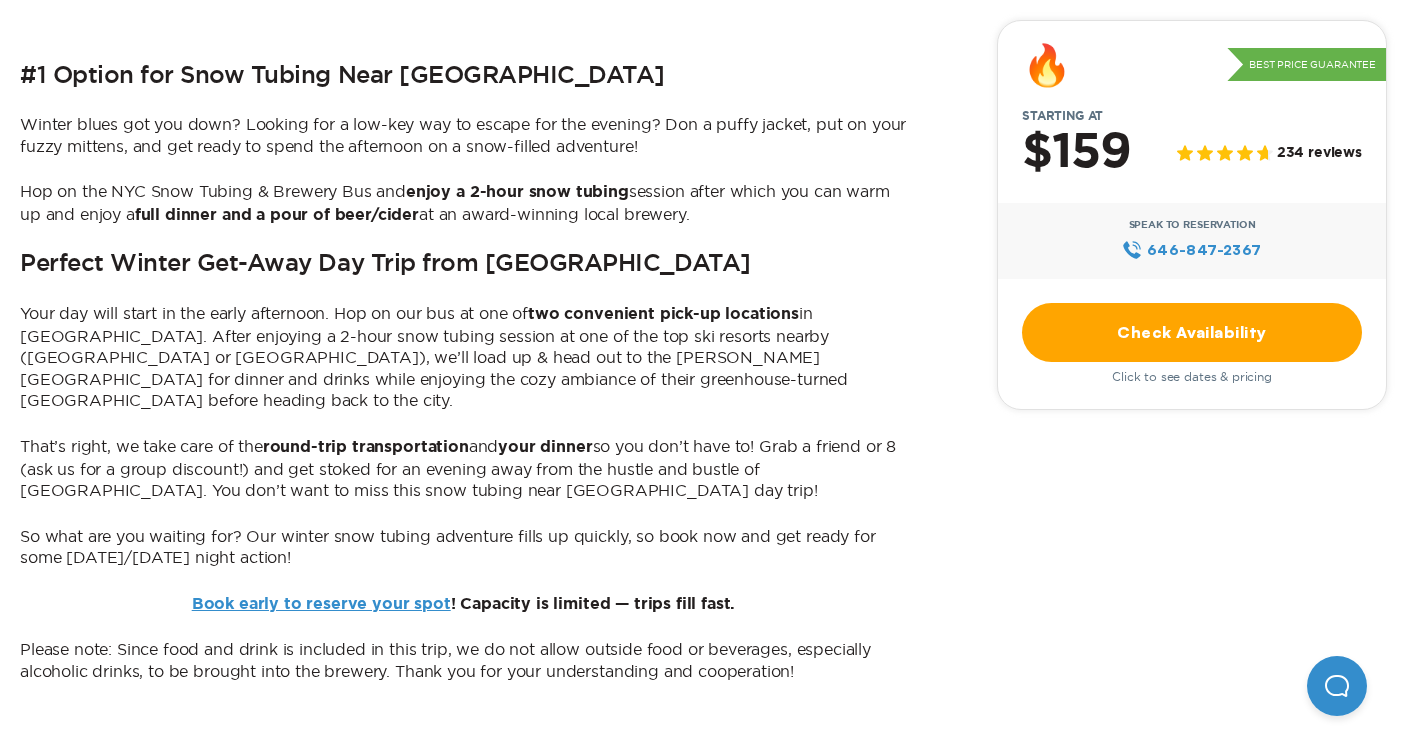 scroll, scrollTop: 4312, scrollLeft: 0, axis: vertical 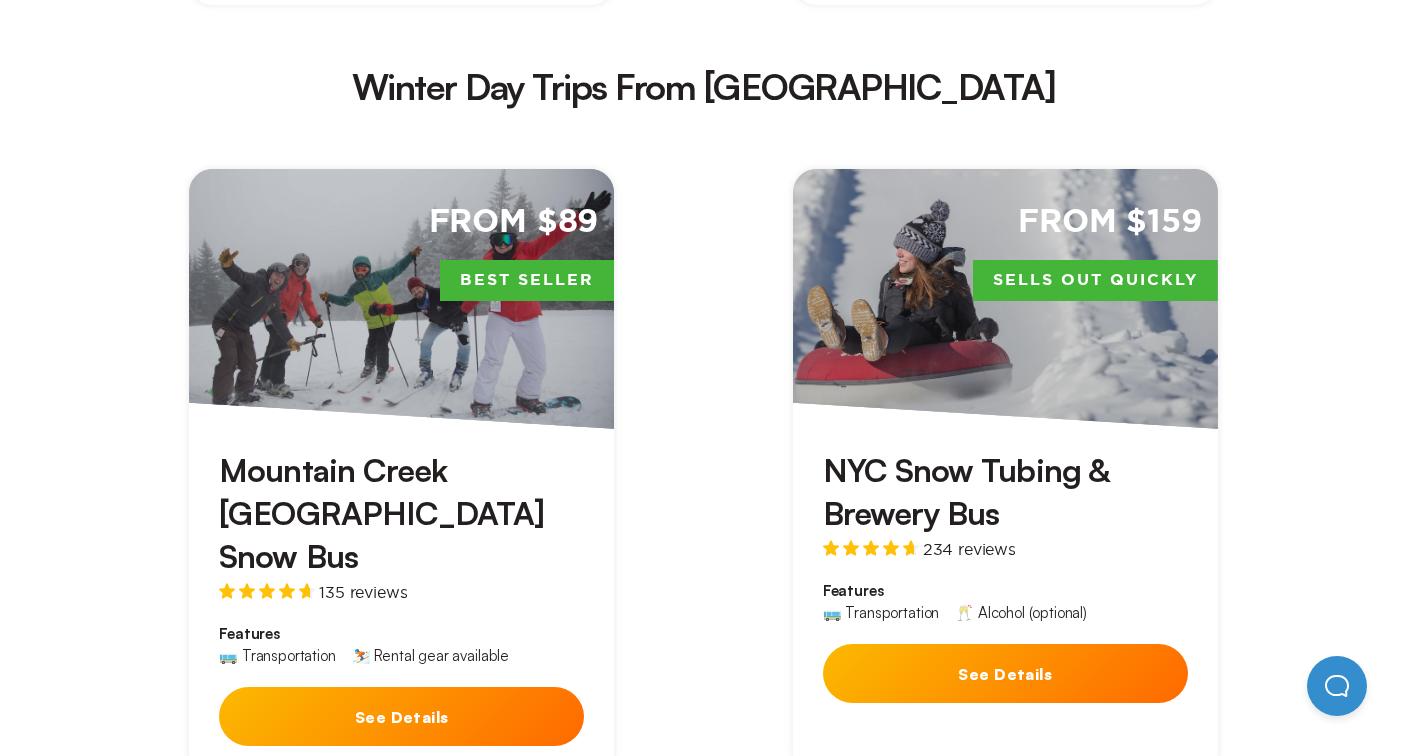 click on "From $89 Best Seller Mountain Creek [GEOGRAPHIC_DATA] Snow Bus 135   reviews Features 🚌 Transportation ⛷️ Rental gear available See Details From $159 Sells Out Quickly NYC Snow Tubing & Brewery Bus 234   reviews Features 🚌 Transportation 🥂 Alcohol (optional) See Details From $169 Best Seller Long Island Wine Tour From [GEOGRAPHIC_DATA] (Winter Edition) 301   reviews Features 🚌 Transportation 🥪 Lunch 🥂 Alcohol See Details" at bounding box center (703, 838) 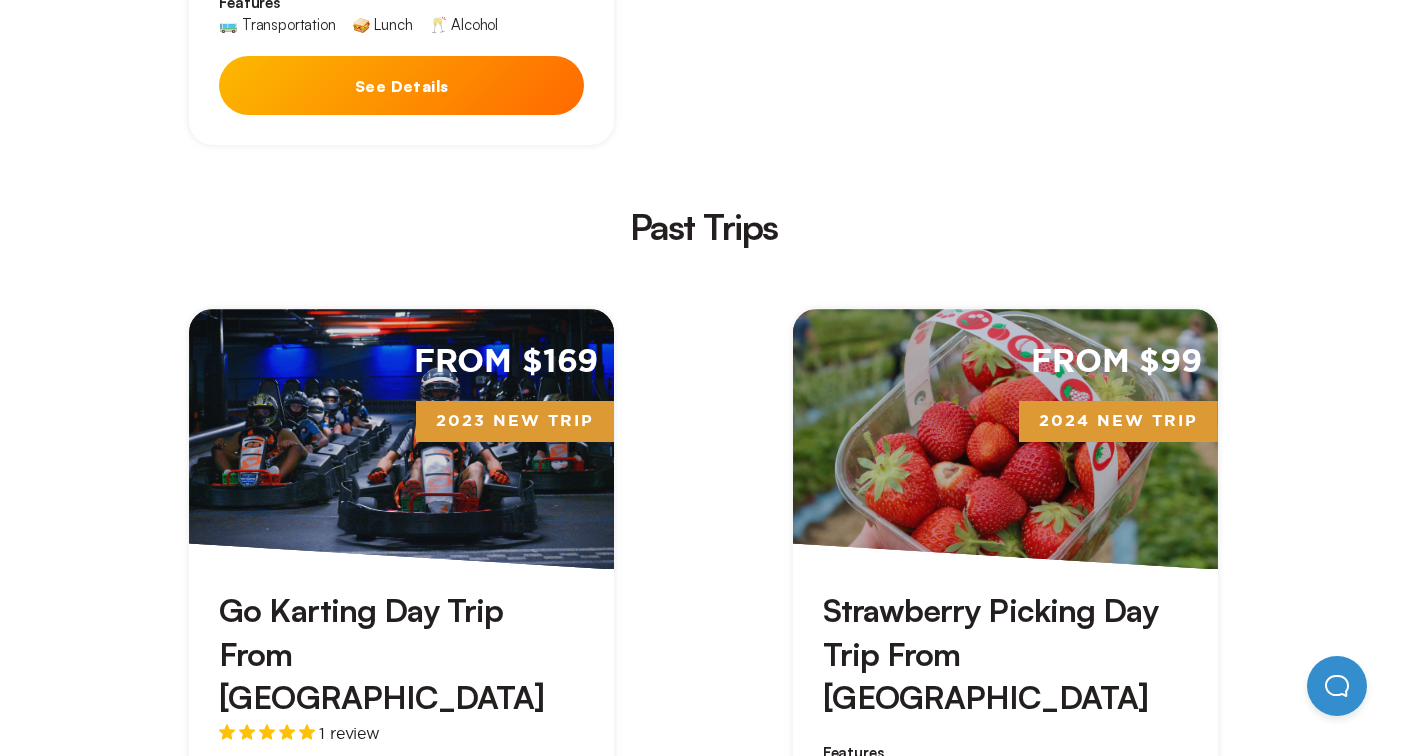 scroll, scrollTop: 5726, scrollLeft: 0, axis: vertical 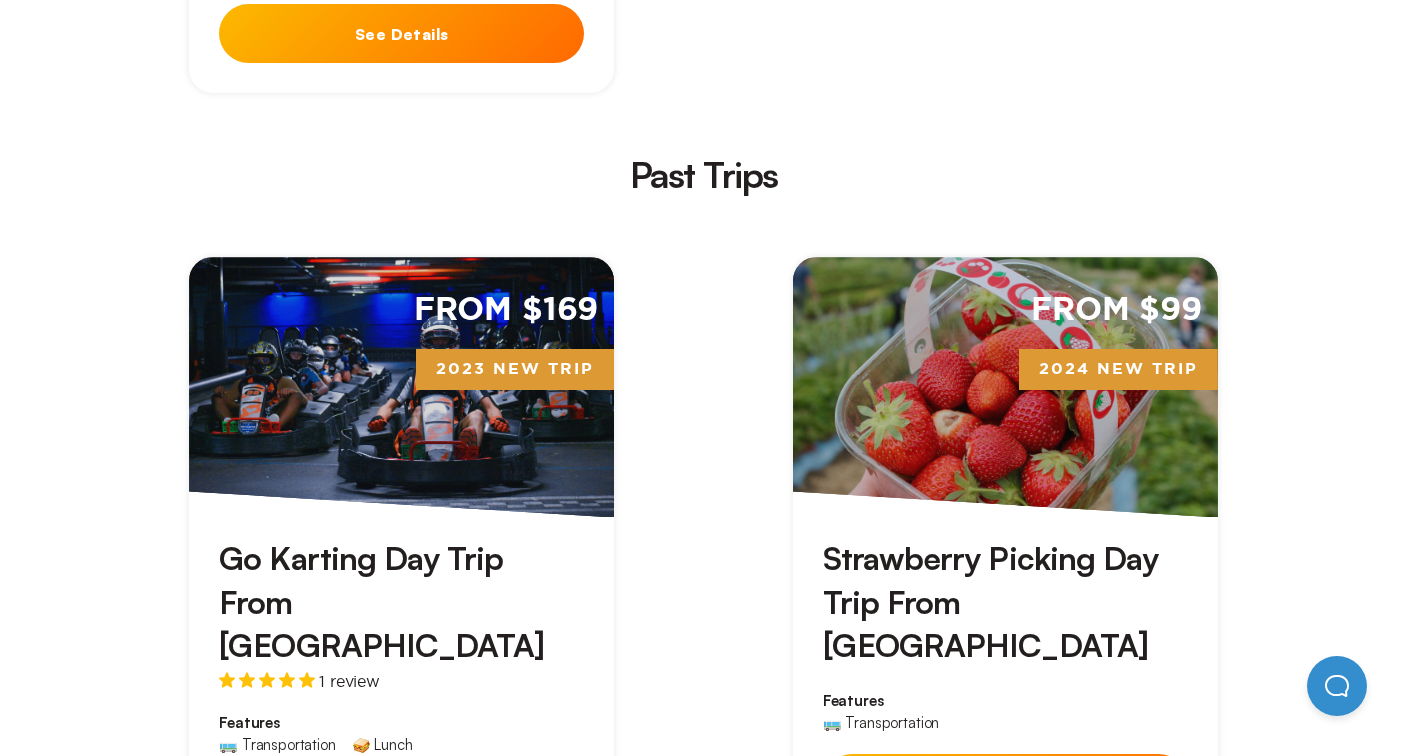 click on "See Details" at bounding box center (1005, 783) 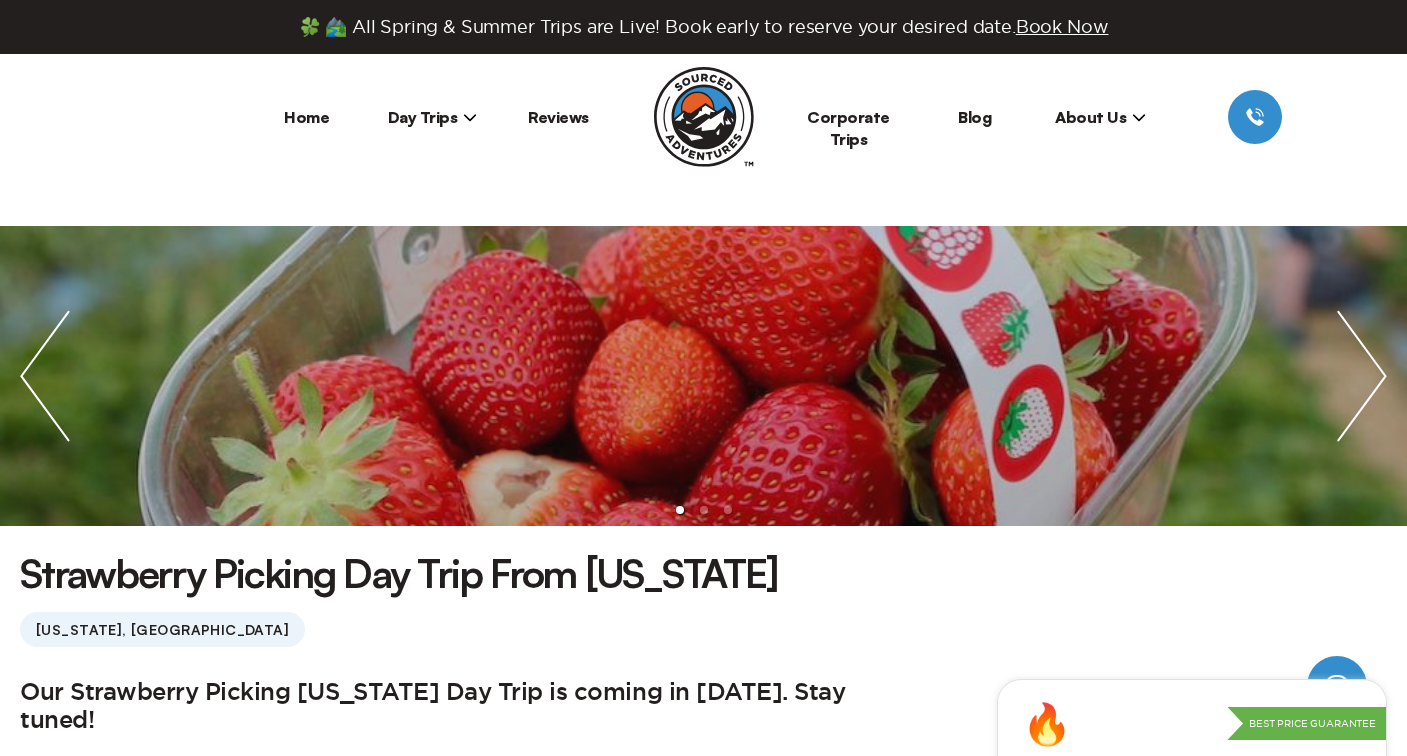 click on "Our Strawberry Picking [US_STATE] Day Trip is coming in [DATE]. Stay tuned! It’s almost summer and it’s strawberry picking season in [US_STATE]! Grab your friends and indulge in a sweet and memorable adventure this season with a delightful strawberry picking in [US_STATE] experience! 🍓 Best Strawberry Picking Near [GEOGRAPHIC_DATA] Enjoy a day of [US_STATE] strawberry picking and it’s just a short ride! On this day trip we’ll head out to  [GEOGRAPHIC_DATA]  in the [PERSON_NAME][GEOGRAPHIC_DATA] where you will have the opportunity to stroll through the magnificent and plentiful orchard! Each guest is welcome to pick 5 pounds of strawberries to take home. You can always opt to purchase some extra! Cidery, Cider Donut & Tractor Ride Easy Ride Back to [GEOGRAPHIC_DATA] After a day of strawberry picking and relaxing, we’ll head back to [GEOGRAPHIC_DATA] in time for dinner. Make sure you listen to your leader about when to be back on the bus! Not convinced yet? Read some of the thousands of positive  reviews  for all our trips. Click “ Check Availability Details KB" at bounding box center [703, 3109] 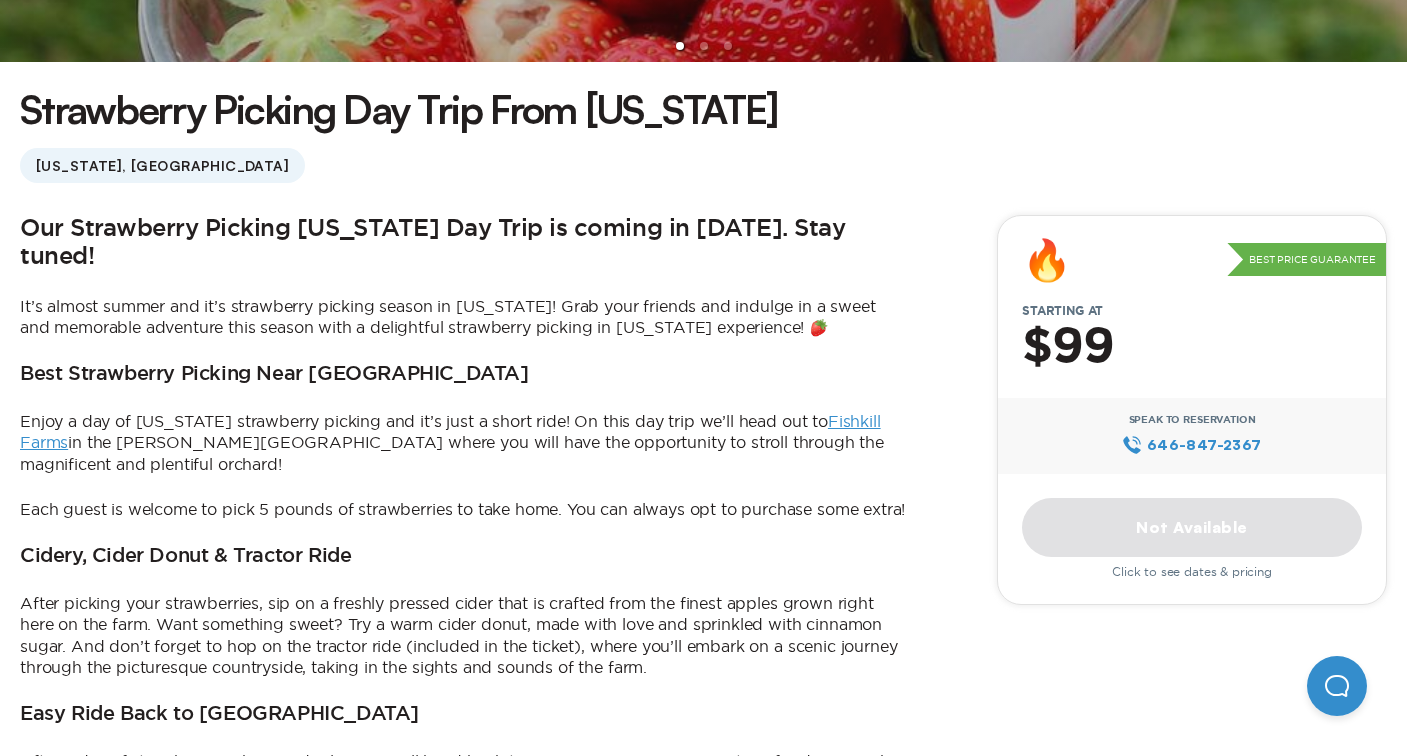 scroll, scrollTop: 465, scrollLeft: 0, axis: vertical 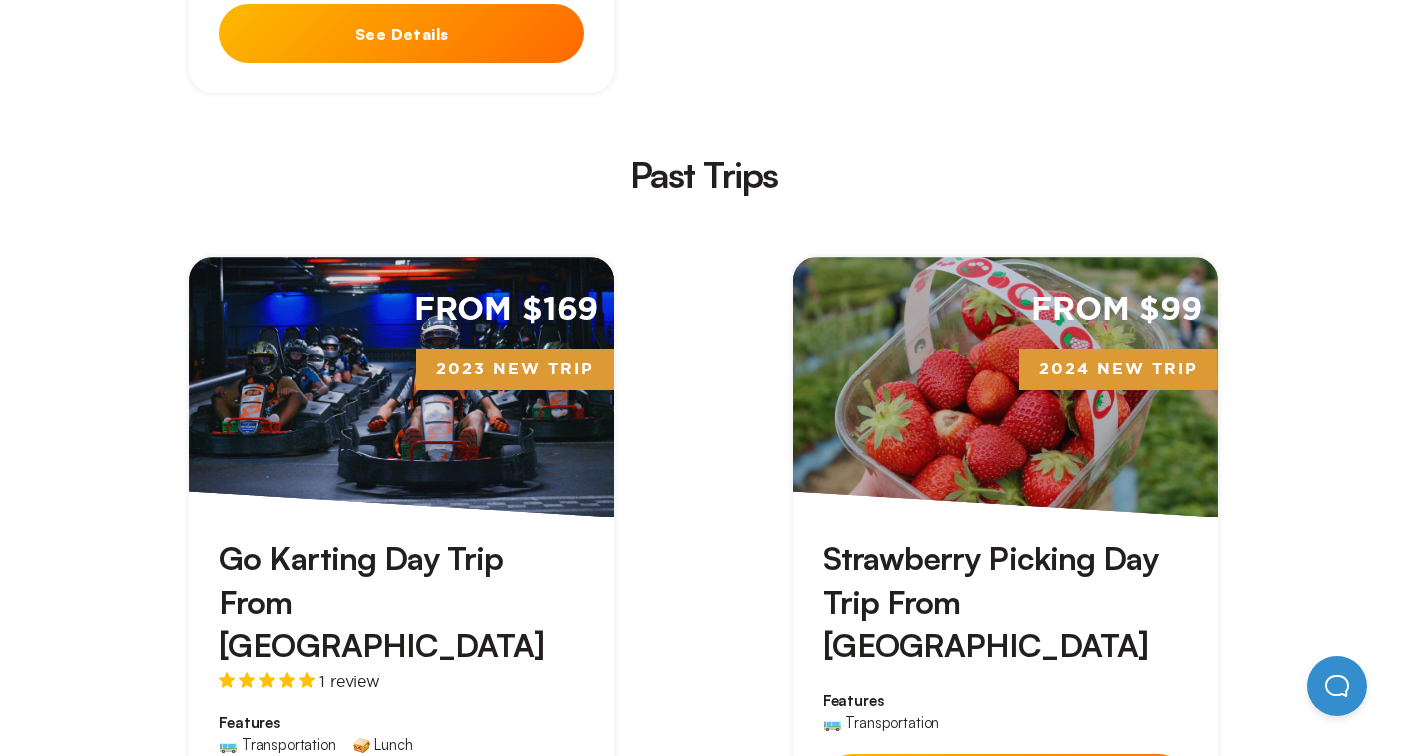 click on "From $169 2023 New Trip Go Karting Day Trip From [GEOGRAPHIC_DATA] 1   review Features 🚌 Transportation 🥪 Lunch See Details From $99 2024 New Trip Strawberry Picking Day Trip From [GEOGRAPHIC_DATA] Features 🚌 Transportation See Details From $99 Best Price Guarantee Bellearye Mountain [GEOGRAPHIC_DATA] Snow Bus 7   reviews Features 🚌 Transportation ⛷️ Rental gear available See Details" at bounding box center [703, 905] 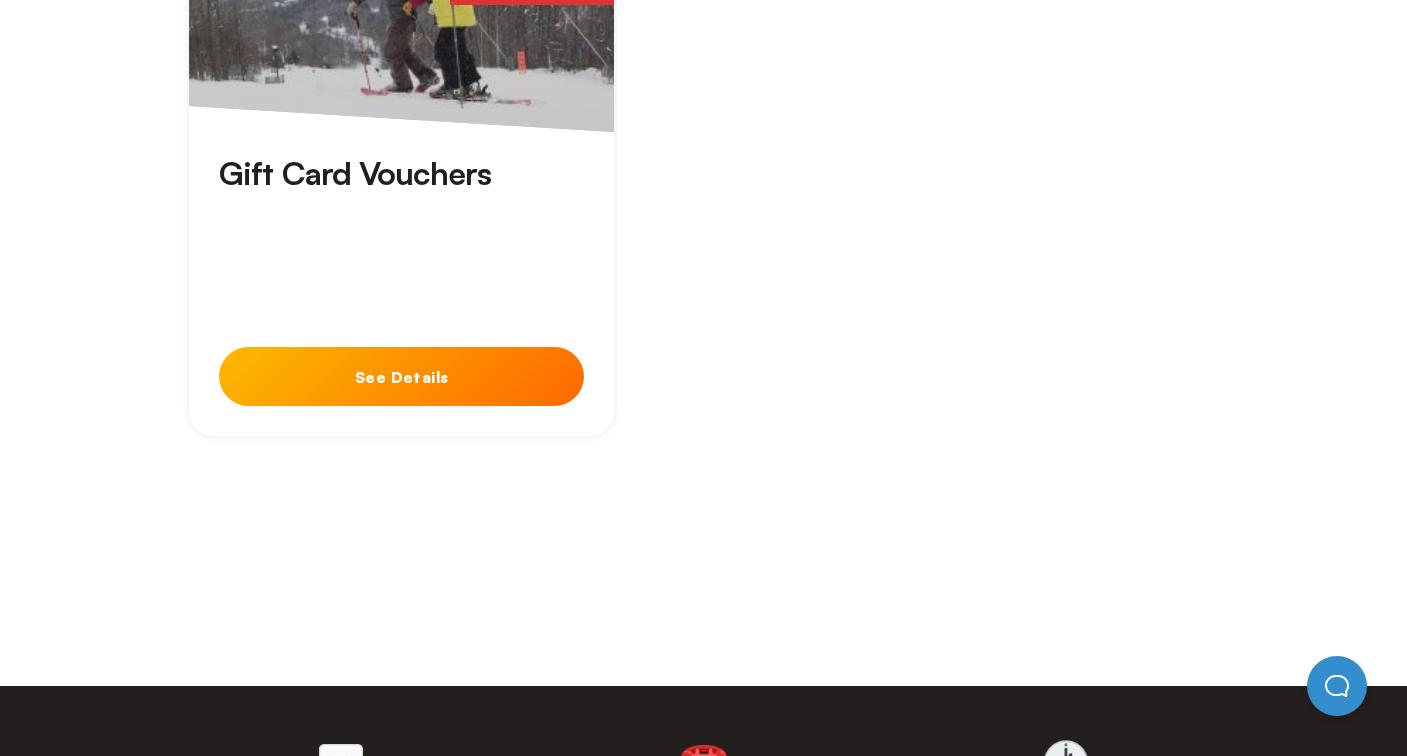 scroll, scrollTop: 7576, scrollLeft: 0, axis: vertical 